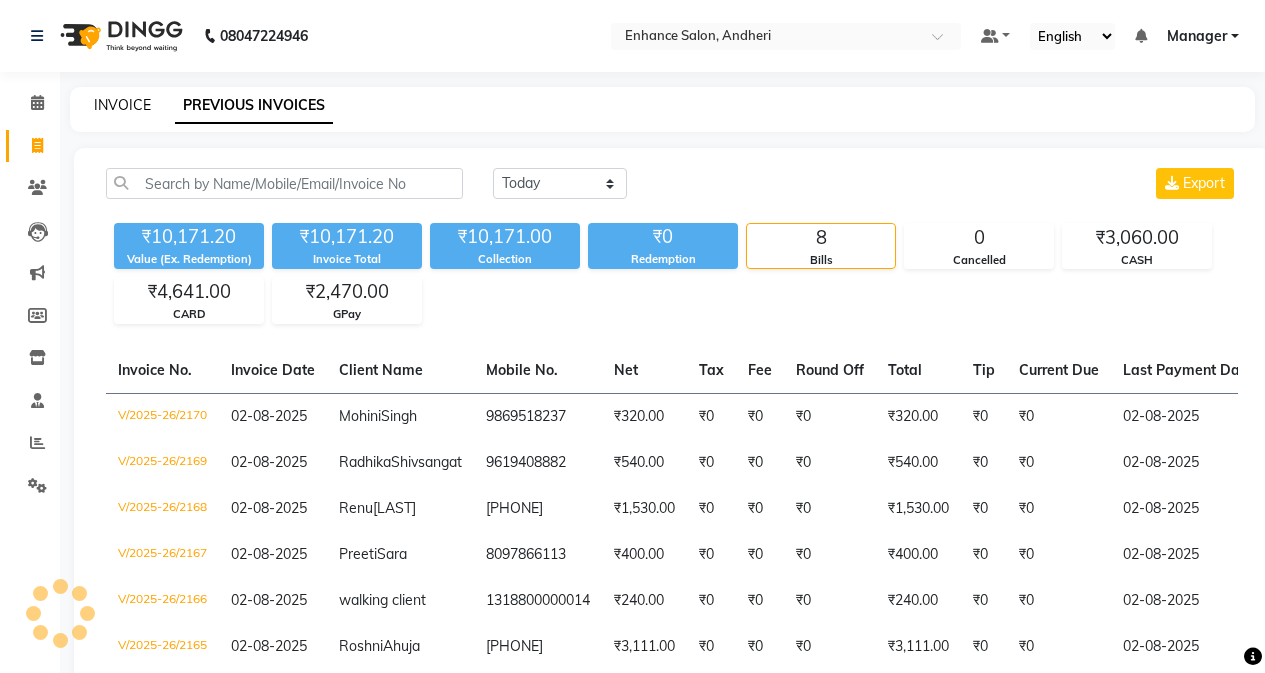 scroll, scrollTop: 0, scrollLeft: 0, axis: both 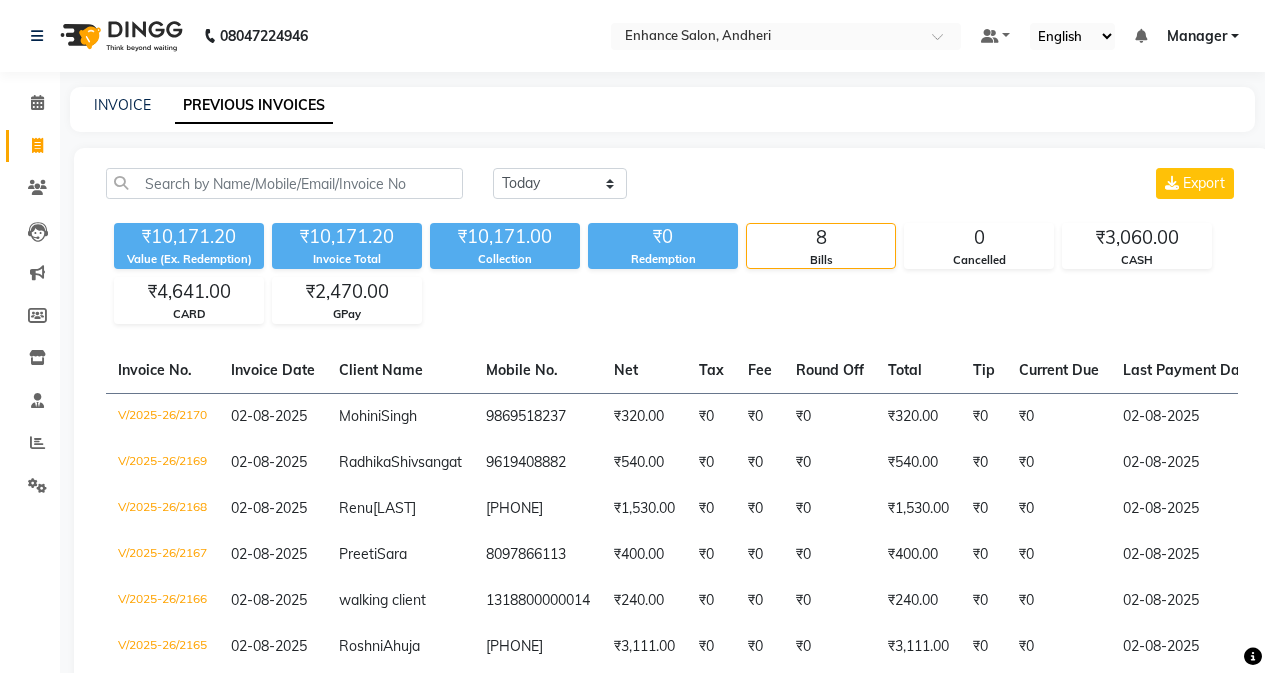 click on "INVOICE" 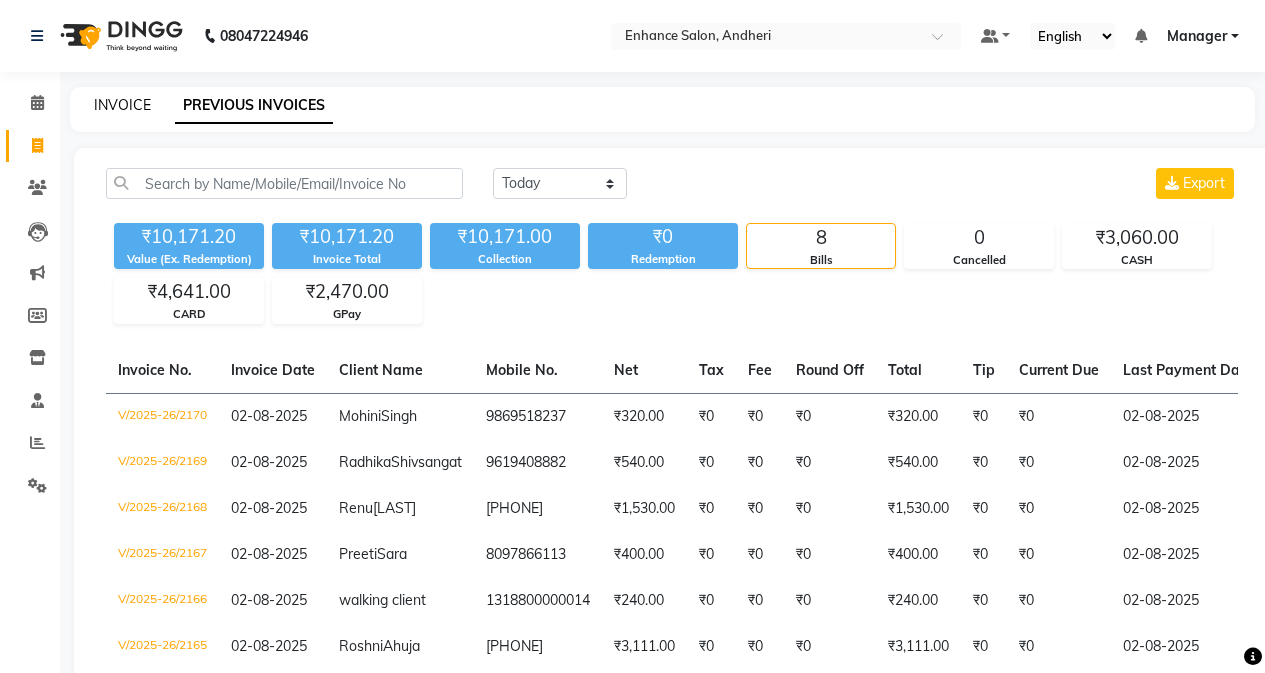 click on "INVOICE" 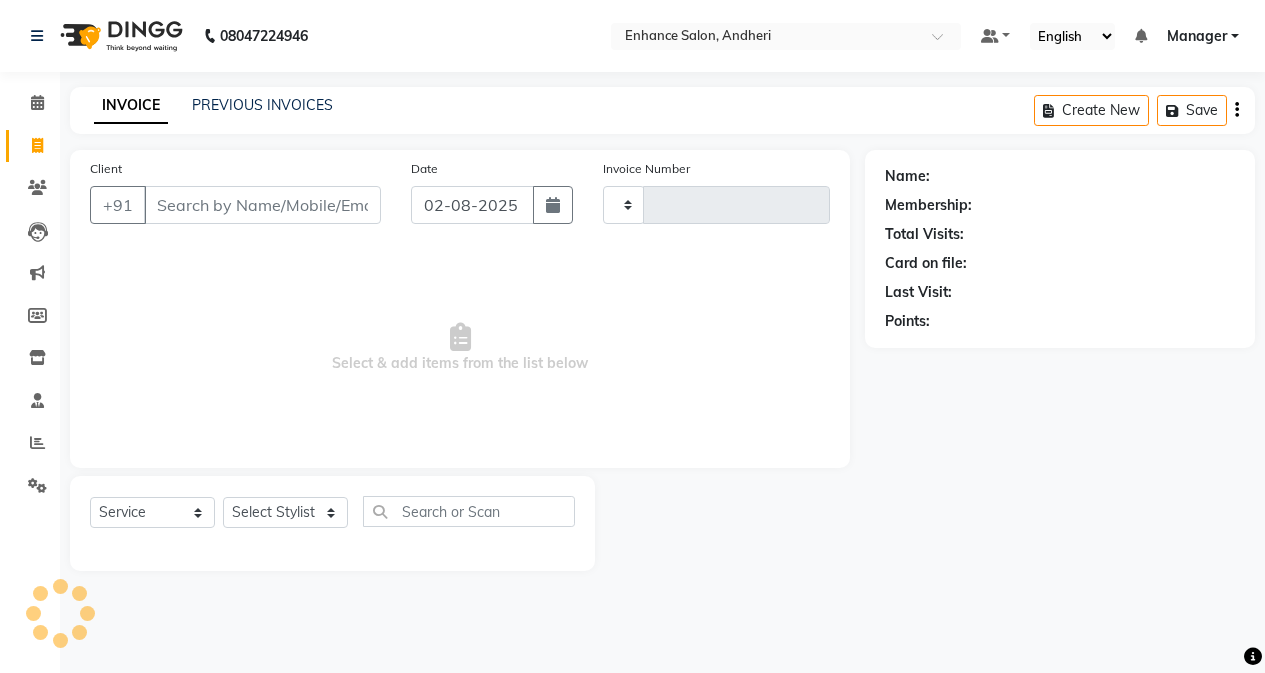 type on "2186" 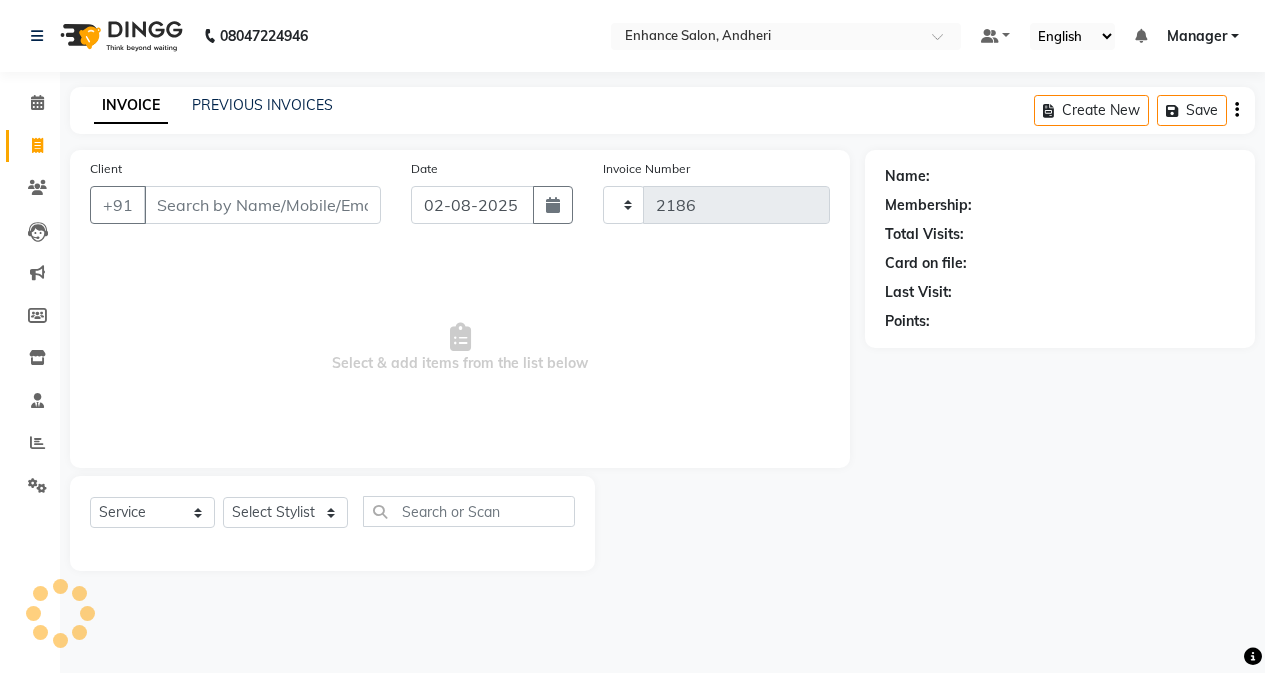 select on "7236" 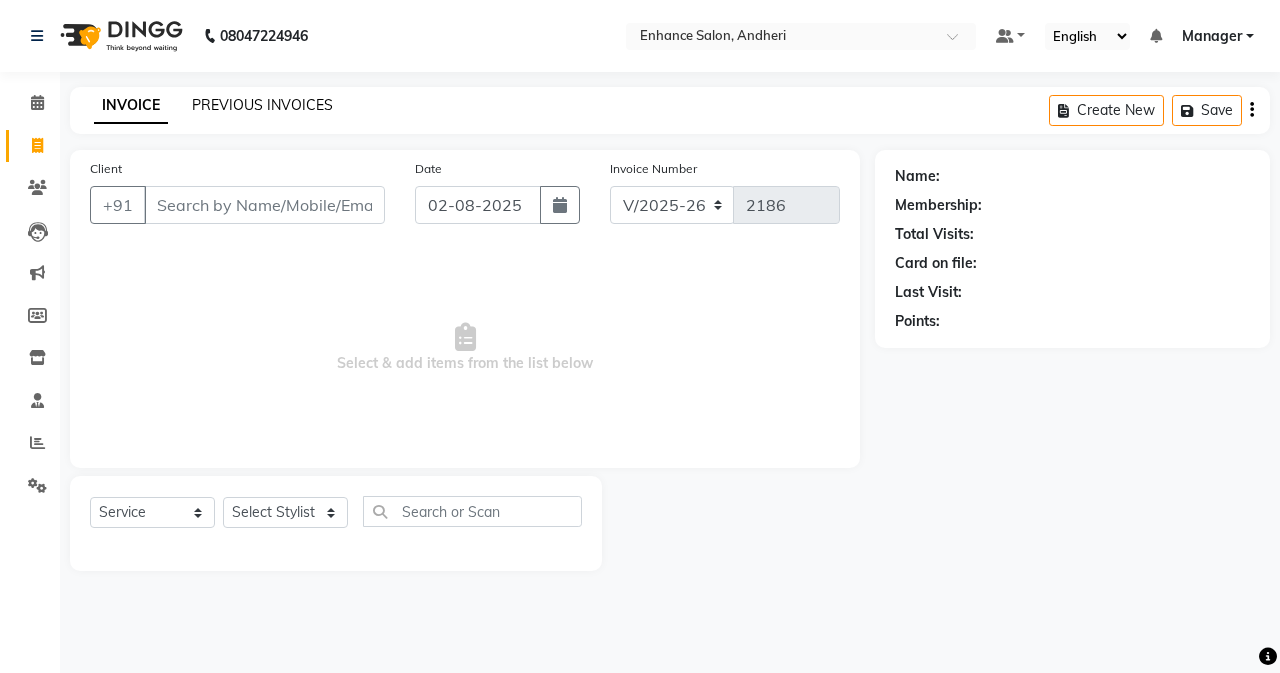click on "PREVIOUS INVOICES" 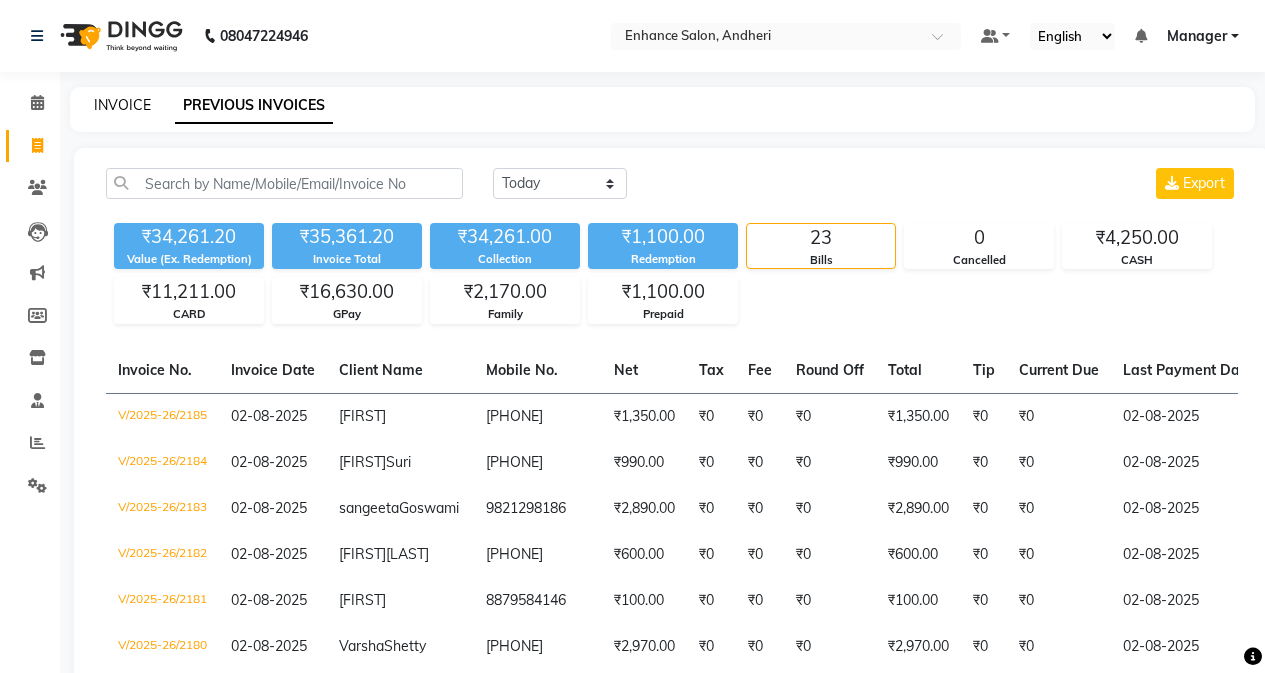 click on "INVOICE" 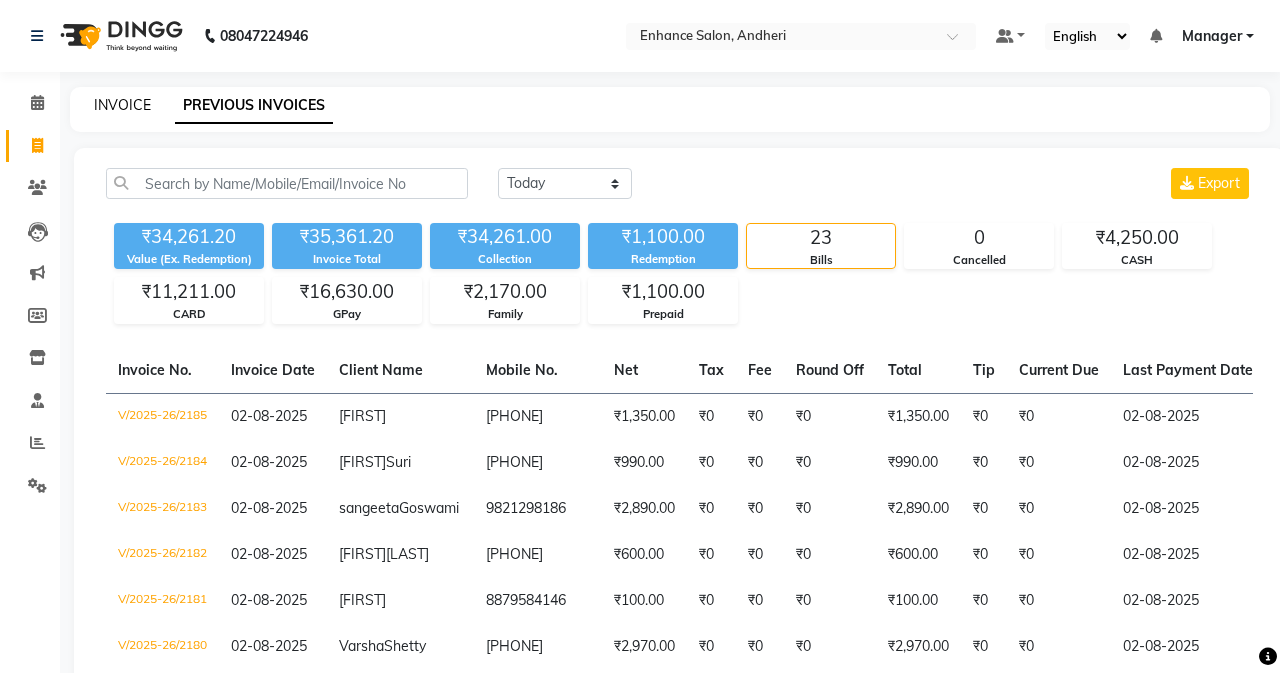 select on "service" 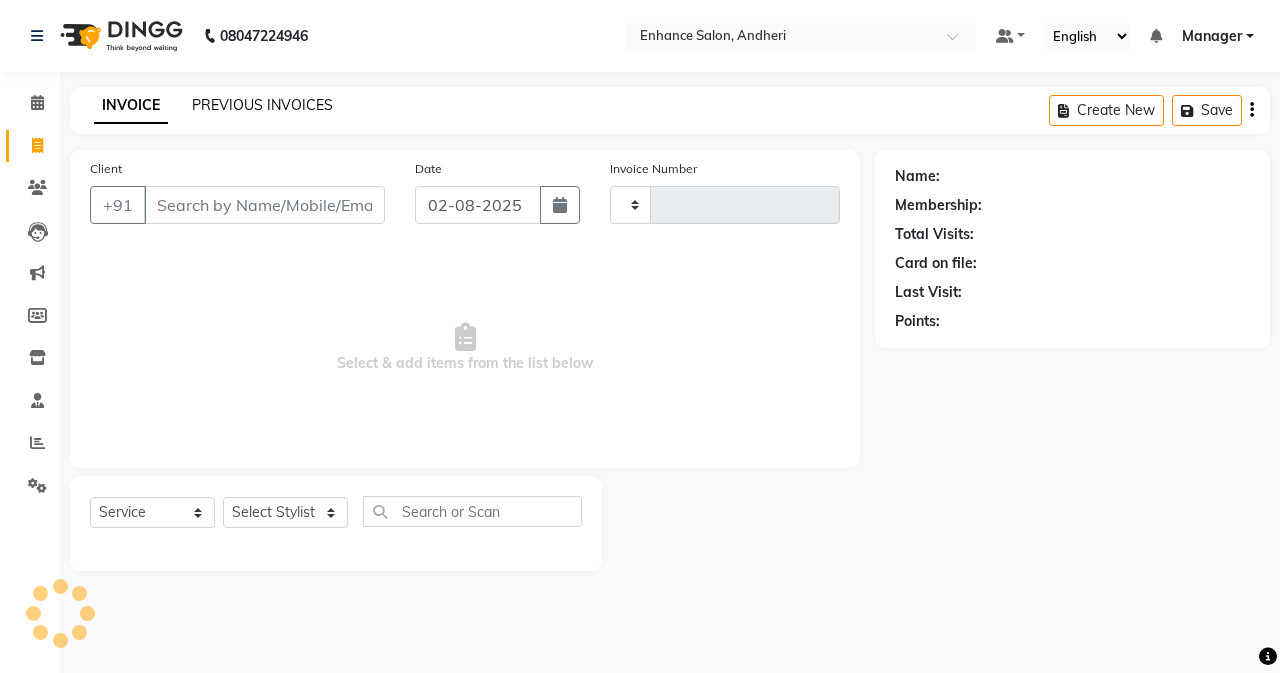 click on "PREVIOUS INVOICES" 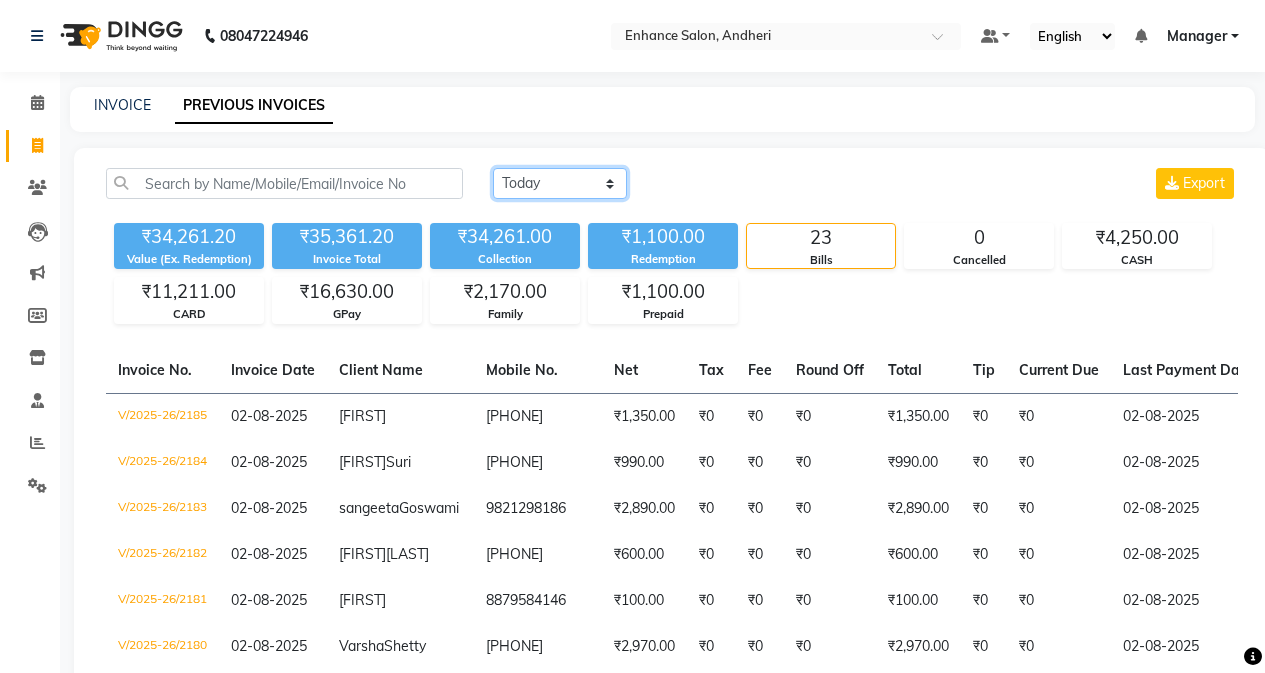 click on "Today Yesterday Custom Range" 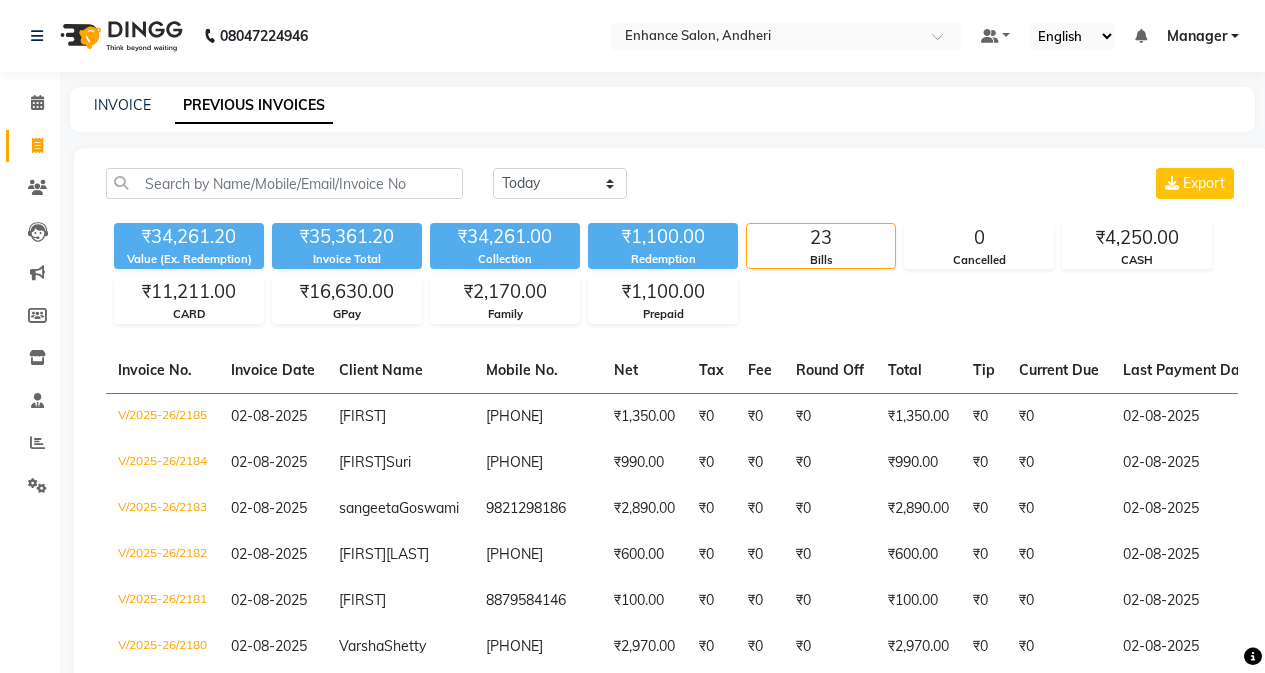 drag, startPoint x: 744, startPoint y: 168, endPoint x: 526, endPoint y: 151, distance: 218.66183 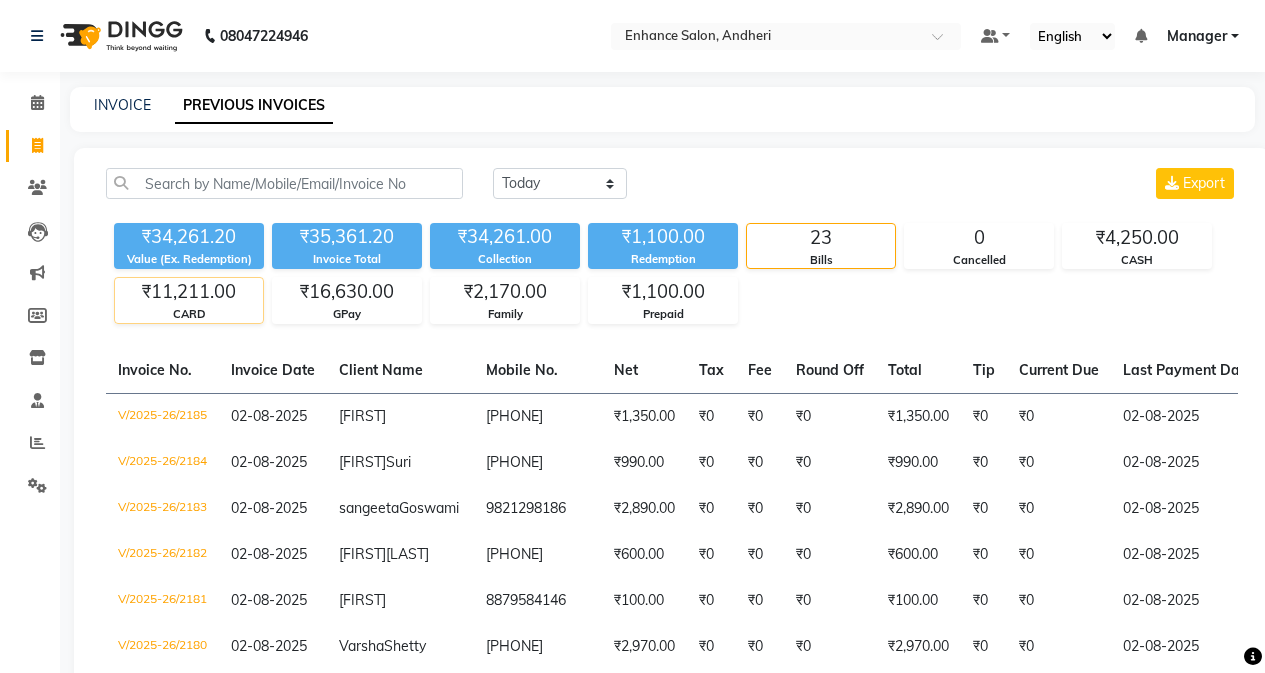 click on "₹11,211.00" 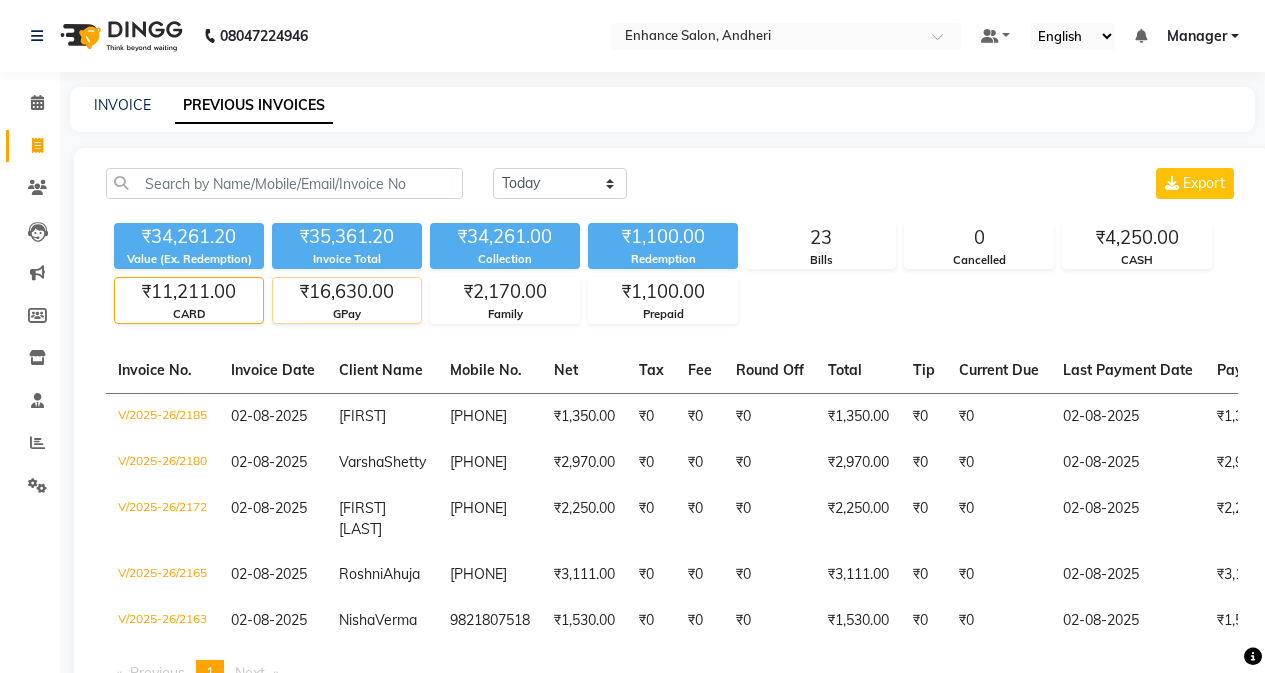 click on "₹16,630.00" 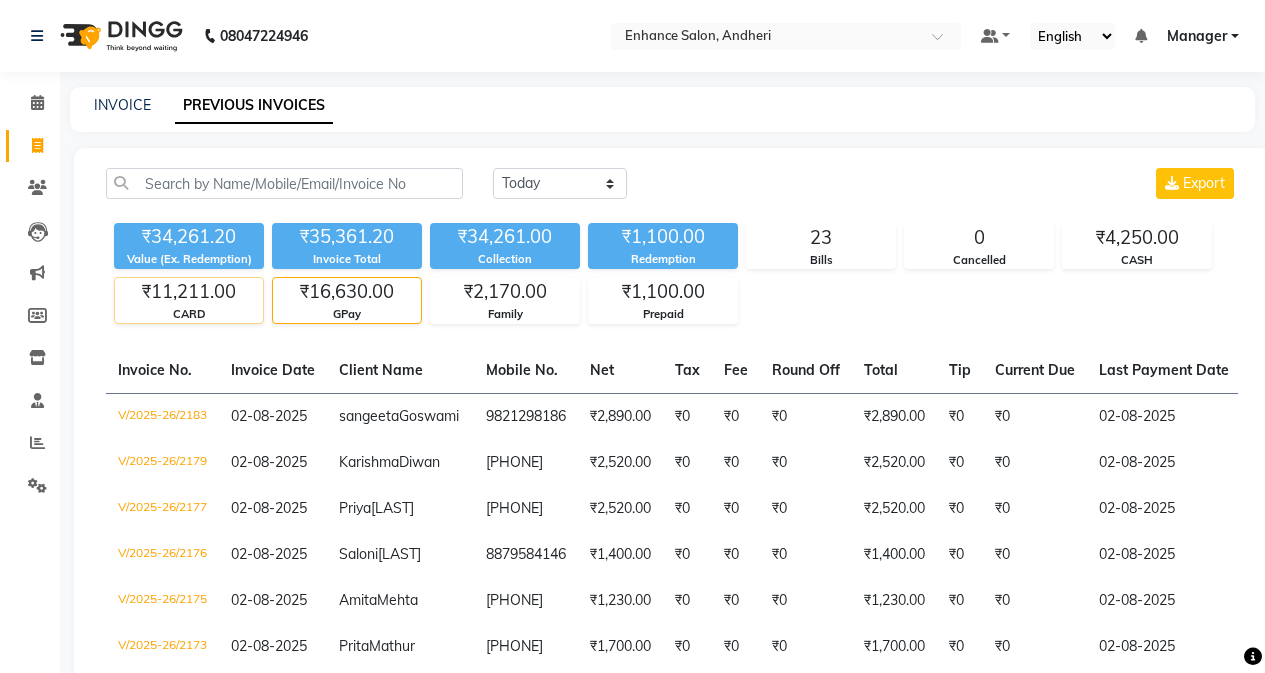 click on "₹11,211.00" 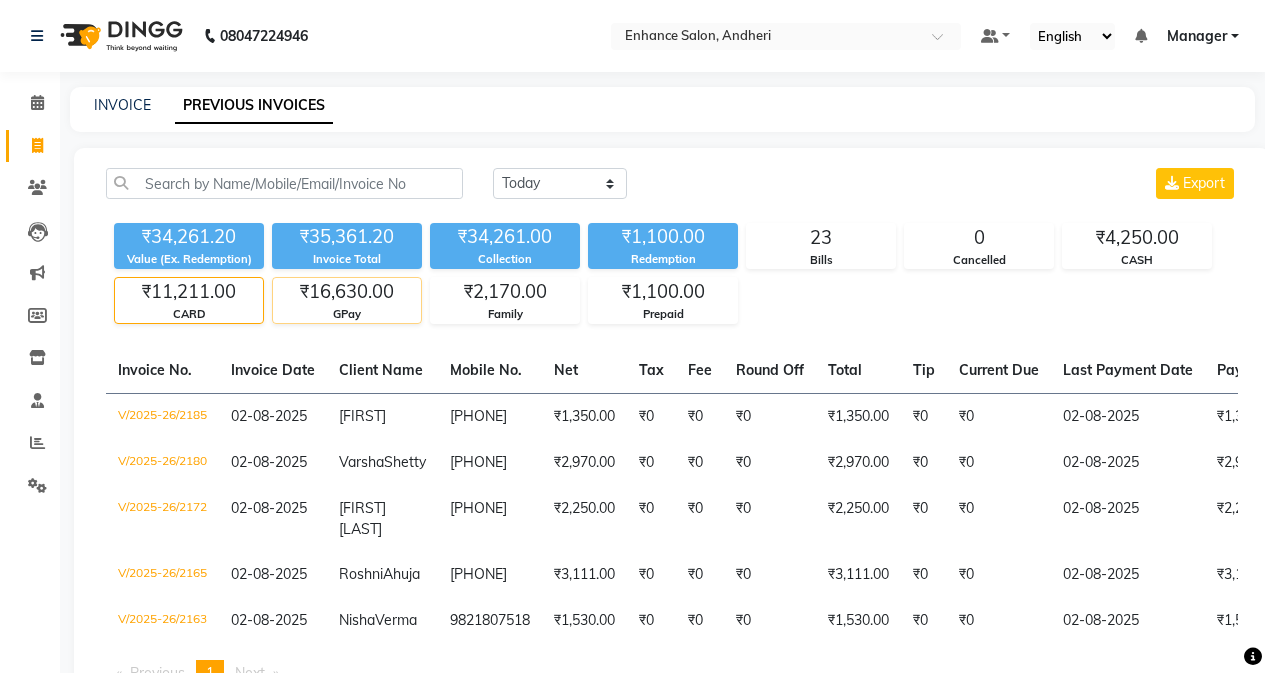 click on "₹16,630.00" 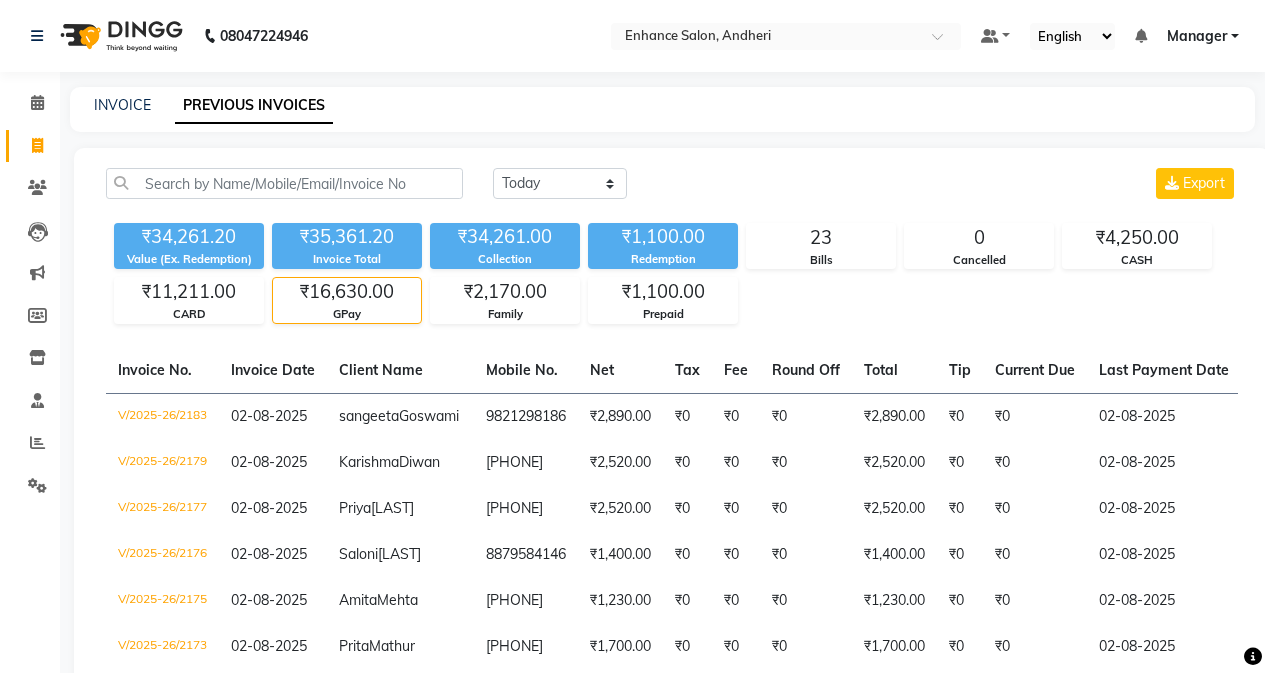 click on "₹16,630.00" 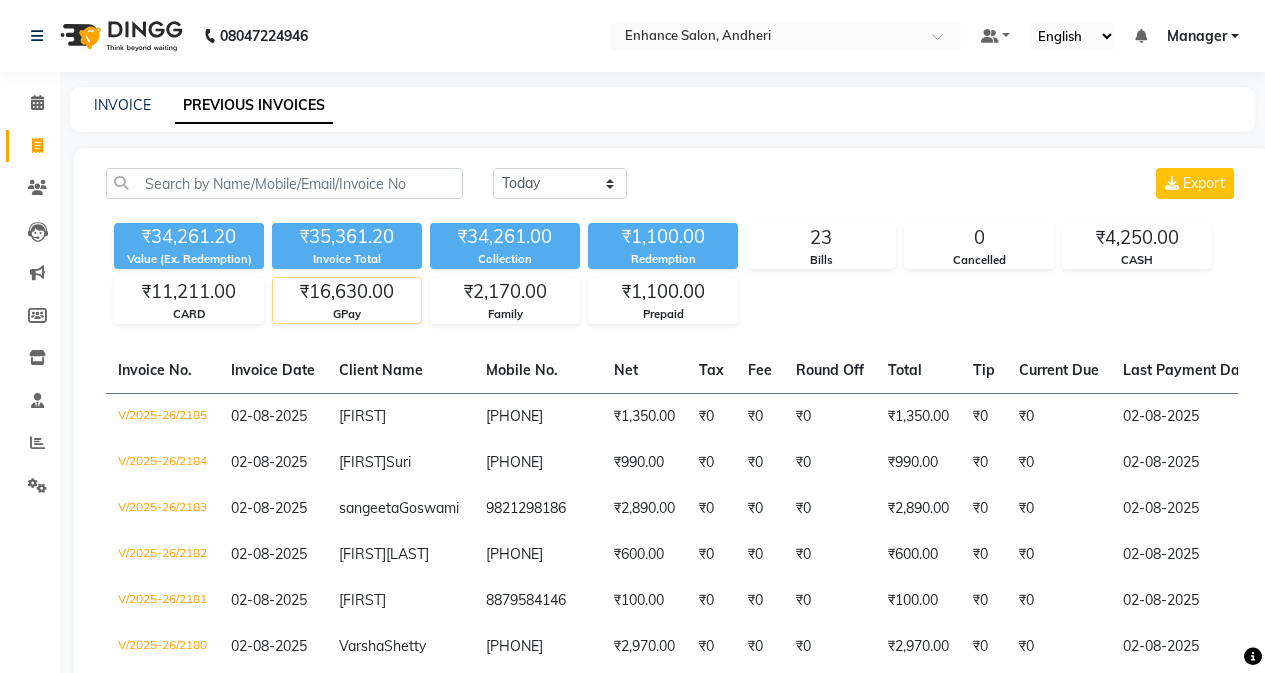 click on "₹16,630.00" 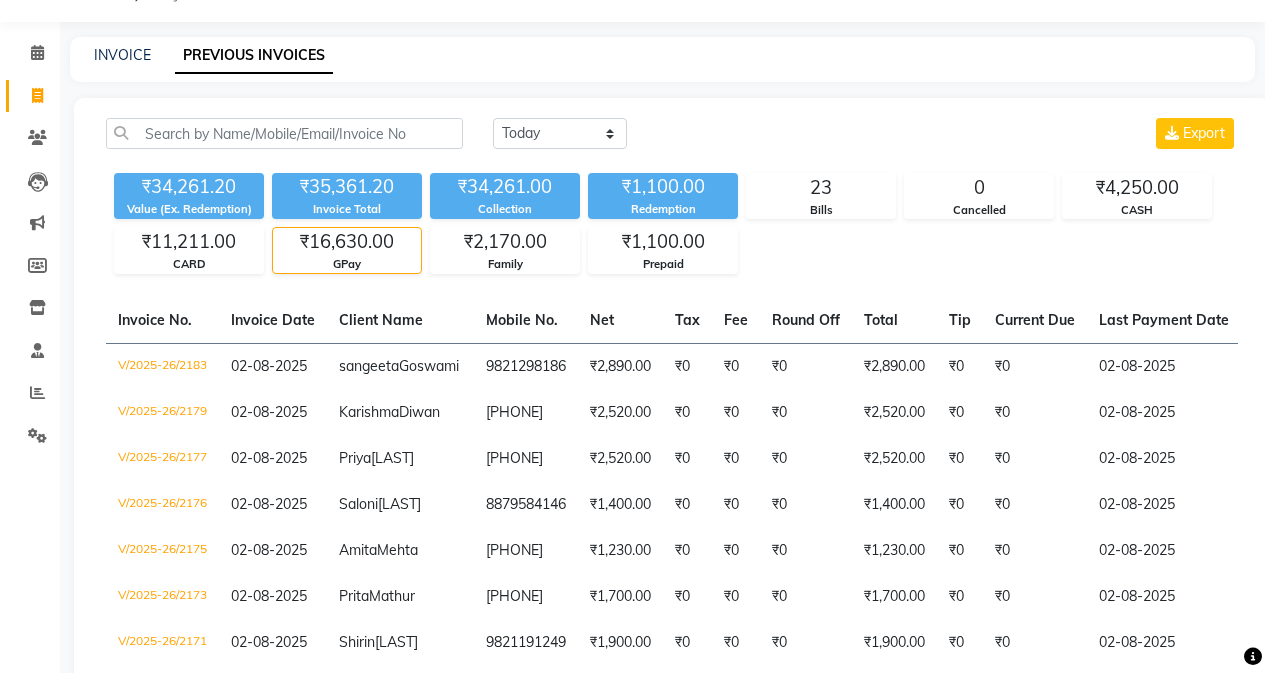 scroll, scrollTop: 0, scrollLeft: 0, axis: both 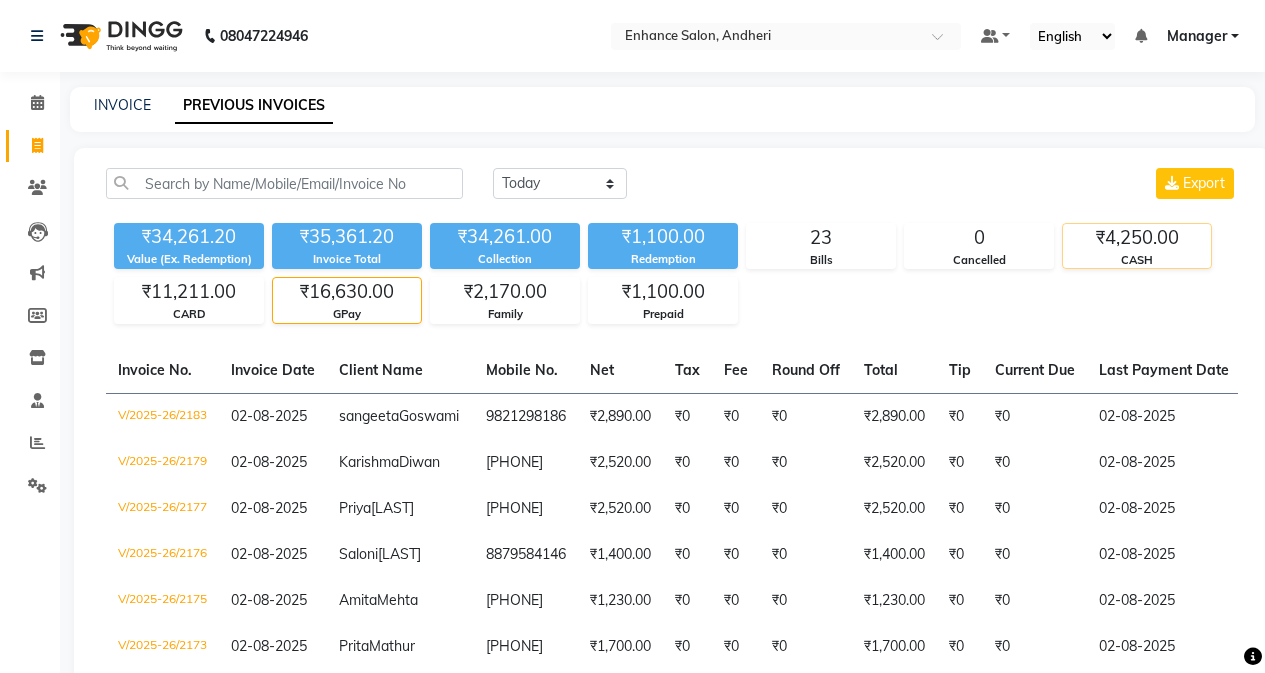 click on "₹4,250.00" 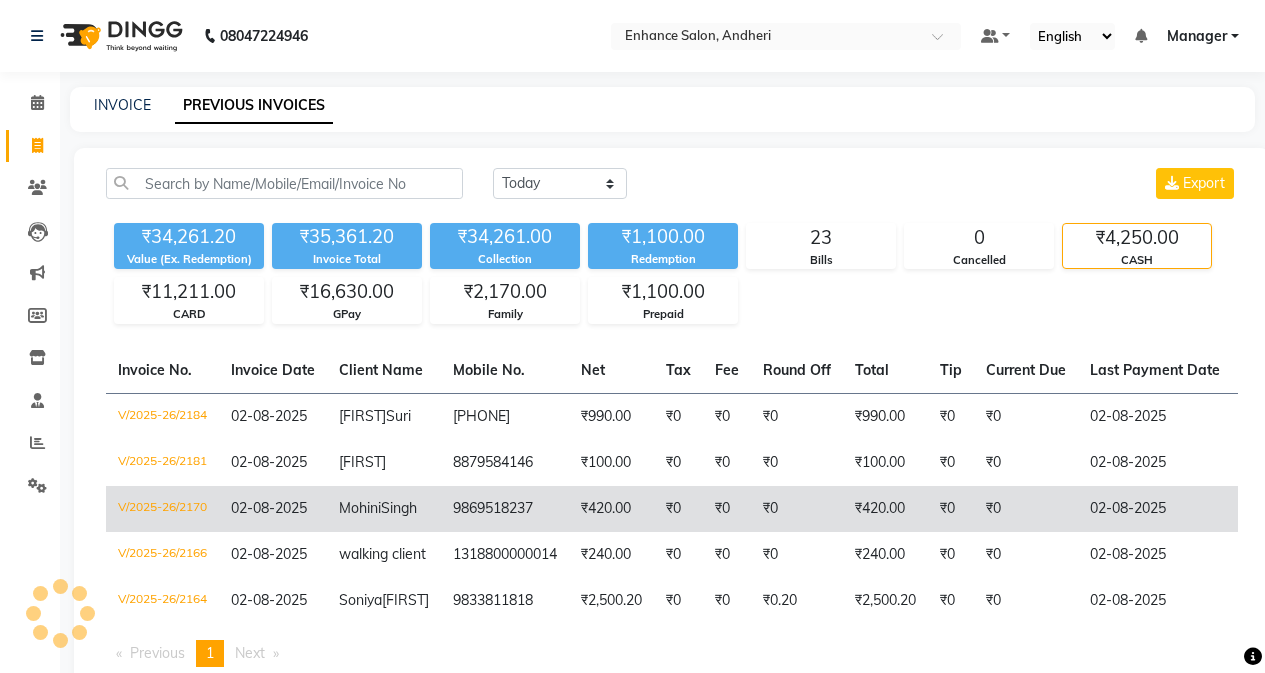 click on "9869518237" 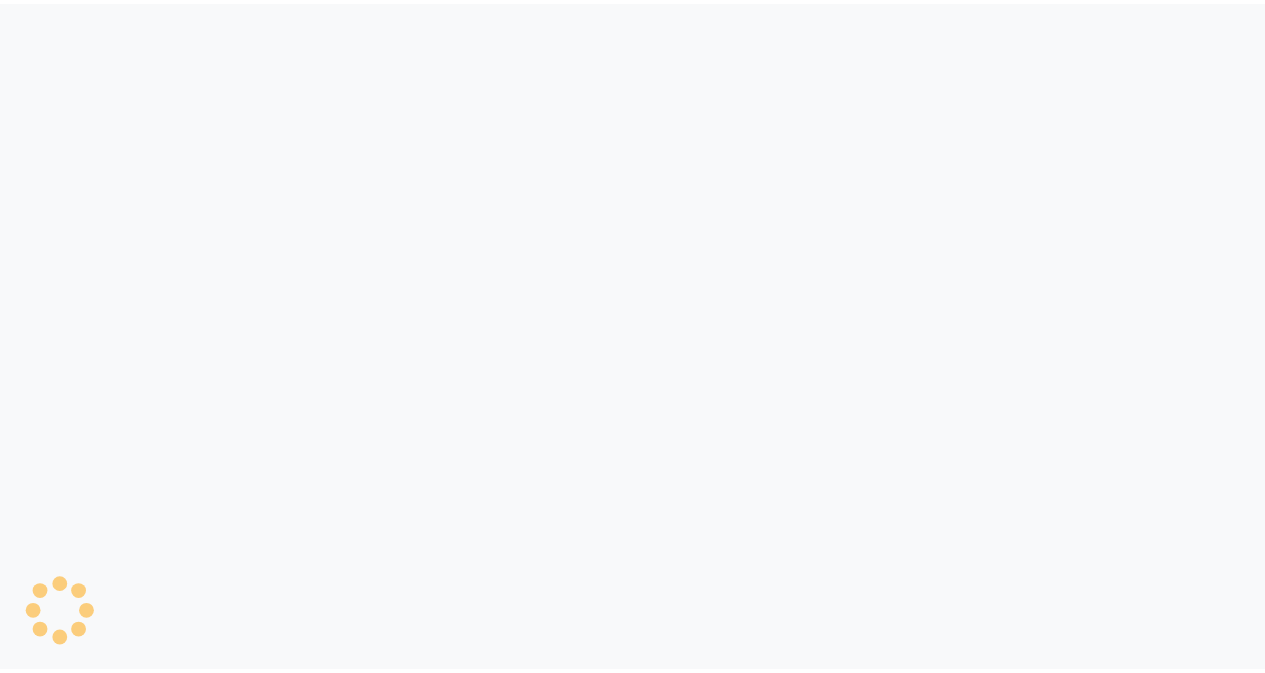 scroll, scrollTop: 0, scrollLeft: 0, axis: both 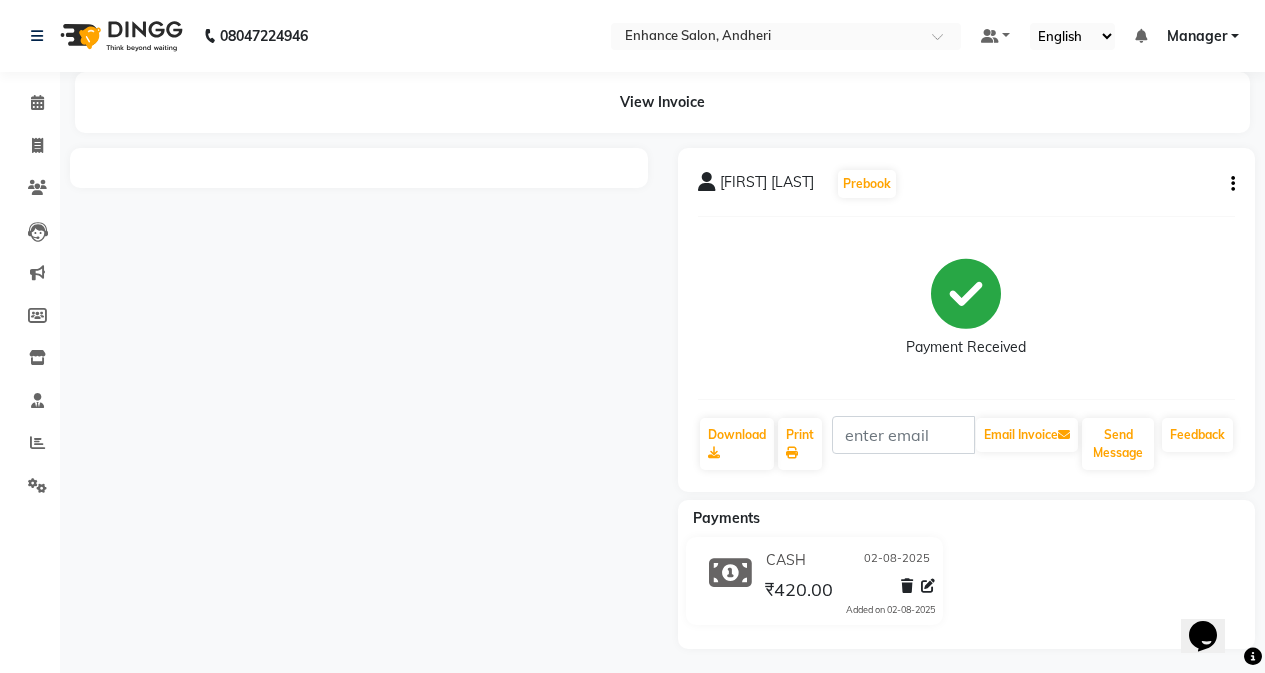 click 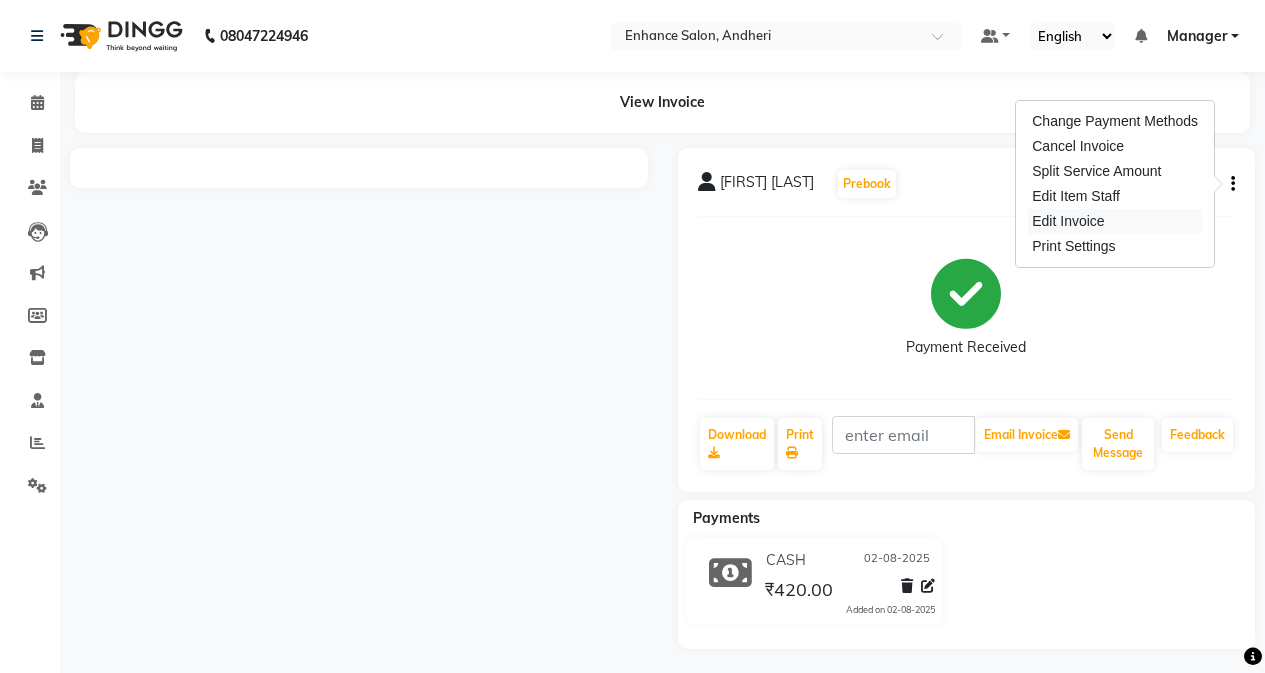 click on "Edit Invoice" at bounding box center [1115, 221] 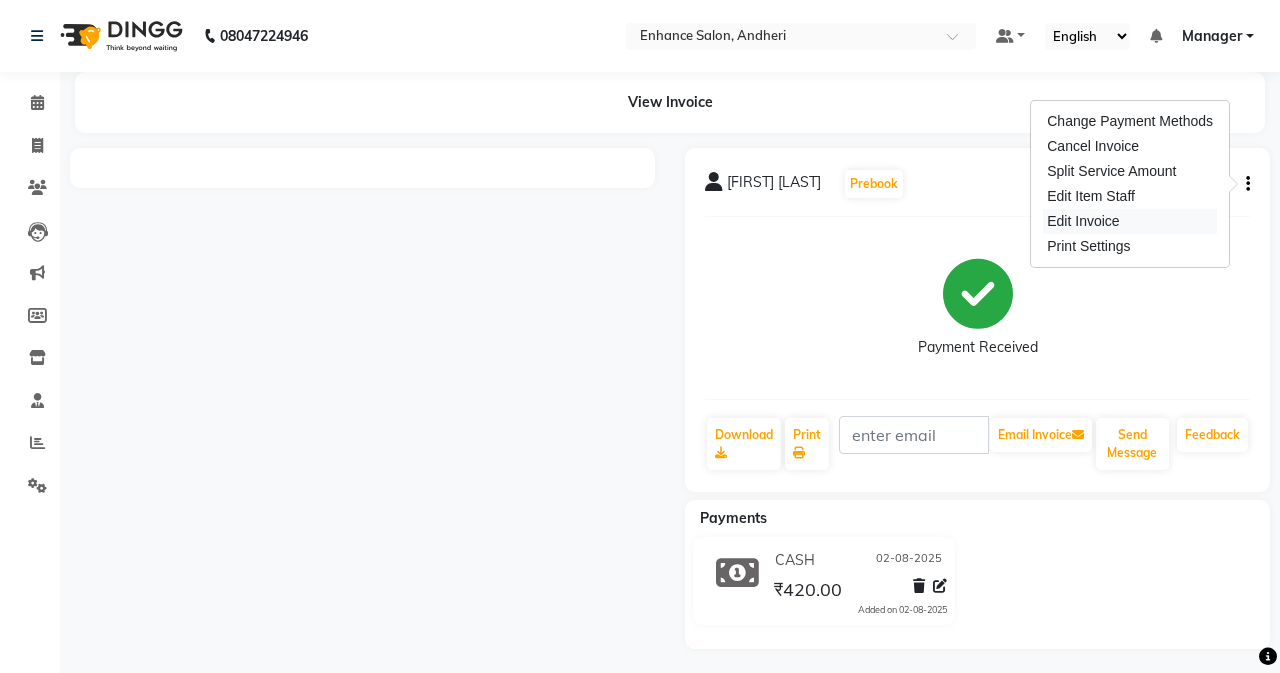 select on "service" 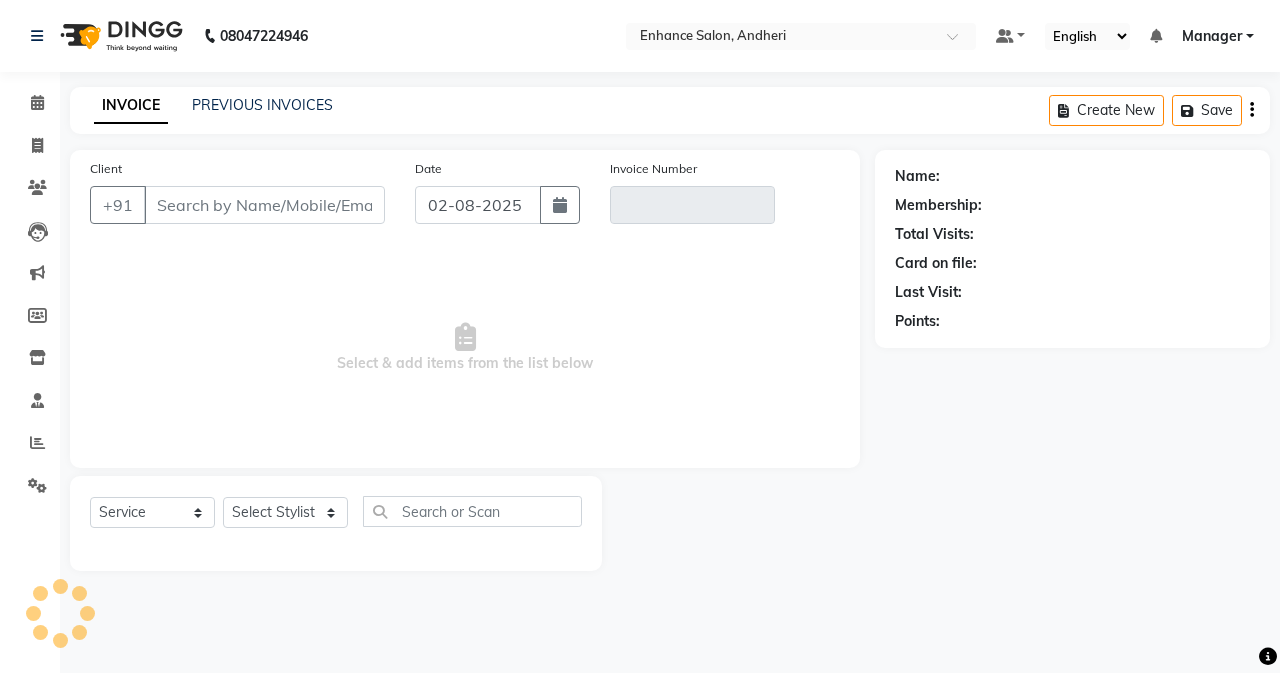 type on "9869518237" 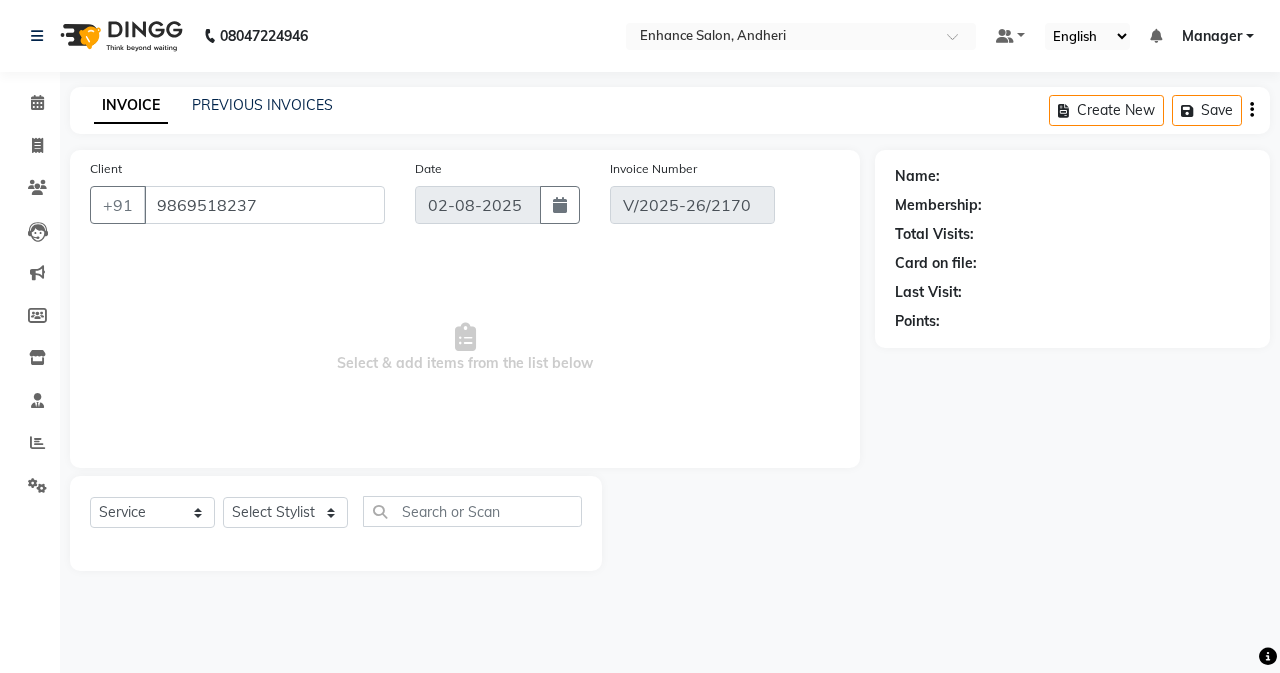 select on "select" 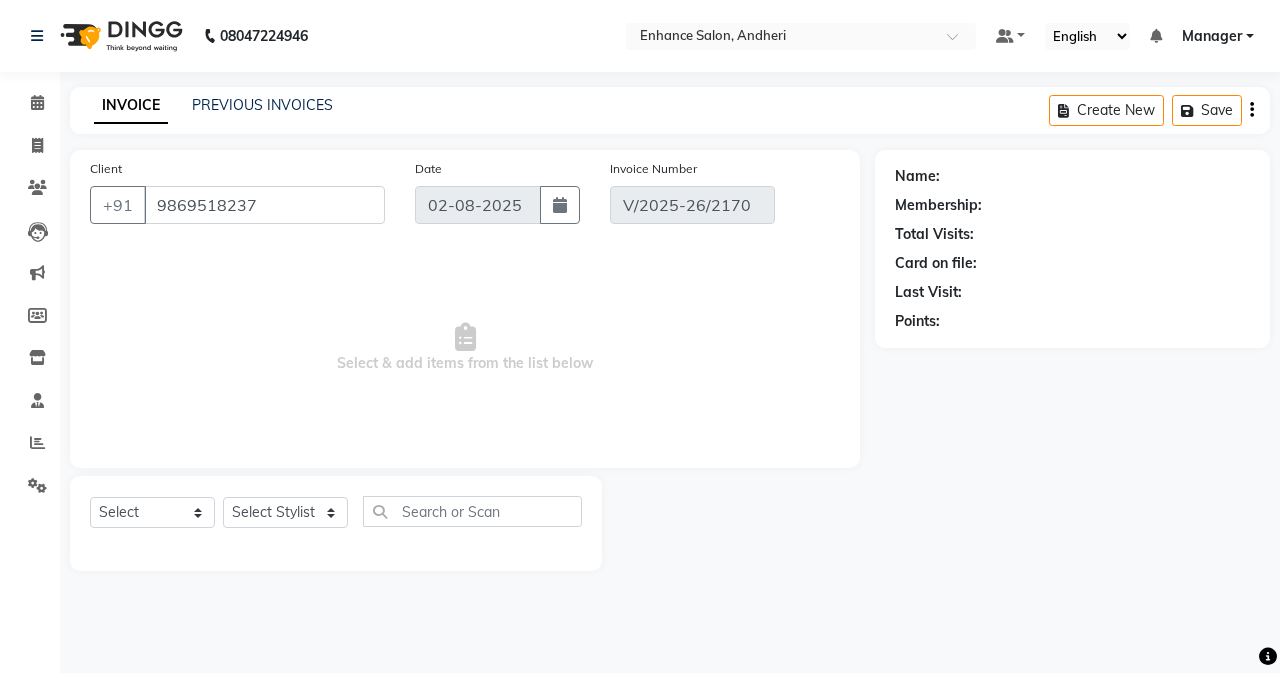 select on "1: Object" 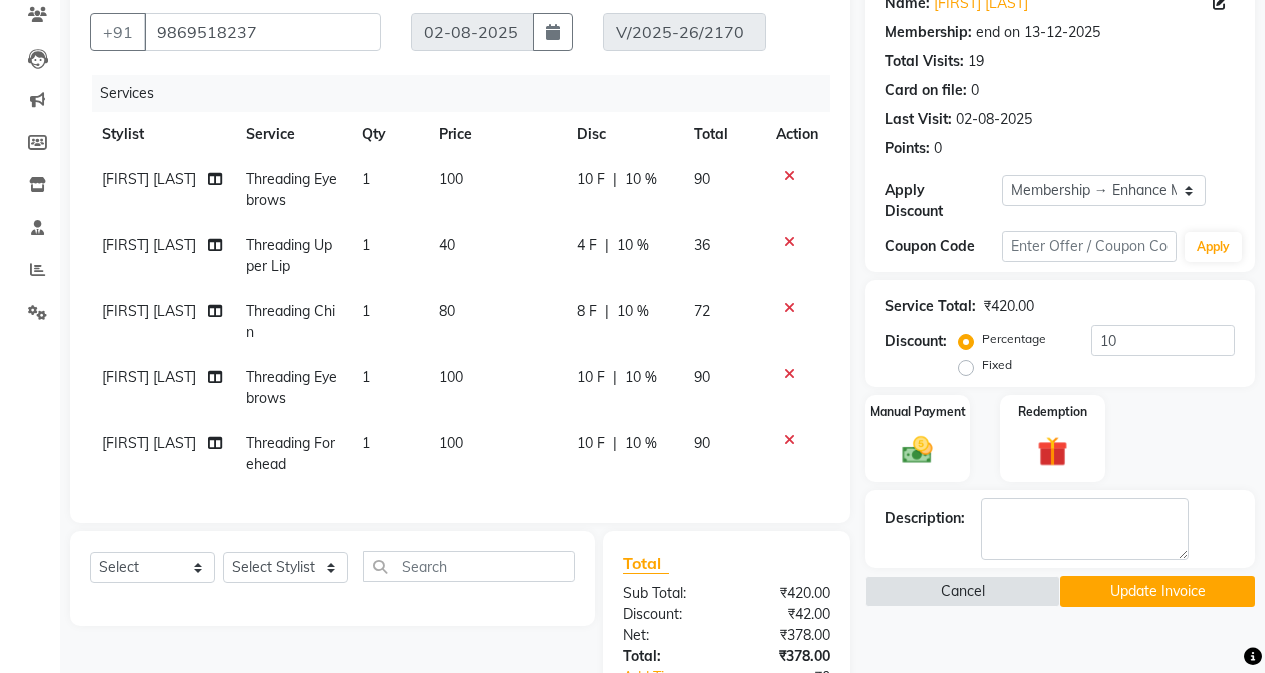 scroll, scrollTop: 300, scrollLeft: 0, axis: vertical 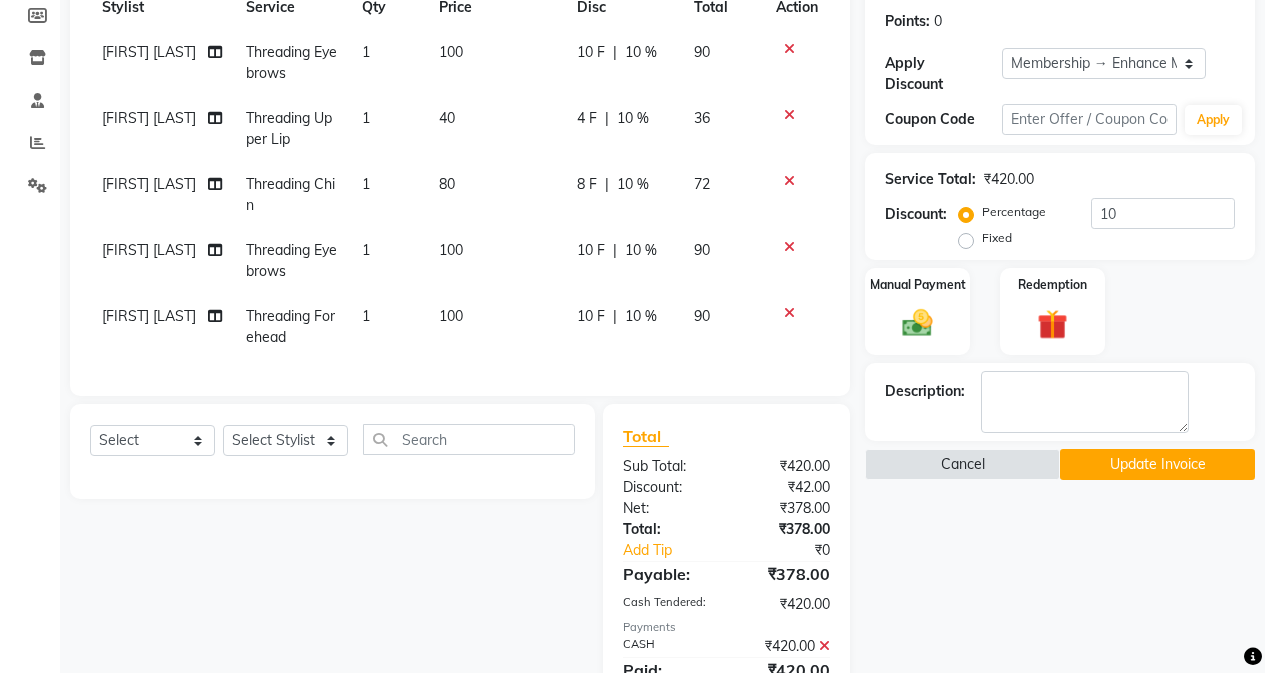 click 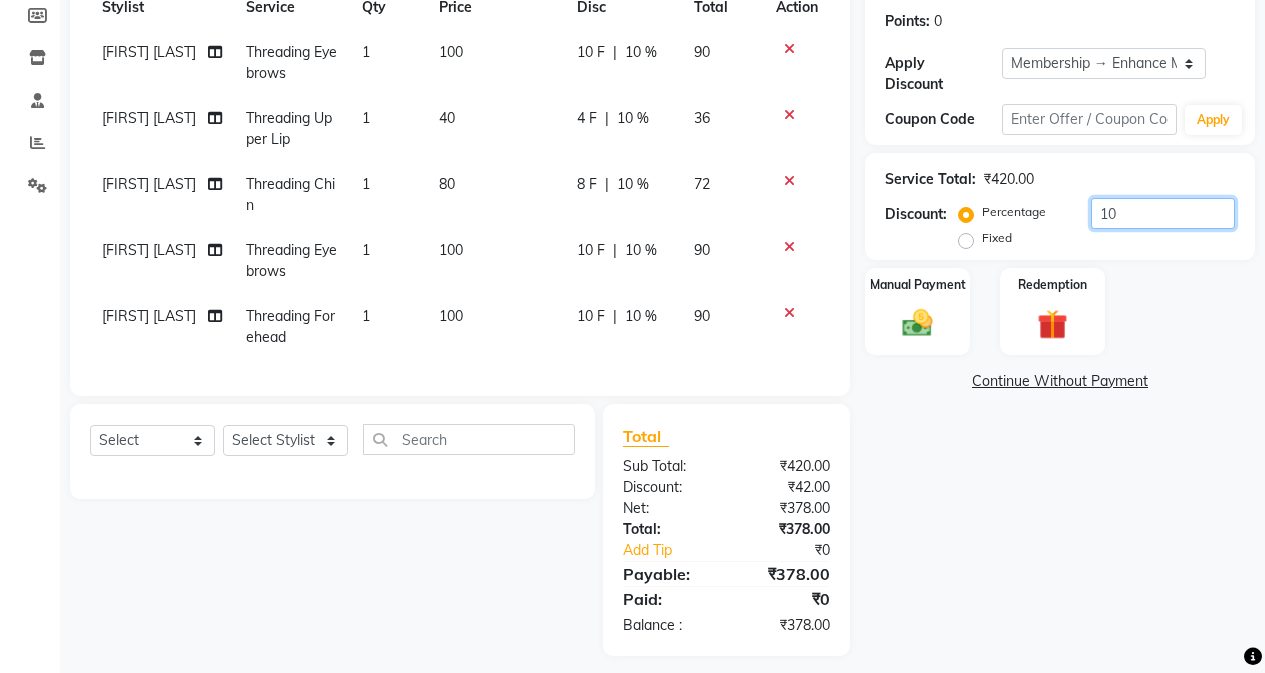 click on "10" 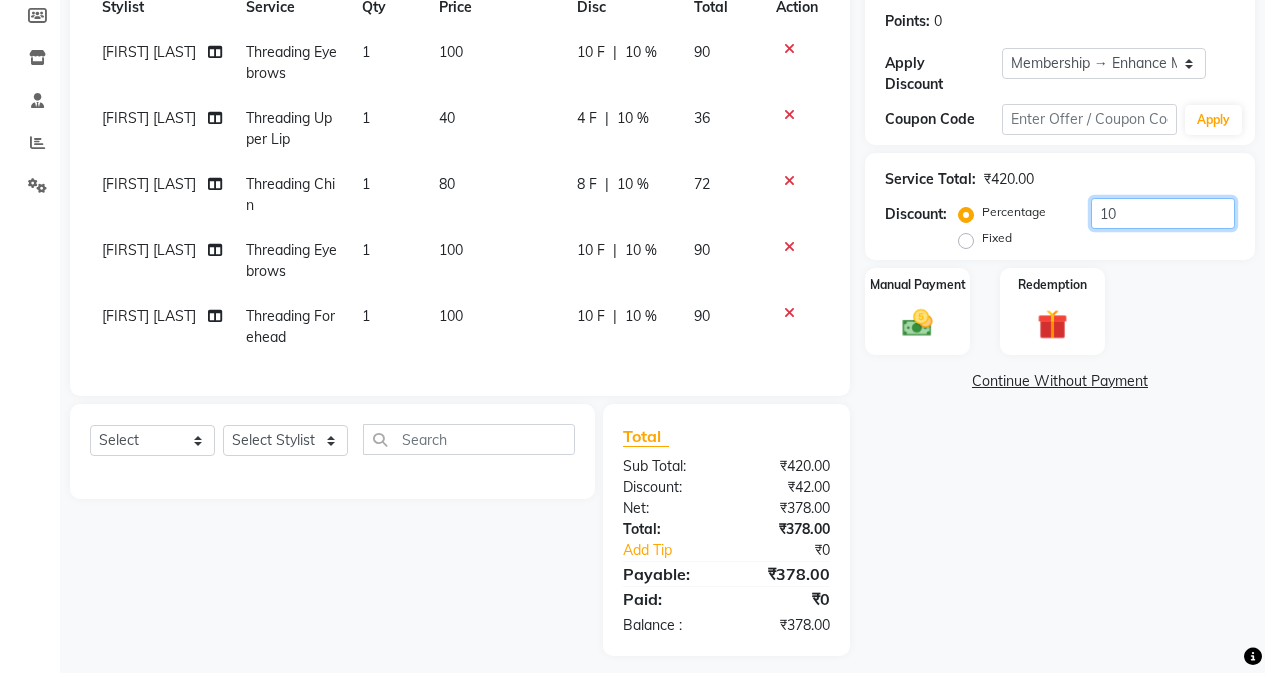 type on "1" 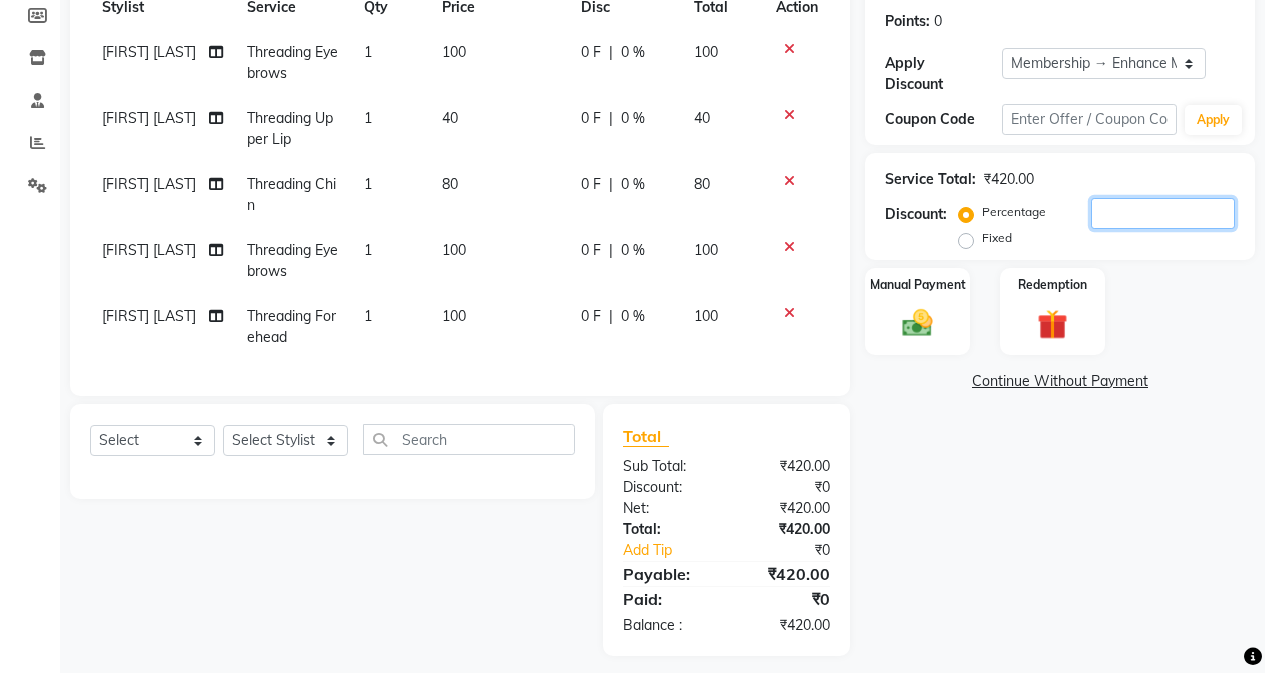 type 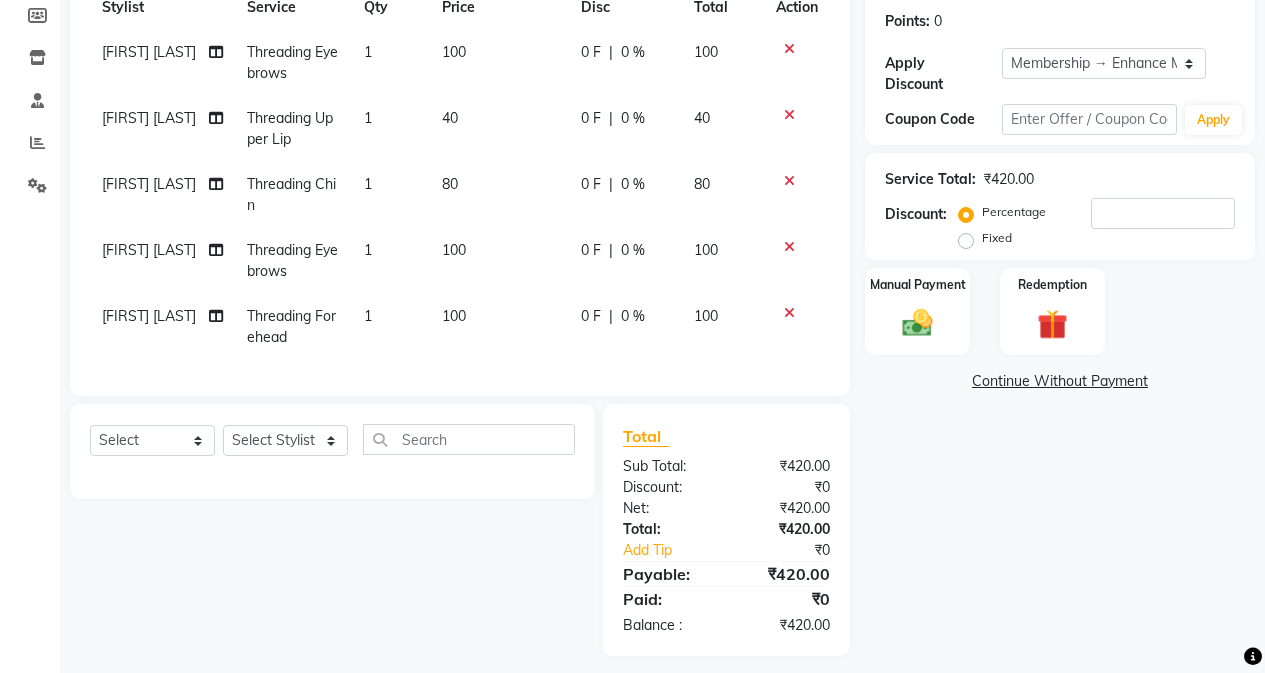 click 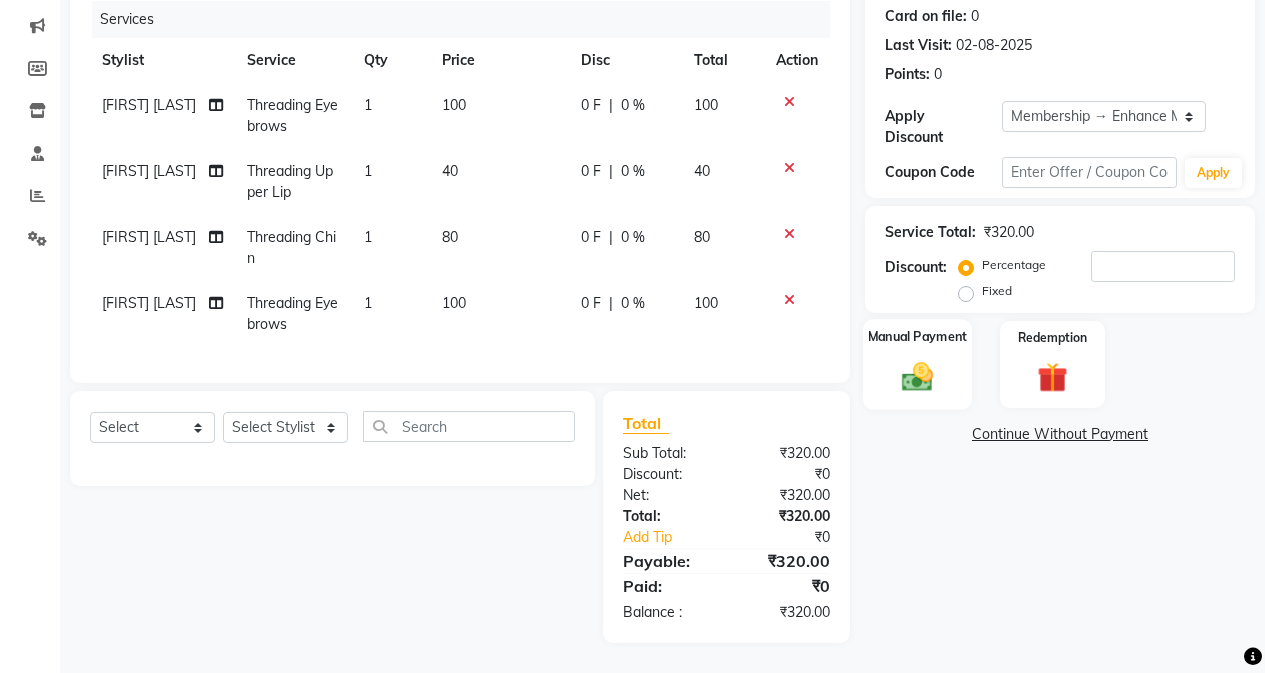 click on "Manual Payment" 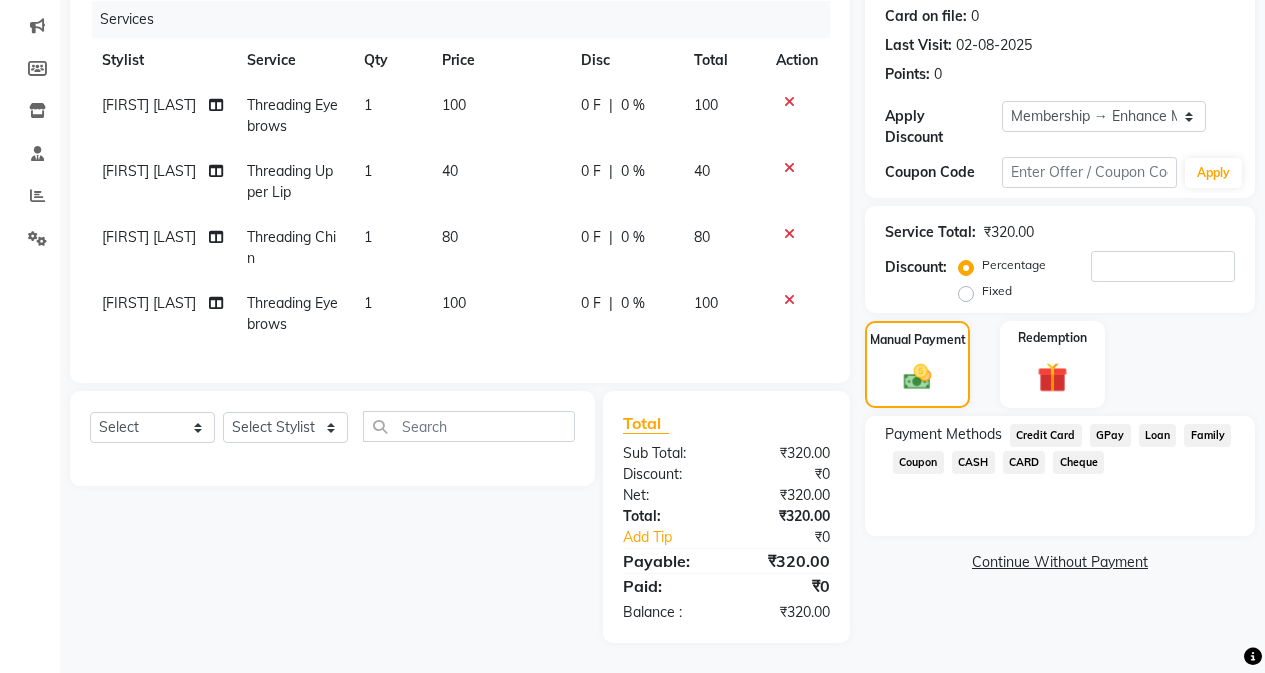 click on "CASH" 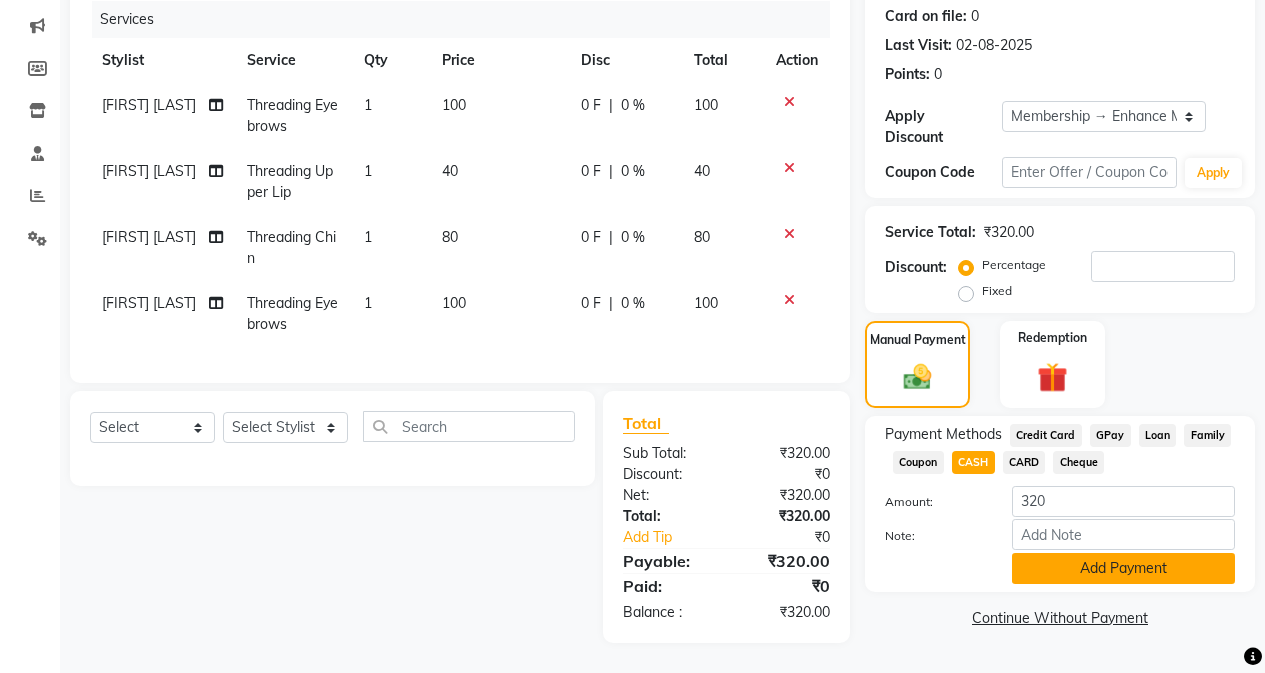 click on "Add Payment" 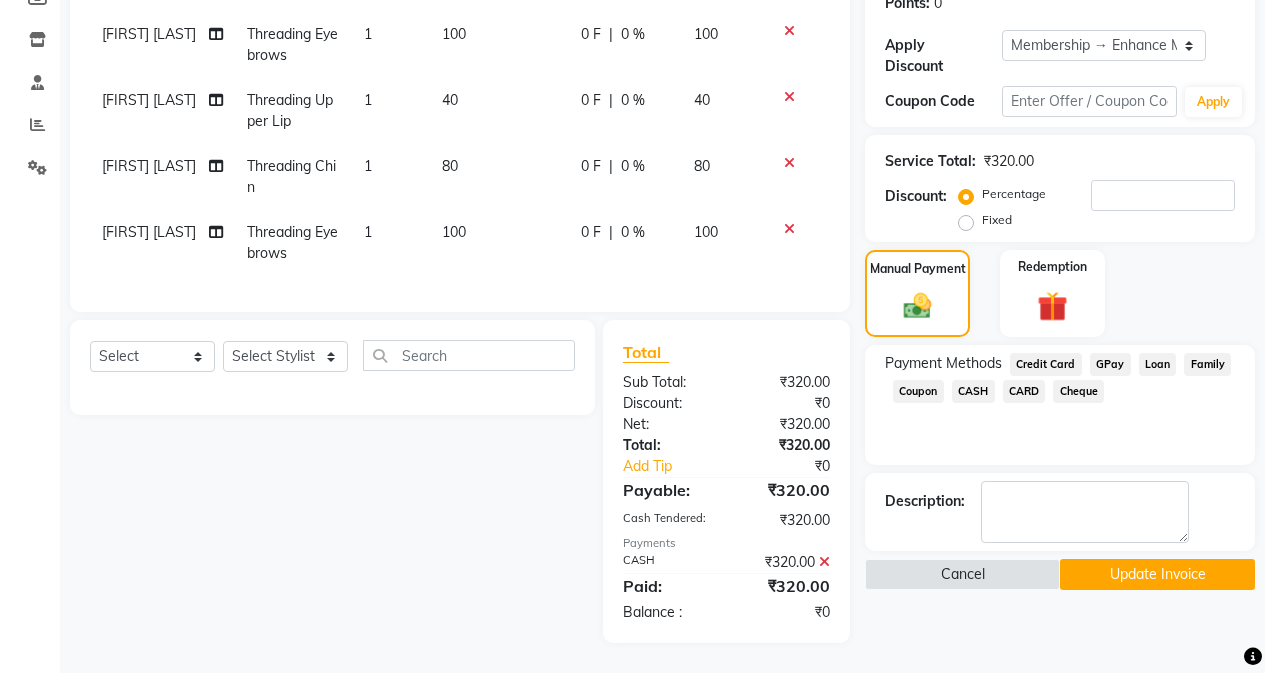 scroll, scrollTop: 333, scrollLeft: 0, axis: vertical 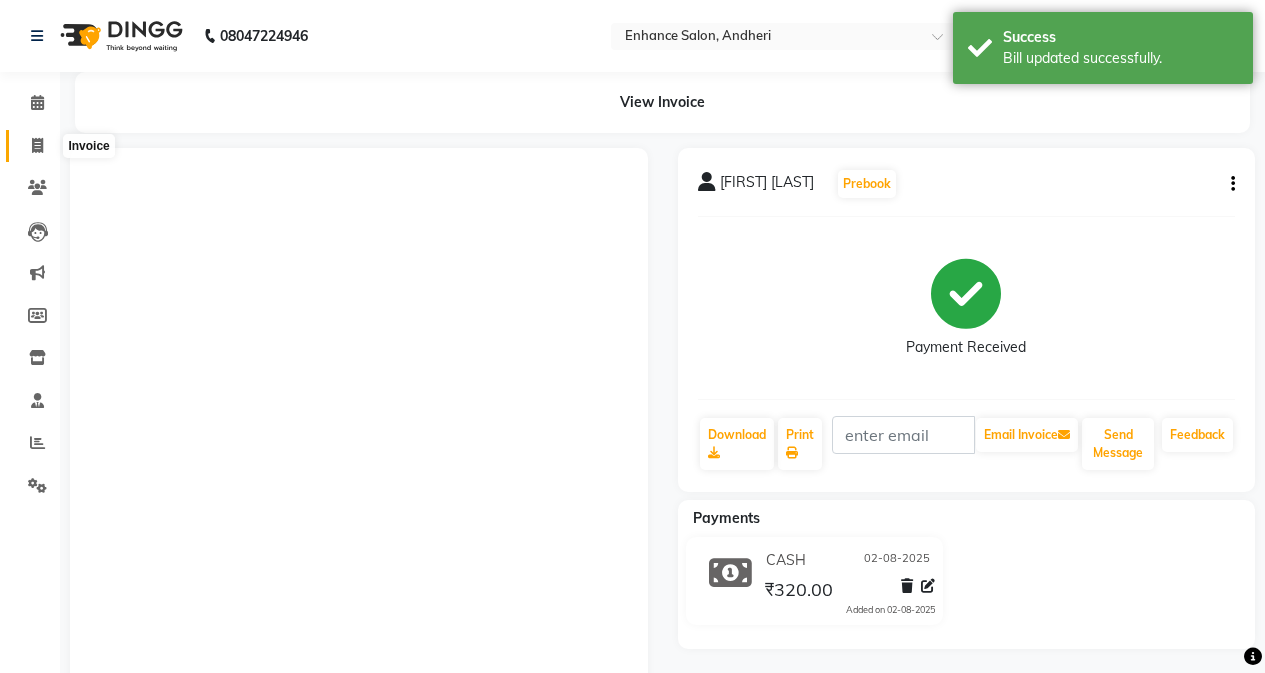 drag, startPoint x: 43, startPoint y: 148, endPoint x: 85, endPoint y: 140, distance: 42.755116 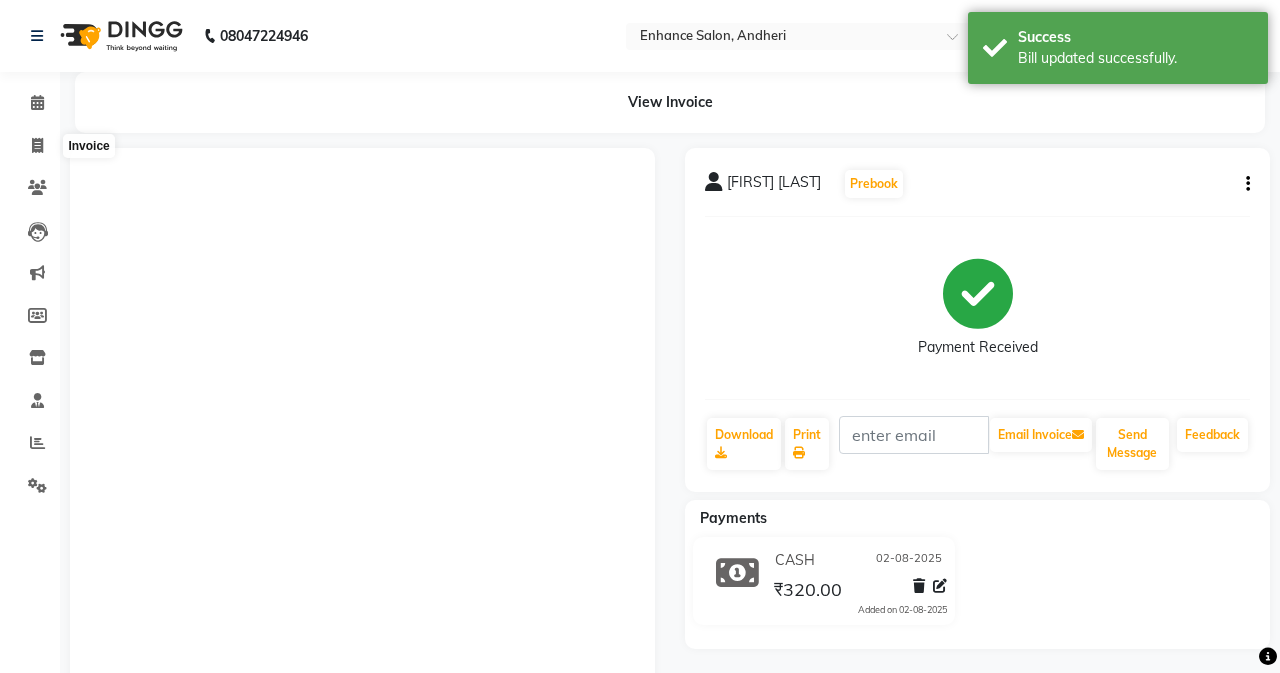select on "7236" 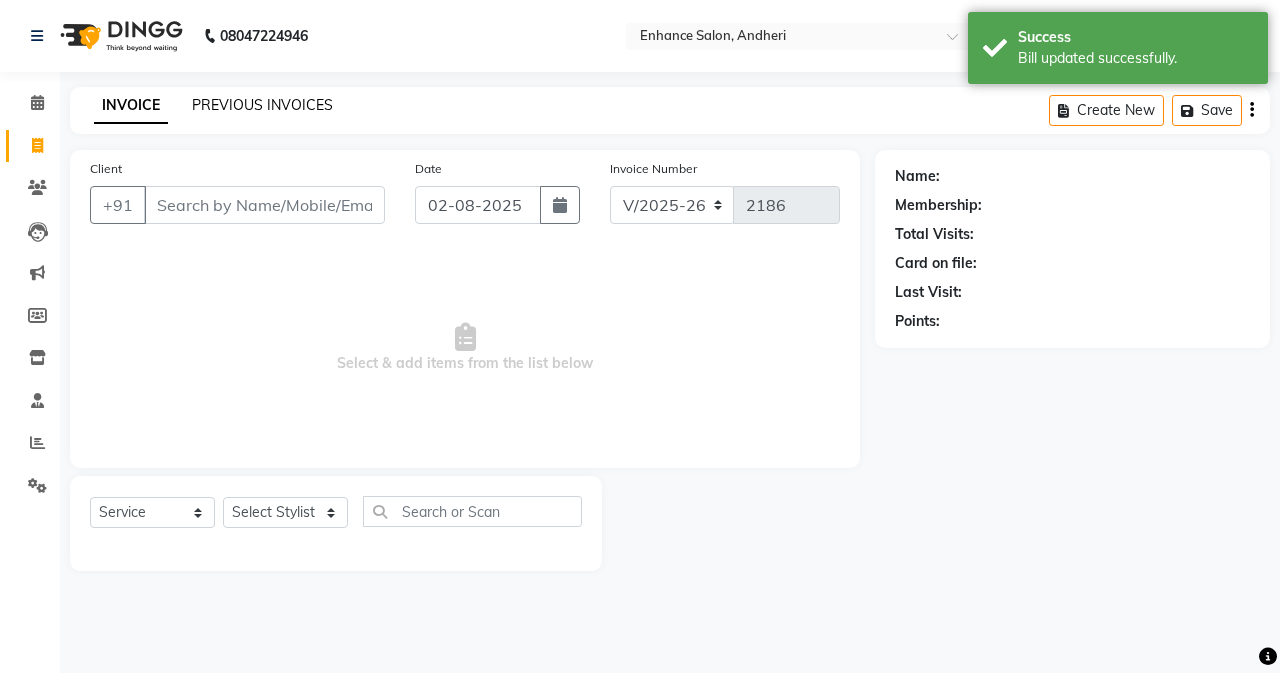 click on "PREVIOUS INVOICES" 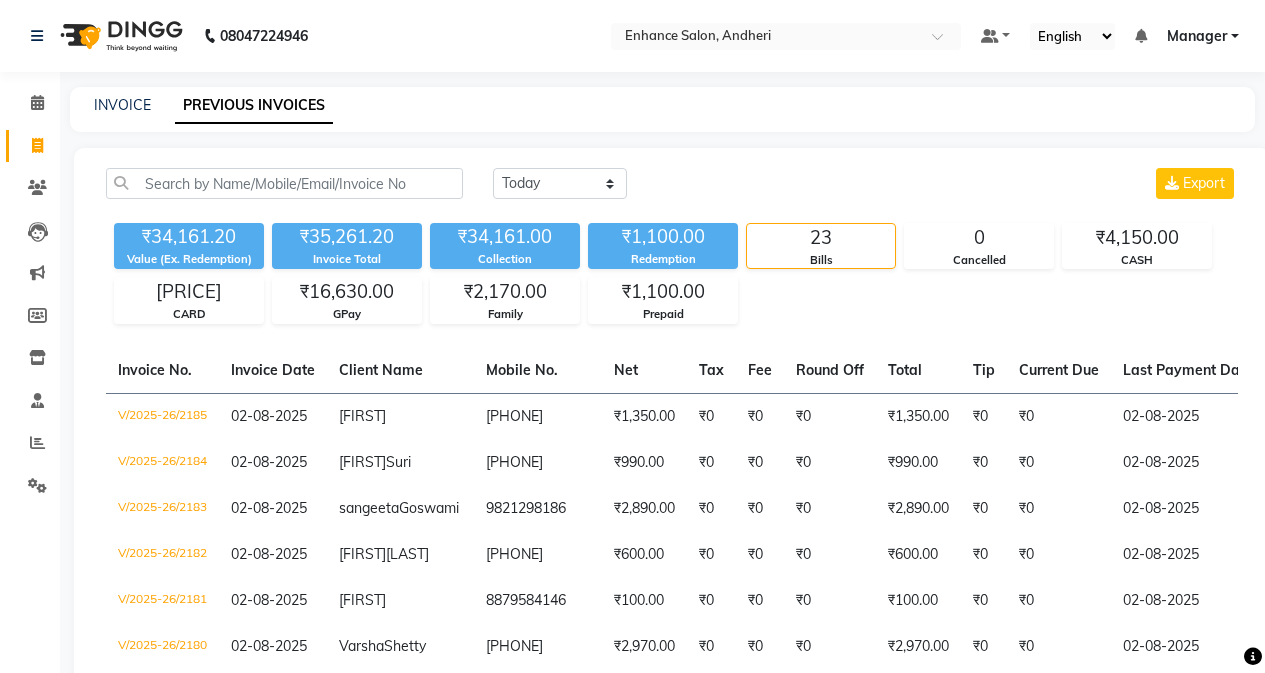 drag, startPoint x: 214, startPoint y: 104, endPoint x: 13, endPoint y: 155, distance: 207.36923 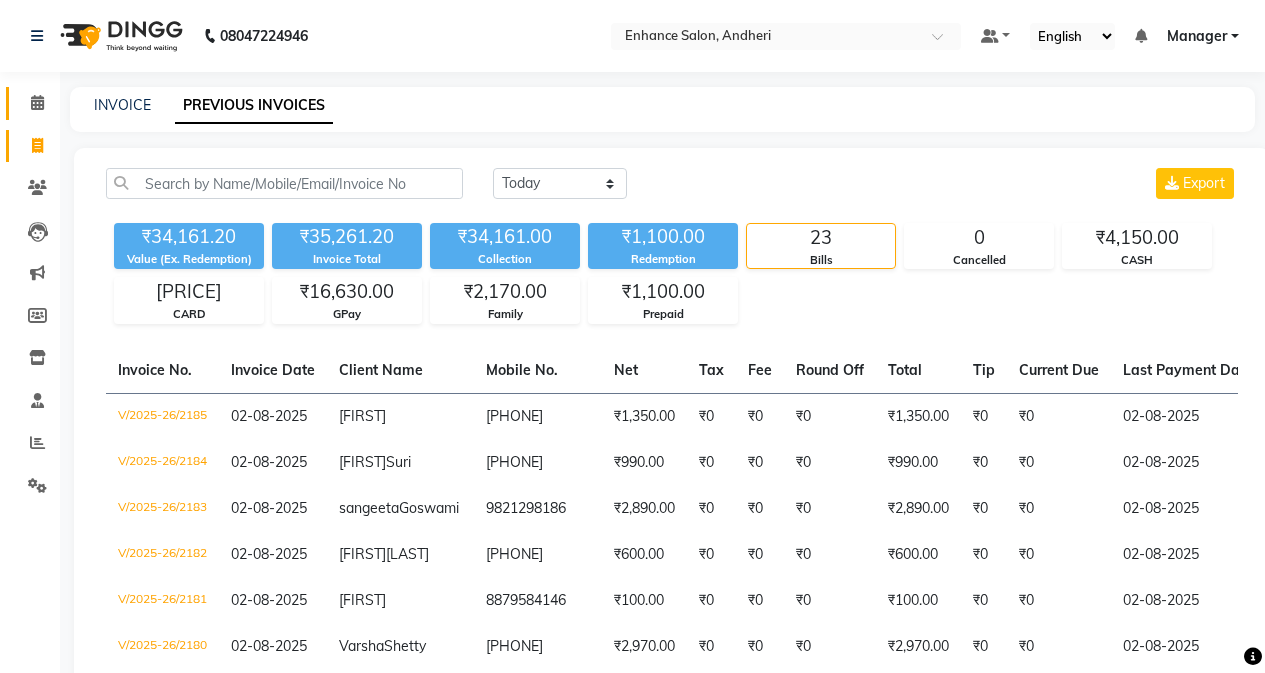 click on "Calendar" 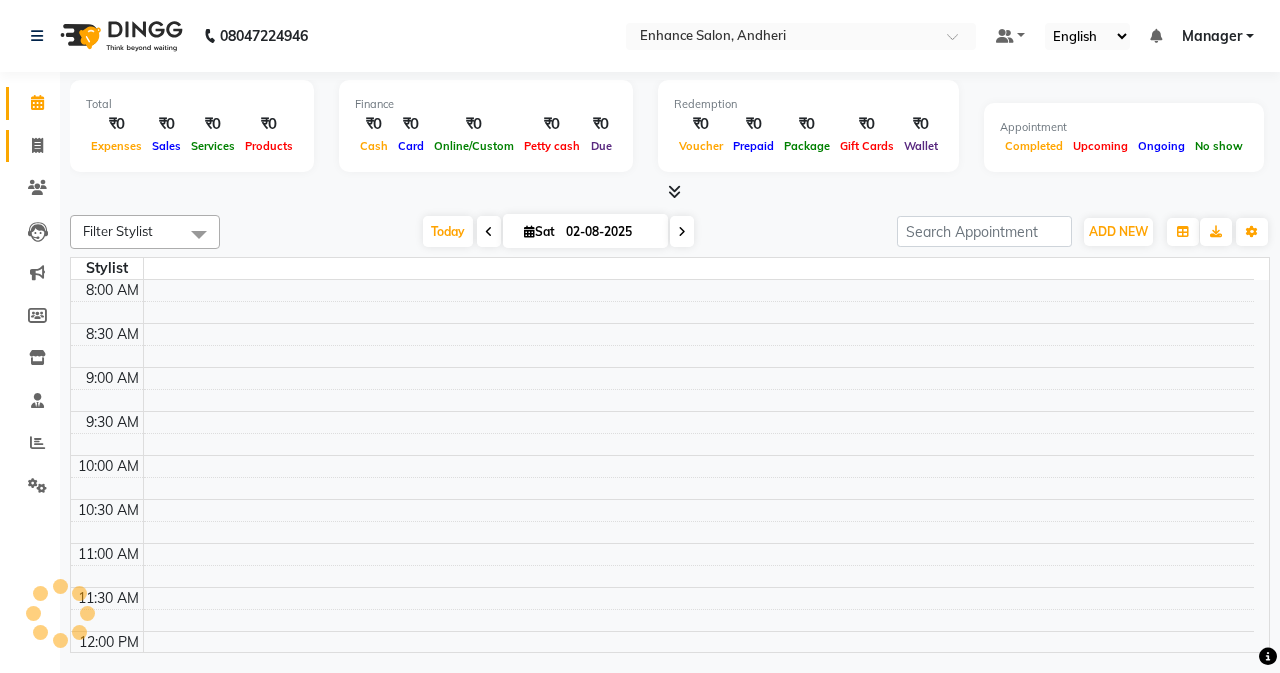 click 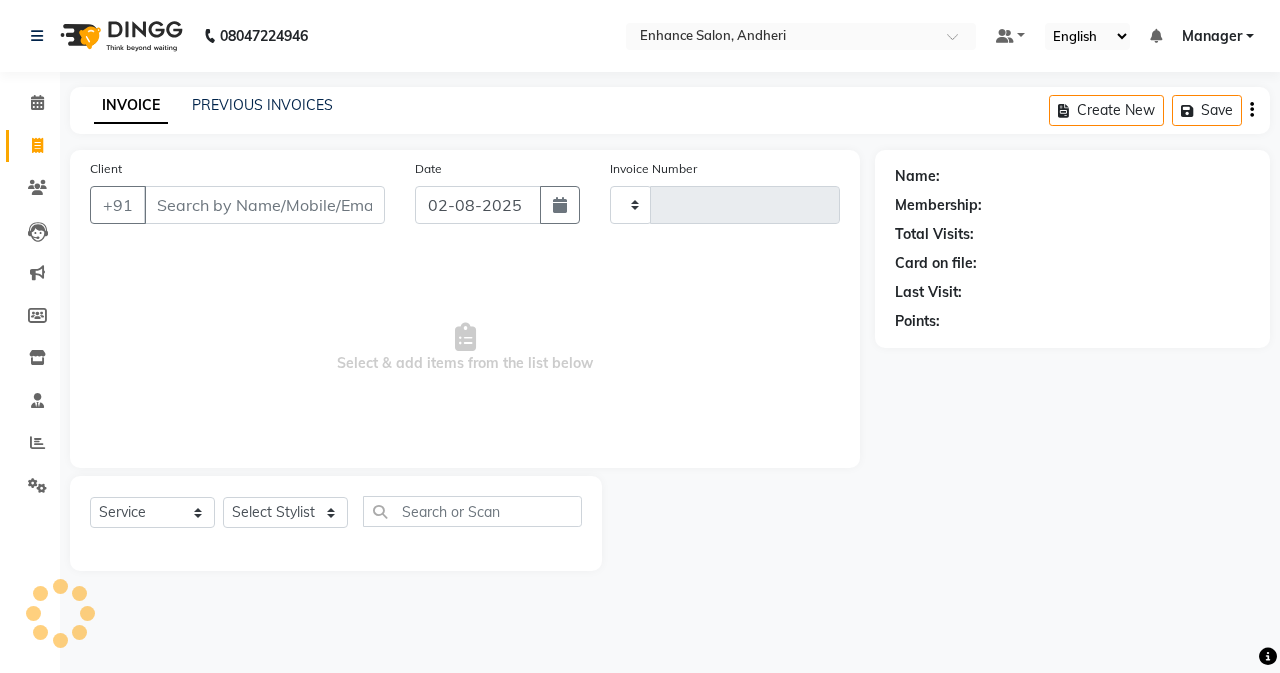 type on "2186" 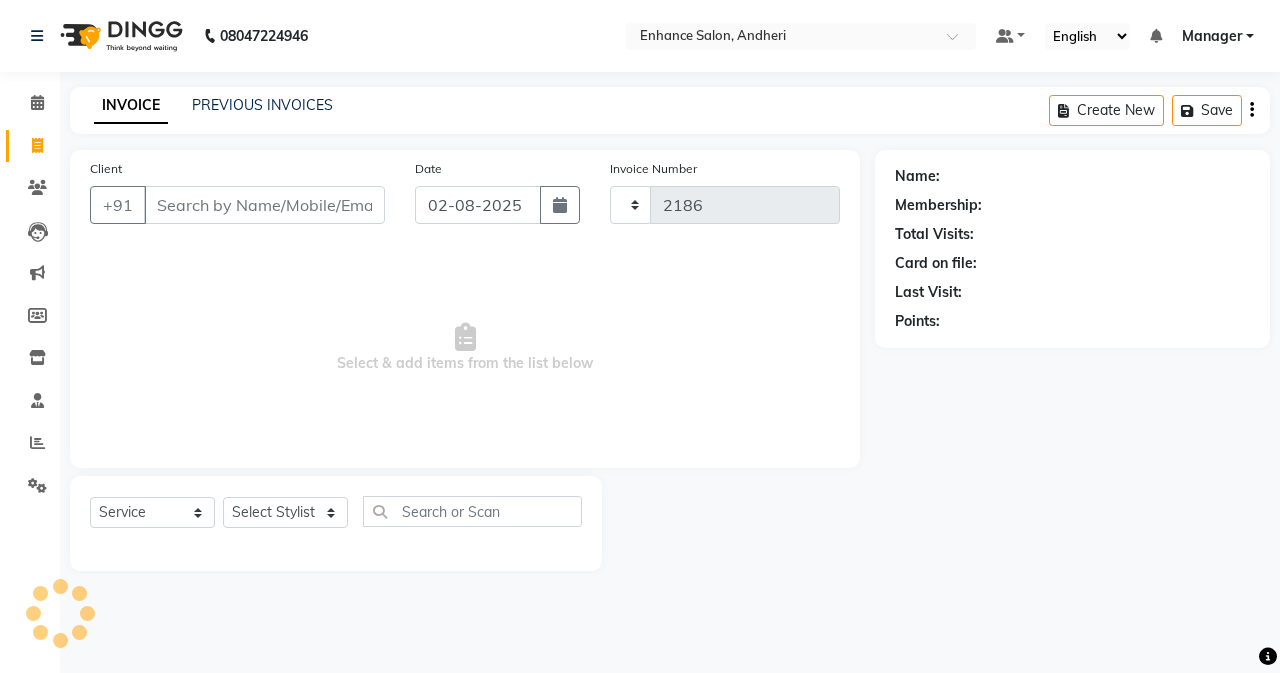 select on "7236" 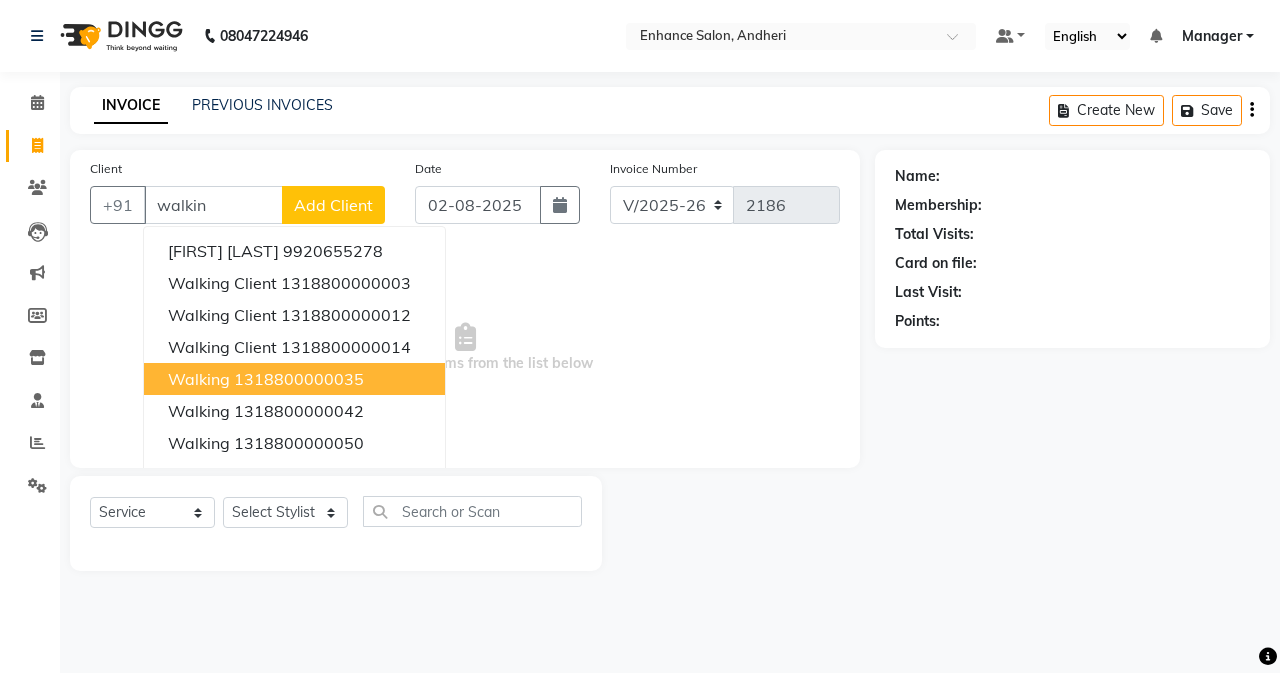 drag, startPoint x: 189, startPoint y: 379, endPoint x: 190, endPoint y: 420, distance: 41.01219 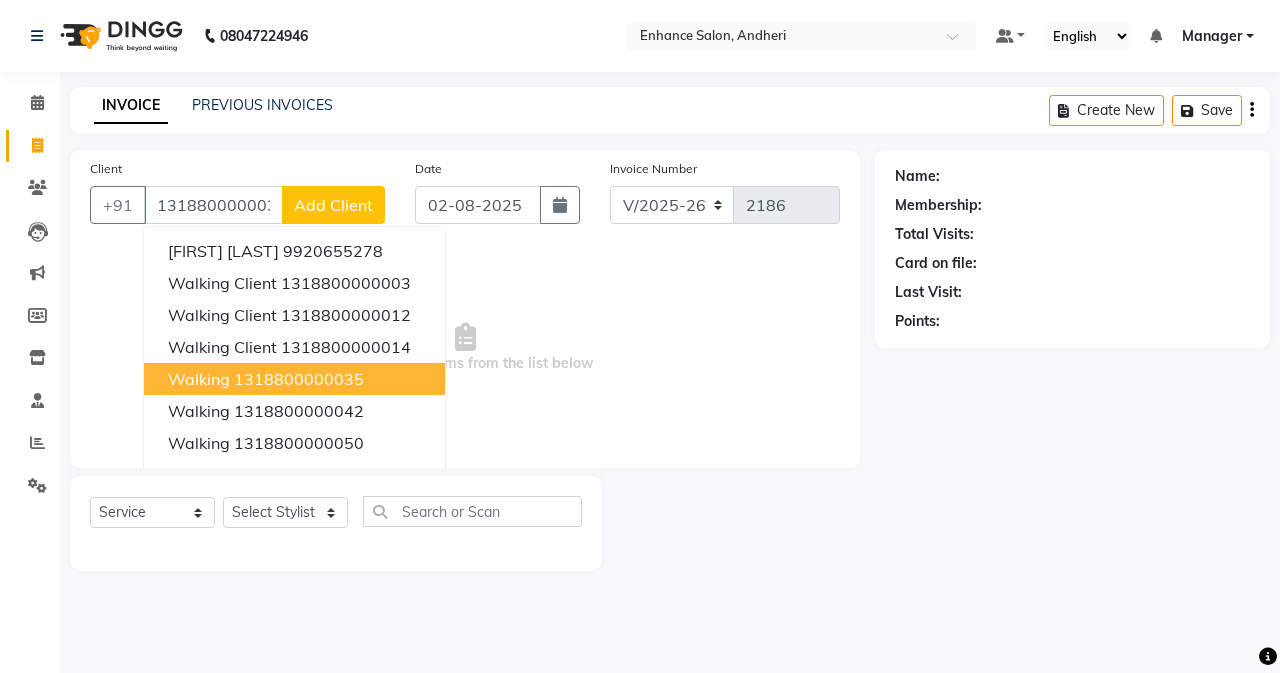 type on "1318800000035" 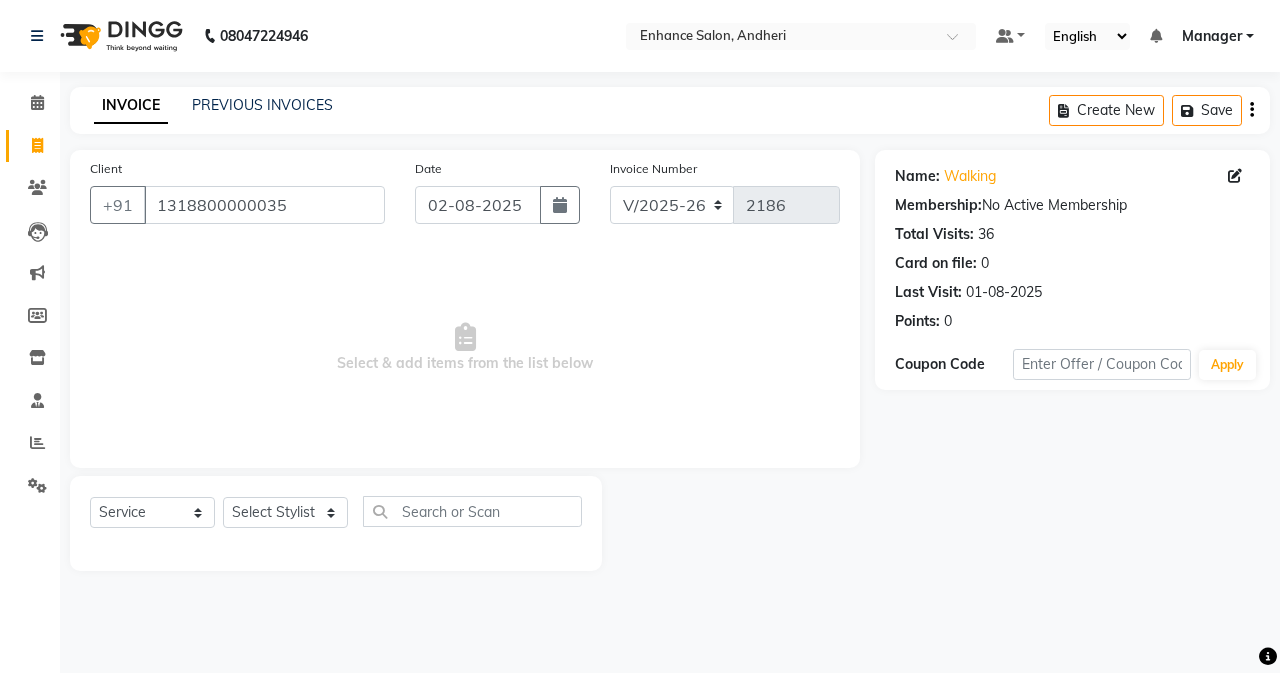 click on "Select  Service  Product  Membership  Package Voucher Prepaid Gift Card  Select Stylist Admin Arifa  ESHA CHAUHAN FARIDA SHAIKH Manager MEENA MISALKAR Minal NAMYA SALIAN POONAM KATEL RACHNA SAWANT Ranu nails REEMA MANGELA SHAMINA SHAIKH SHEFALI SHETTY TABU SHAIKH" 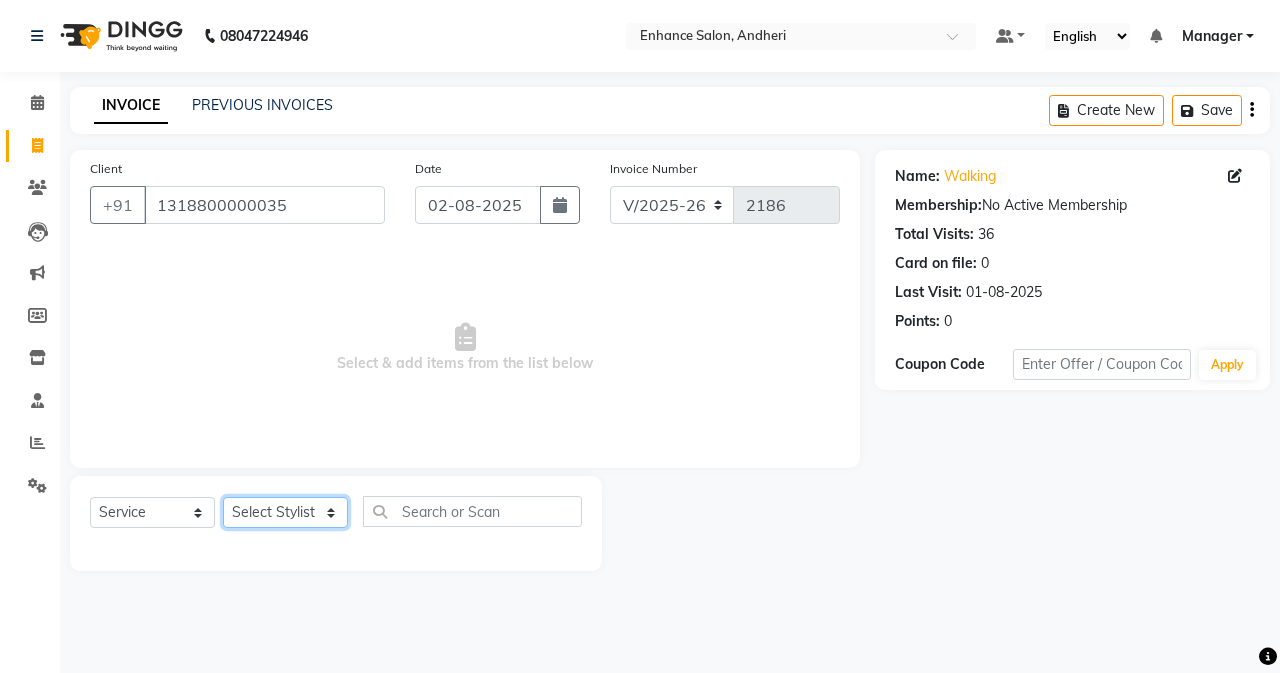 click on "Select Stylist Admin Arifa  ESHA CHAUHAN FARIDA SHAIKH Manager MEENA MISALKAR Minal NAMYA SALIAN POONAM KATEL RACHNA SAWANT Ranu nails REEMA MANGELA SHAMINA SHAIKH SHEFALI SHETTY TABU SHAIKH" 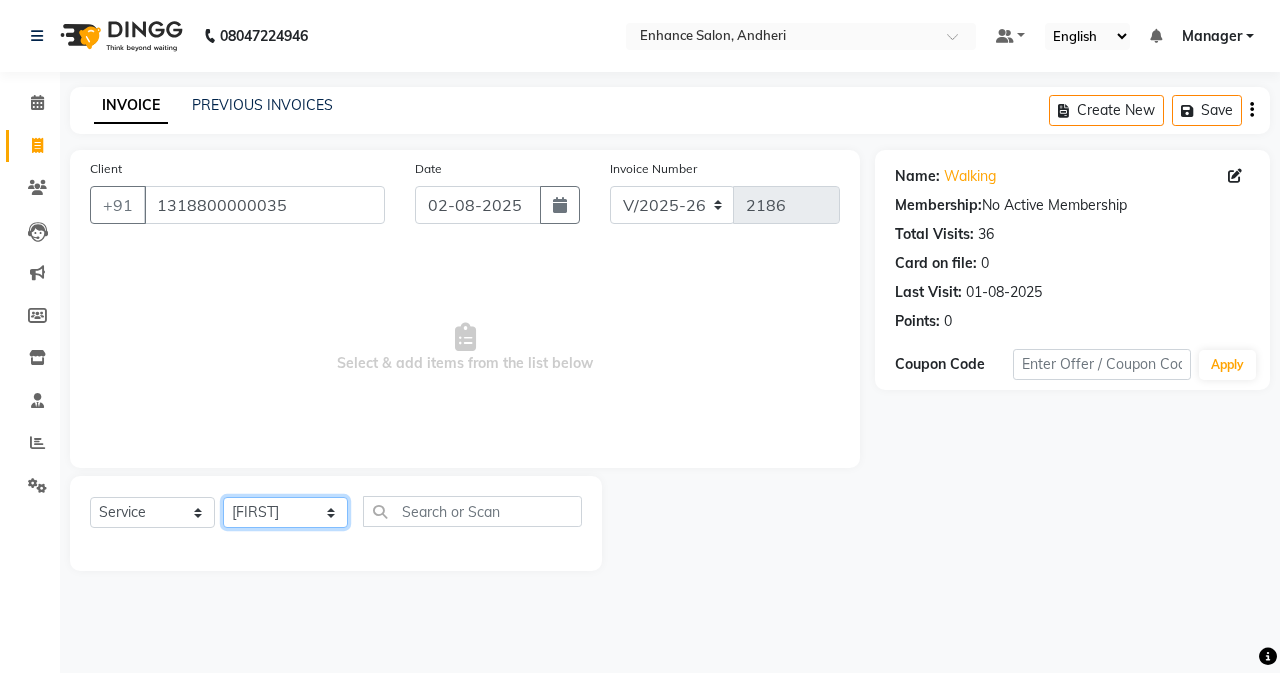 click on "Select Stylist Admin Arifa  ESHA CHAUHAN FARIDA SHAIKH Manager MEENA MISALKAR Minal NAMYA SALIAN POONAM KATEL RACHNA SAWANT Ranu nails REEMA MANGELA SHAMINA SHAIKH SHEFALI SHETTY TABU SHAIKH" 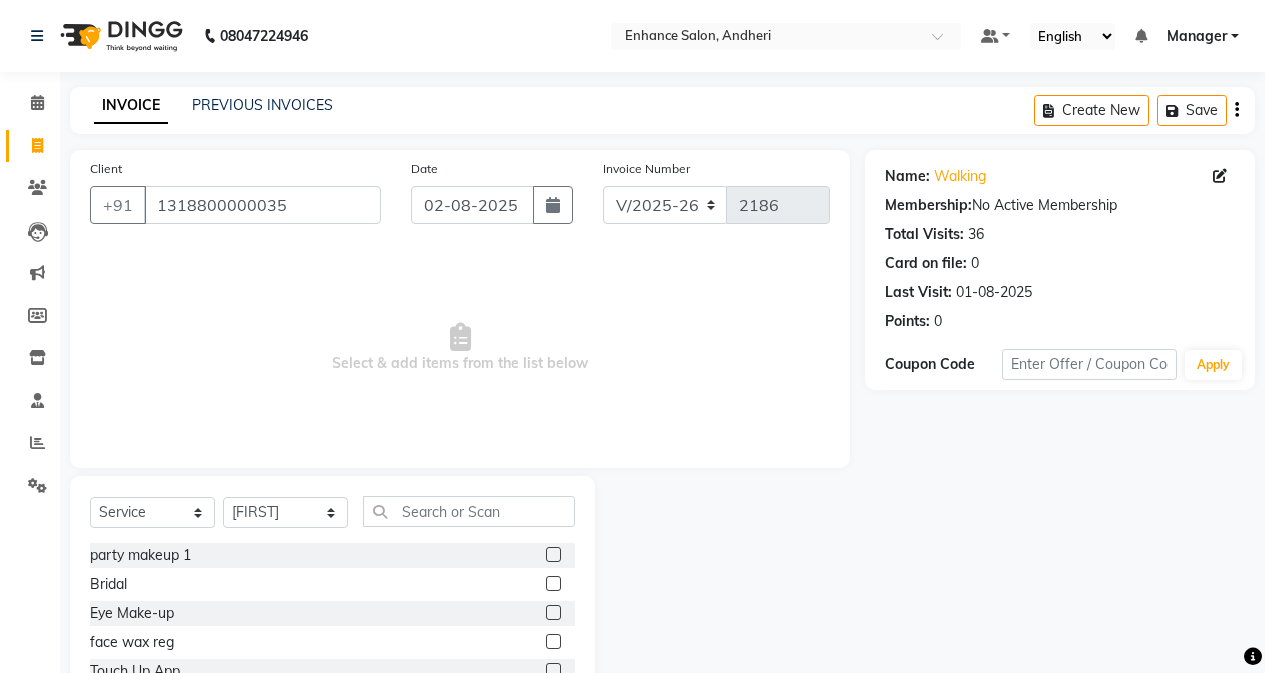click on "Select  Service  Product  Membership  Package Voucher Prepaid Gift Card  Select Stylist Admin Arifa  ESHA CHAUHAN FARIDA SHAIKH Manager MEENA MISALKAR Minal NAMYA SALIAN POONAM KATEL RACHNA SAWANT Ranu nails REEMA MANGELA SHAMINA SHAIKH SHEFALI SHETTY TABU SHAIKH party makeup 1  Bridal  Eye Make-up  face wax reg  Touch Up App  High Lights  Only touchup App  Side locks peel 400  inner spa  inner spa tube  service tip  previous balance  food  Dandruff treatment  Prepaid  Deposit  Aroma Gold serum  K18  saree drape  Moisture Plus shampoo  Colour conditioner MilkShake  Malibu SPF 50  Massage Head  Massage Neck & Shoulder  Massage Neck, Shoulder & Back  Massage Arms  Massage Legs  Massage Feet  Massage Body  wedding  sangeet  cocktail  Mehendi  reception  Student  Maji Full (Touch-up)  Maji Crown  Maji Deep Crown  Maji Global  Inoa Full (Touch-up)  Inoa Global  Inoa Crown  Inoa Deep Crown  Nanoplatia  Botox  Deep Conditioning  Hair Wash  Hair Cut  Straight Cut  Kids Hair Cut  Styling Paddle Dry + Wash  Richfeel" 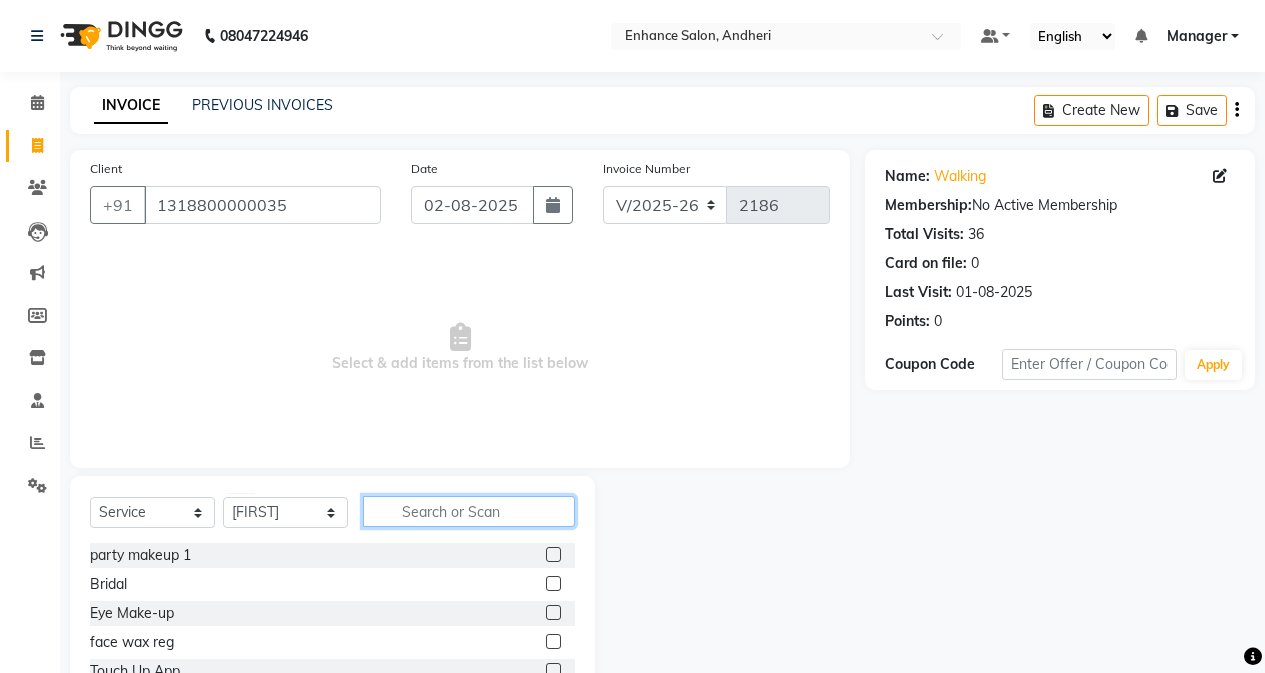 click 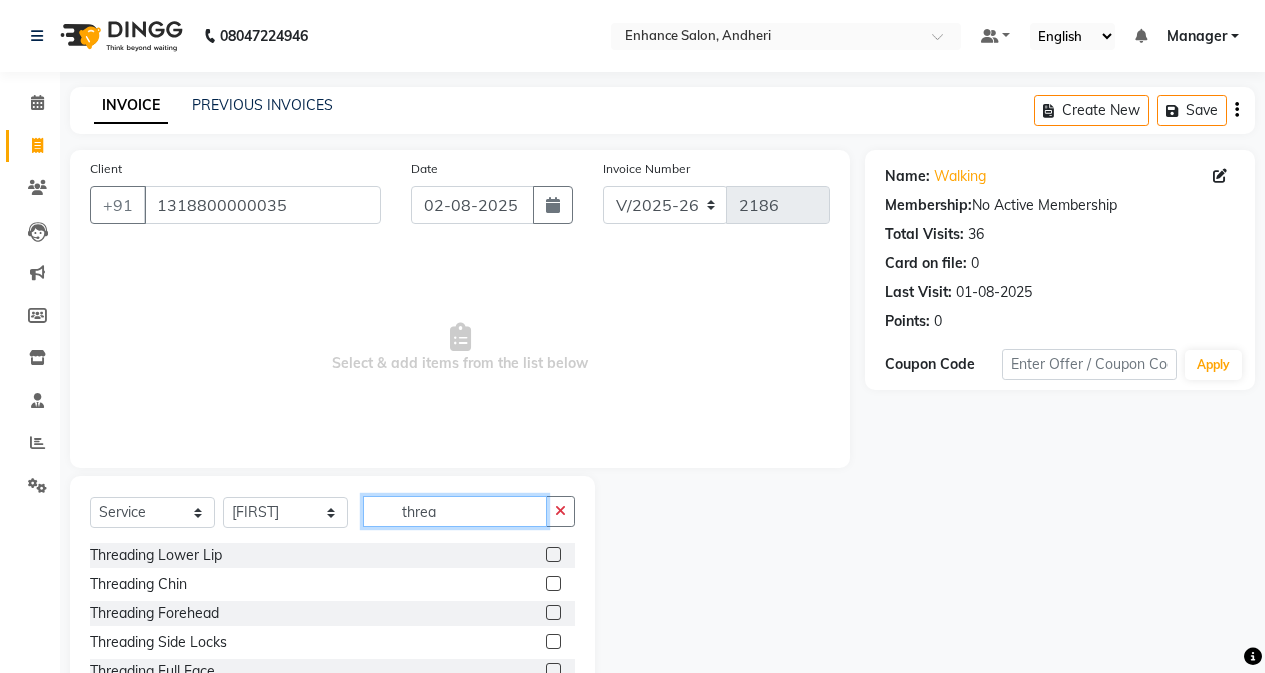 scroll, scrollTop: 3, scrollLeft: 0, axis: vertical 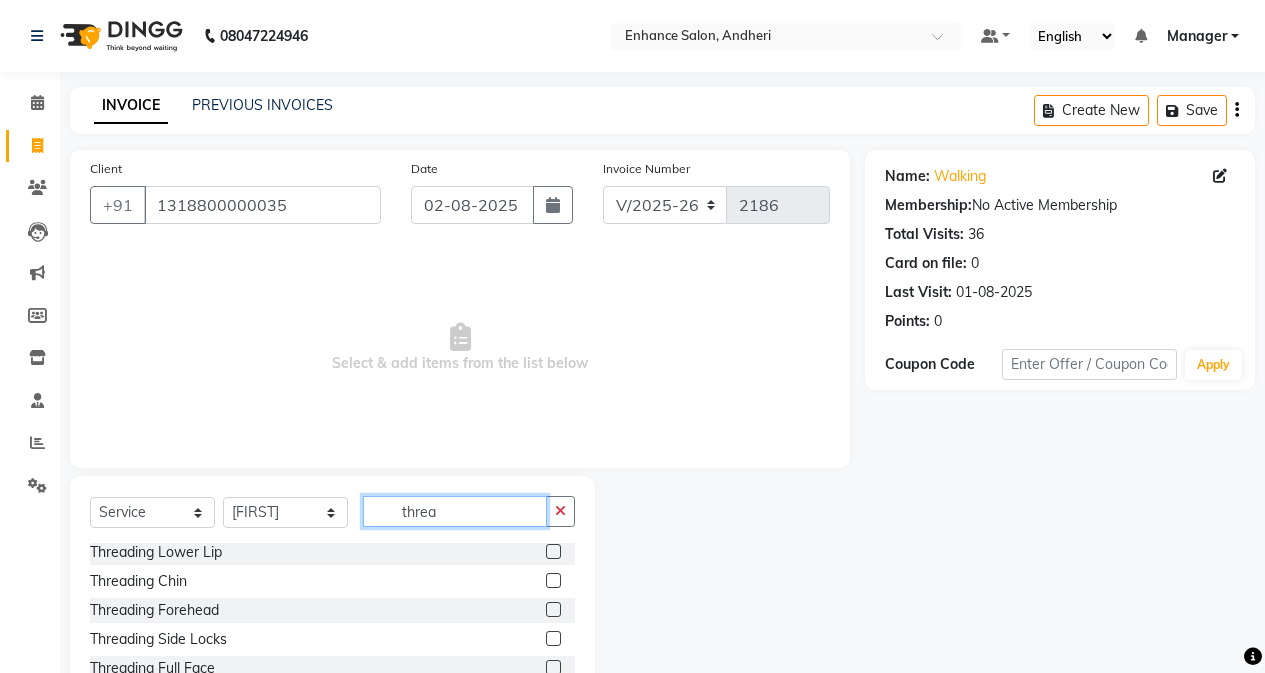 type on "threa" 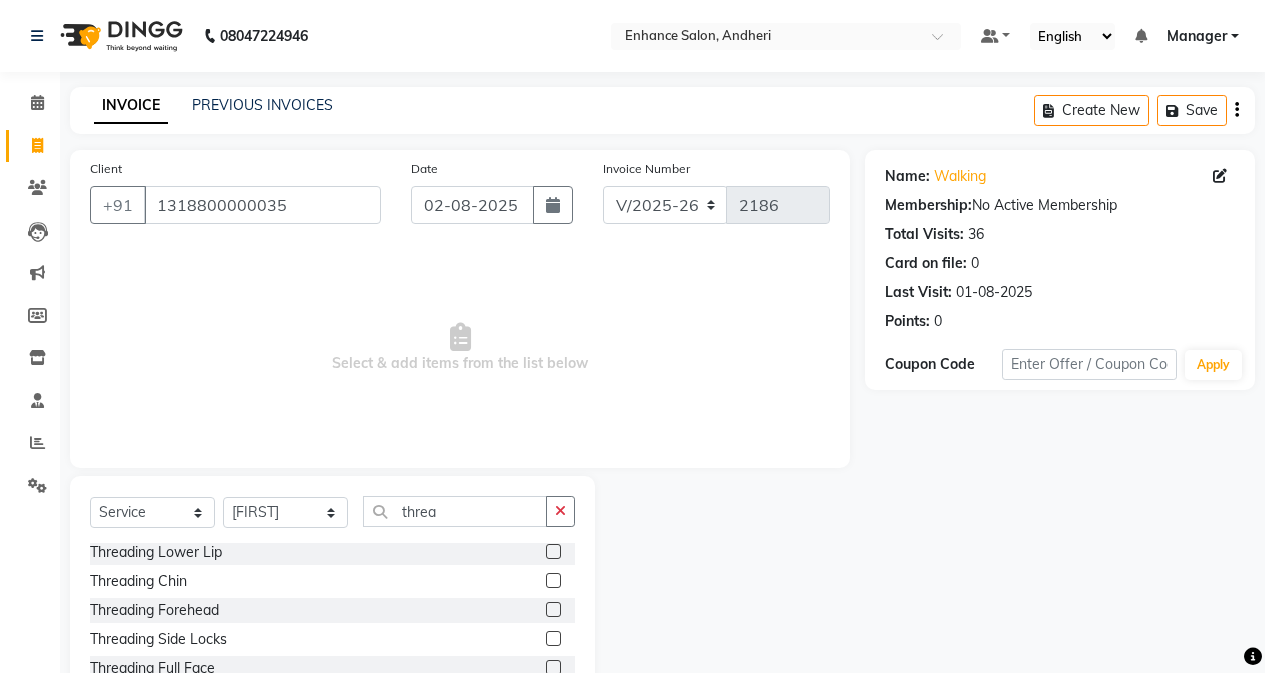 click 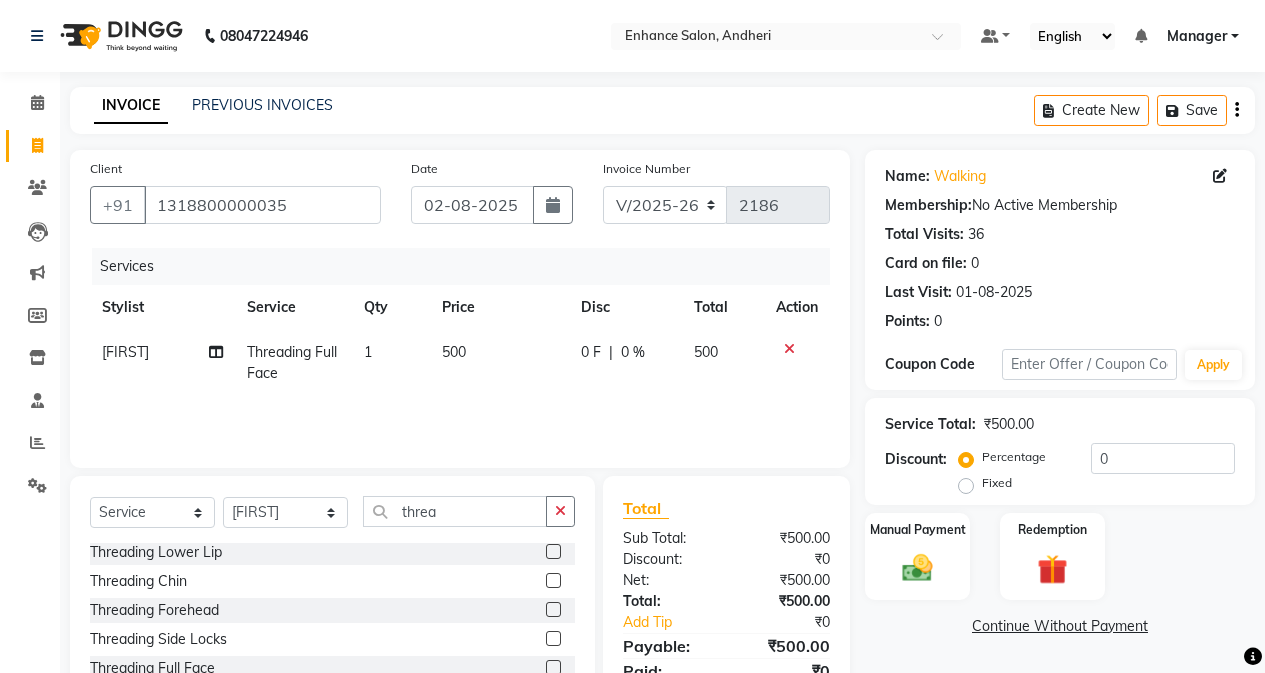 checkbox on "false" 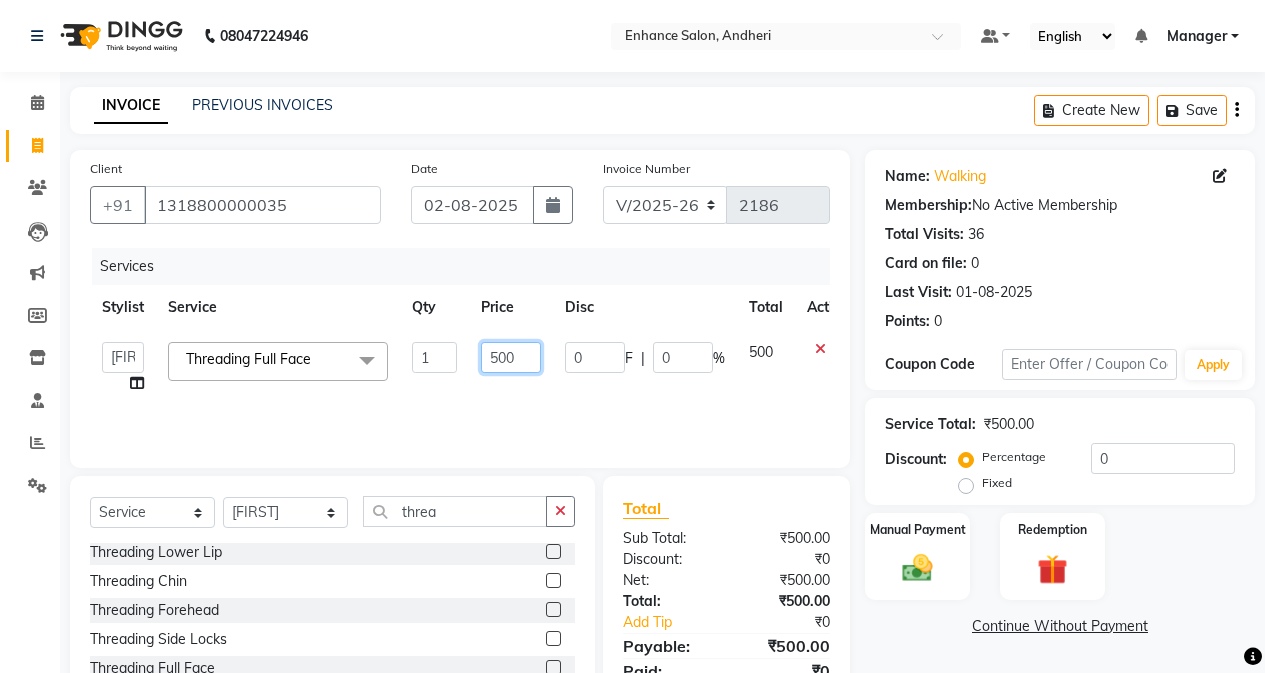 click on "500" 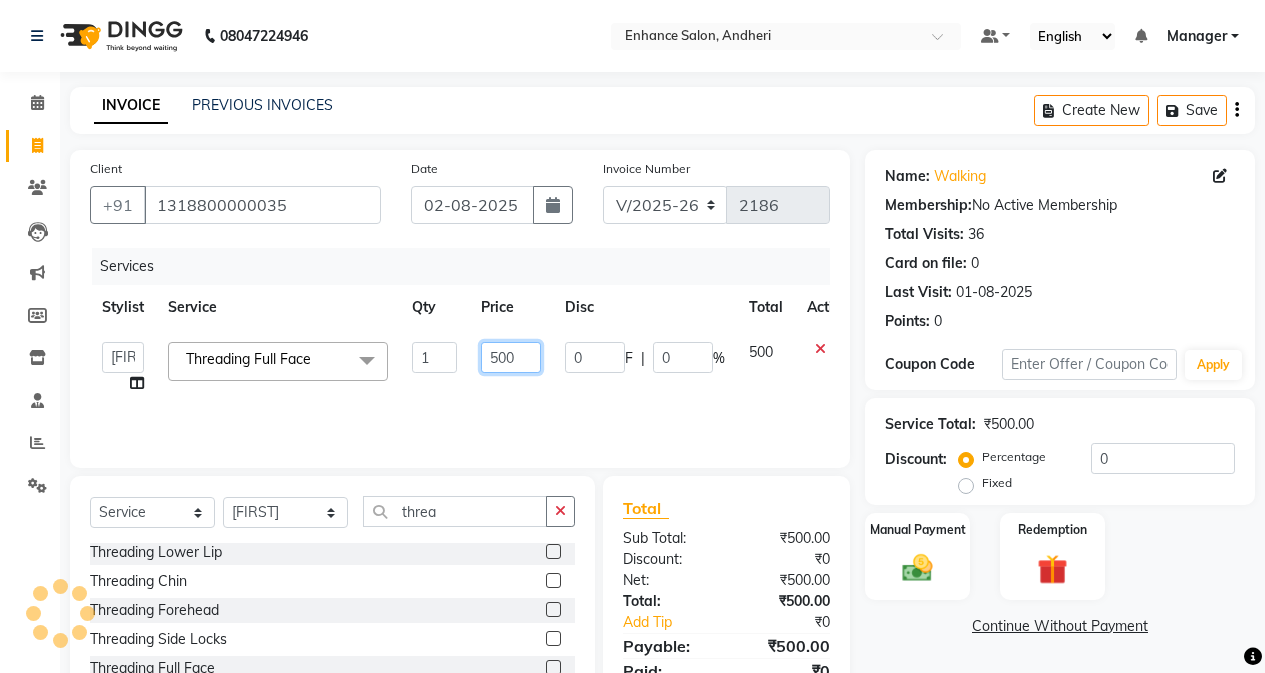 click on "500" 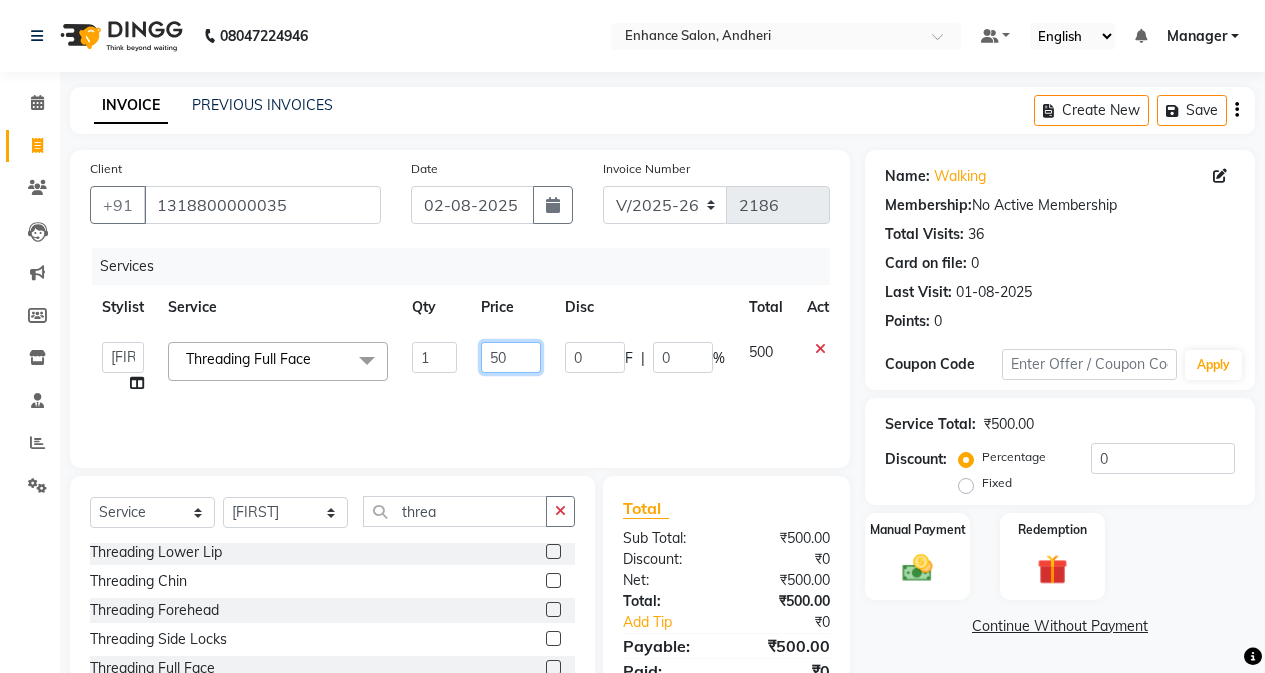 type on "5" 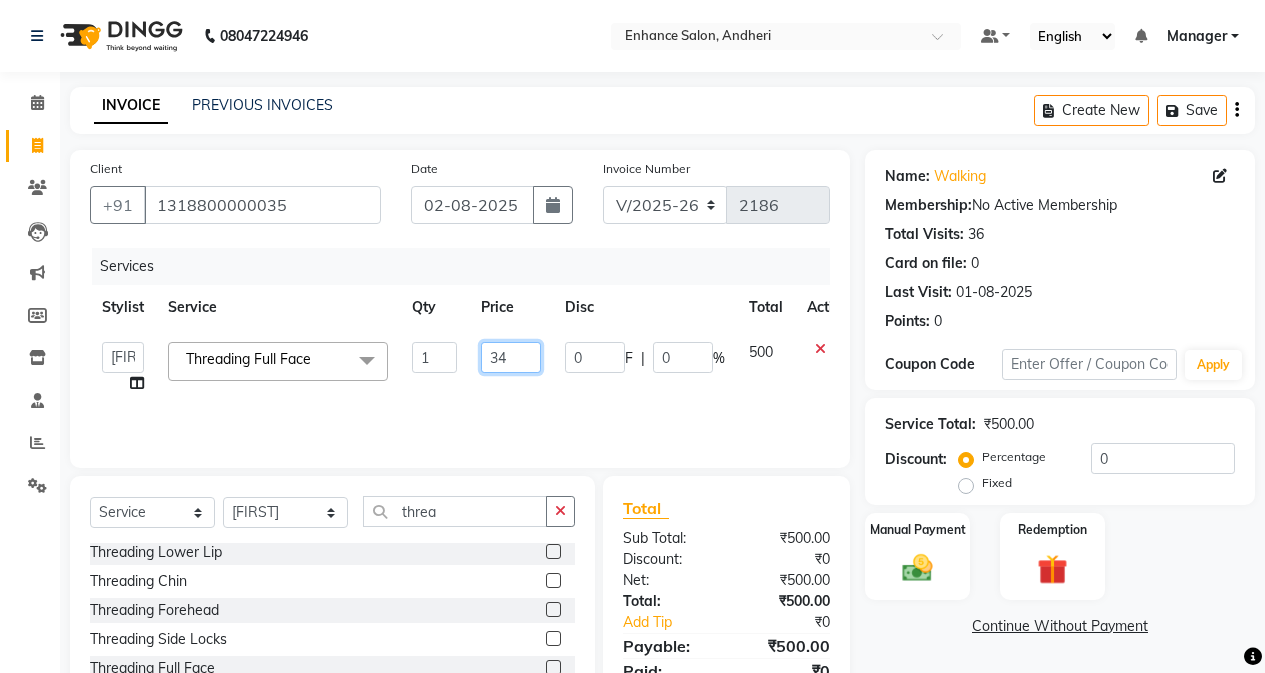 type on "340" 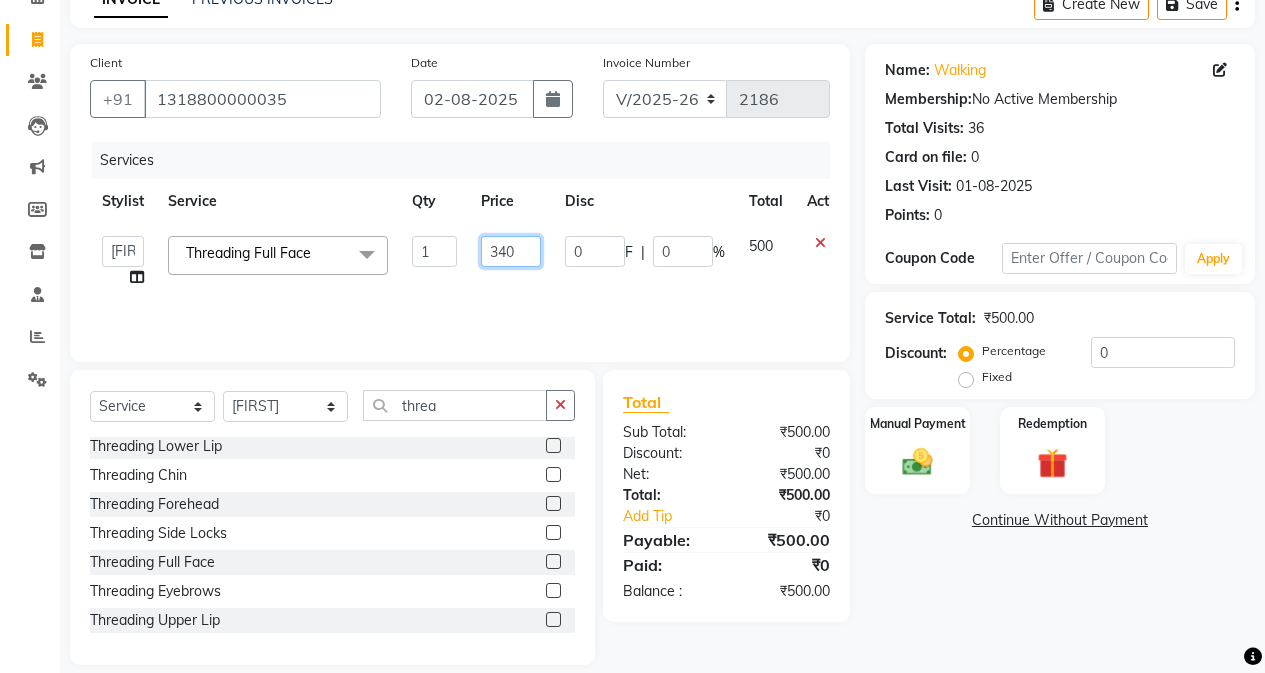 scroll, scrollTop: 128, scrollLeft: 0, axis: vertical 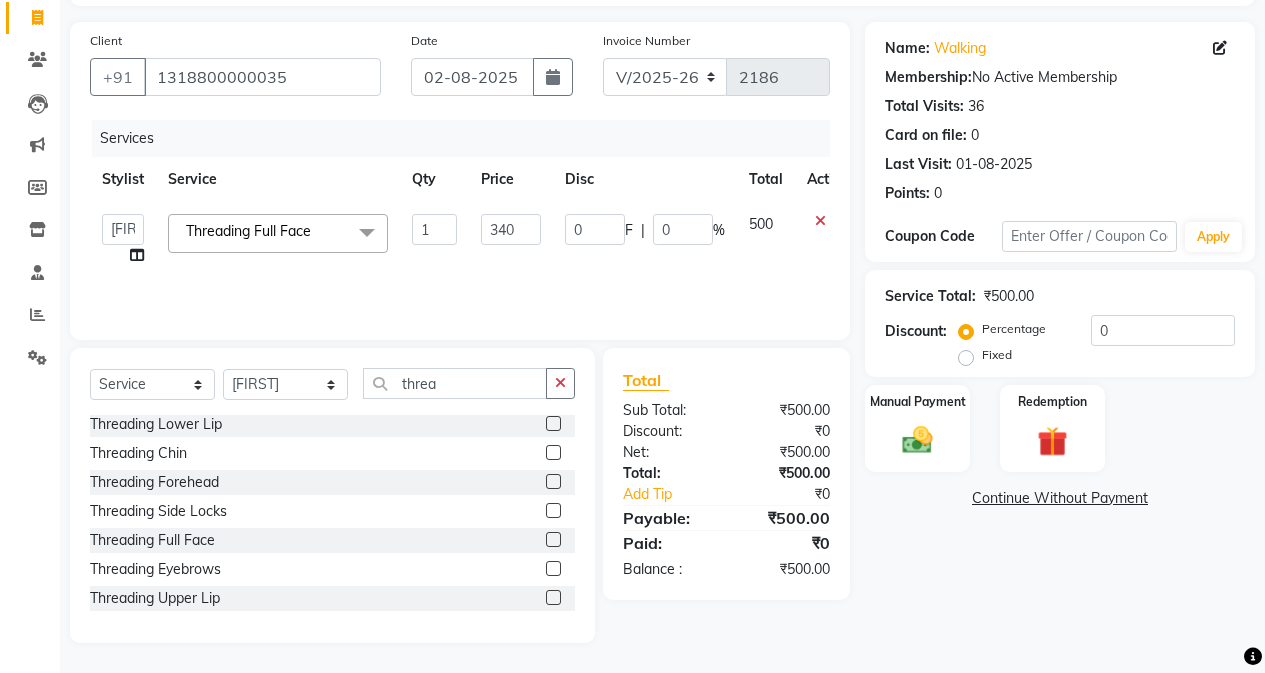 click on "Name: Walking  Membership:  No Active Membership  Total Visits:  36 Card on file:  0 Last Visit:   01-08-2025 Points:   0  Coupon Code Apply Service Total:  ₹500.00  Discount:  Percentage   Fixed  0 Manual Payment Redemption  Continue Without Payment" 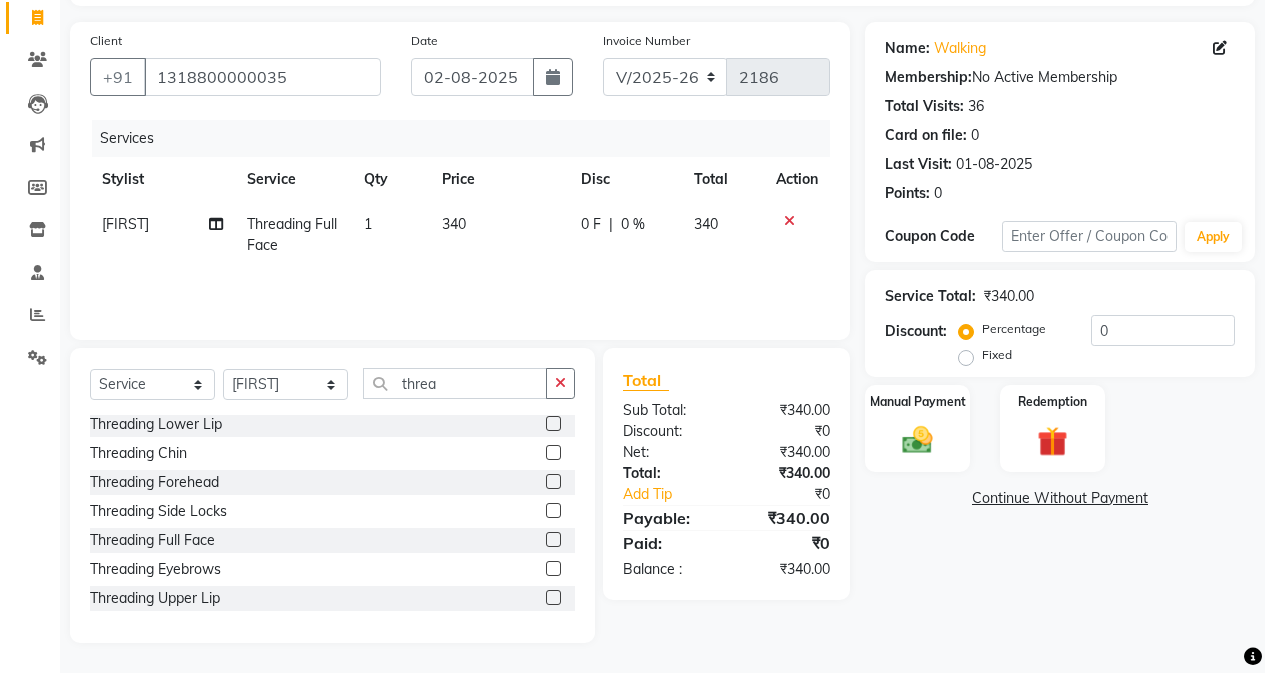 click on "Manual Payment" 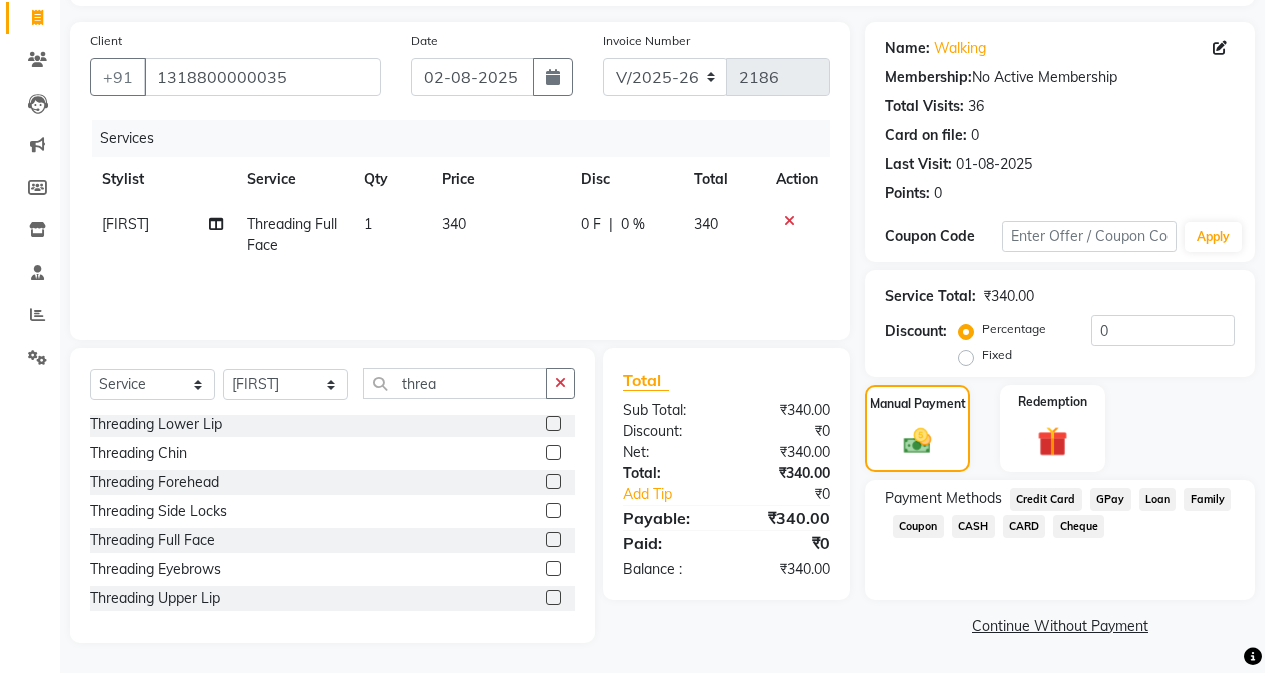 click on "CASH" 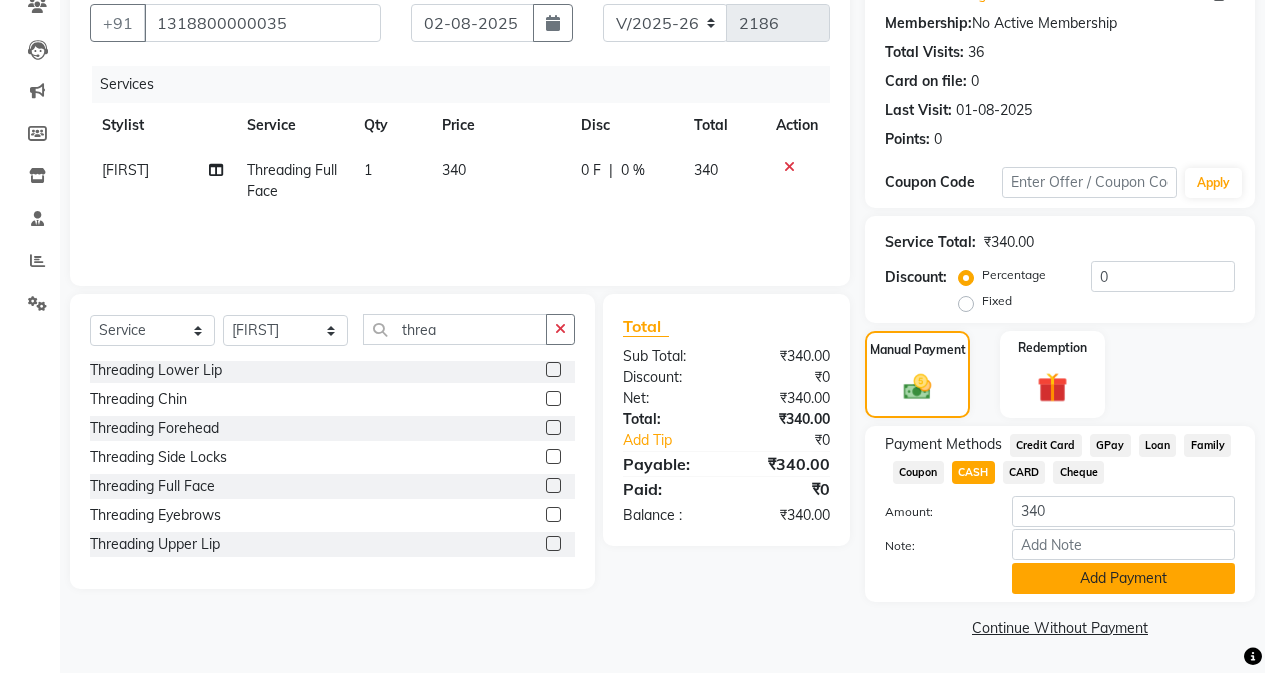 click on "Add Payment" 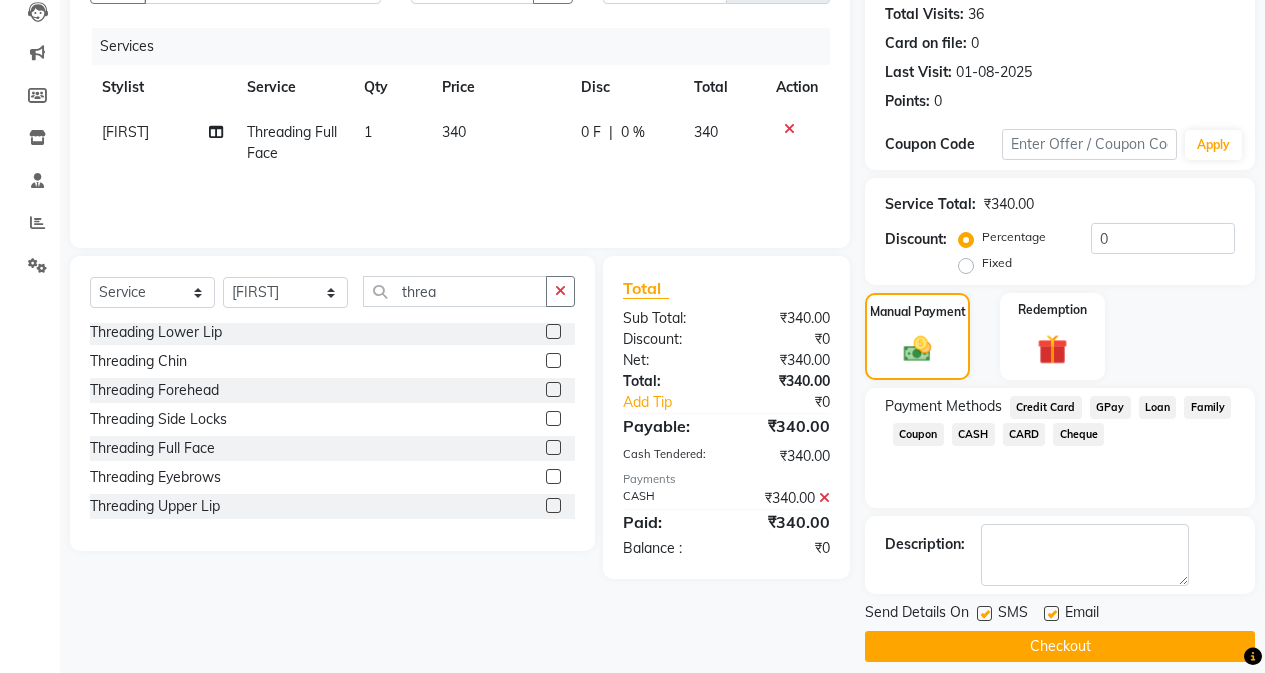 scroll, scrollTop: 239, scrollLeft: 0, axis: vertical 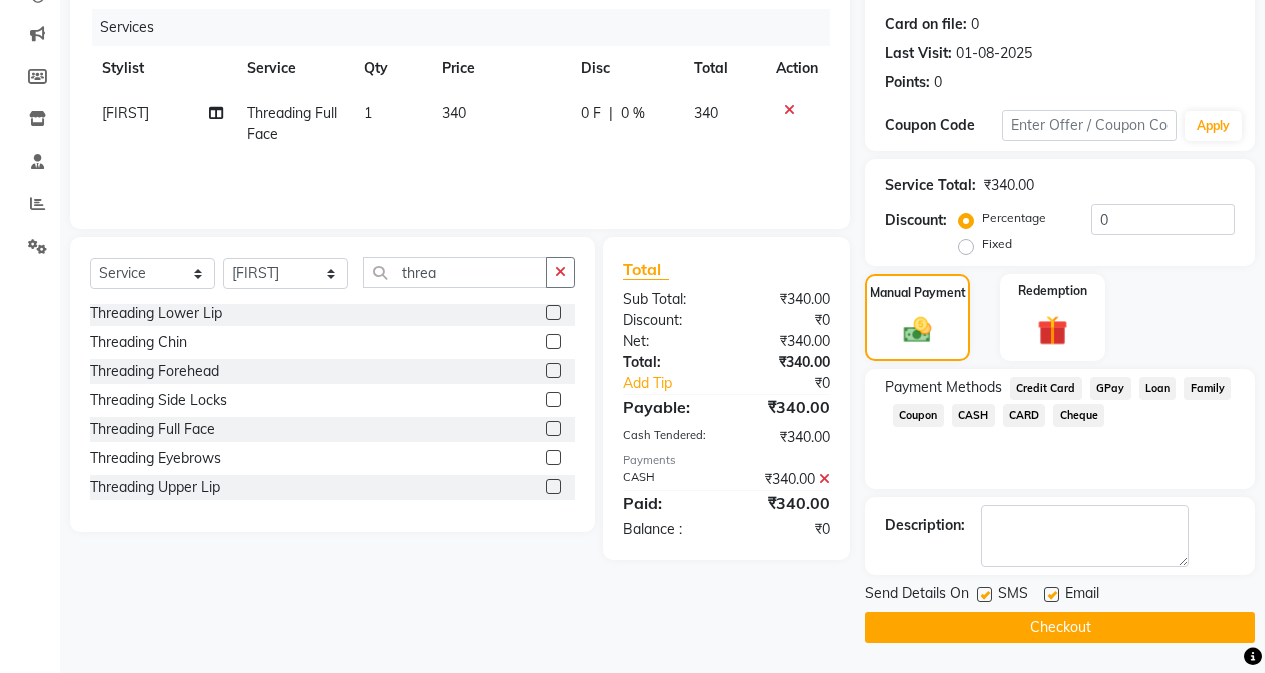 click on "Checkout" 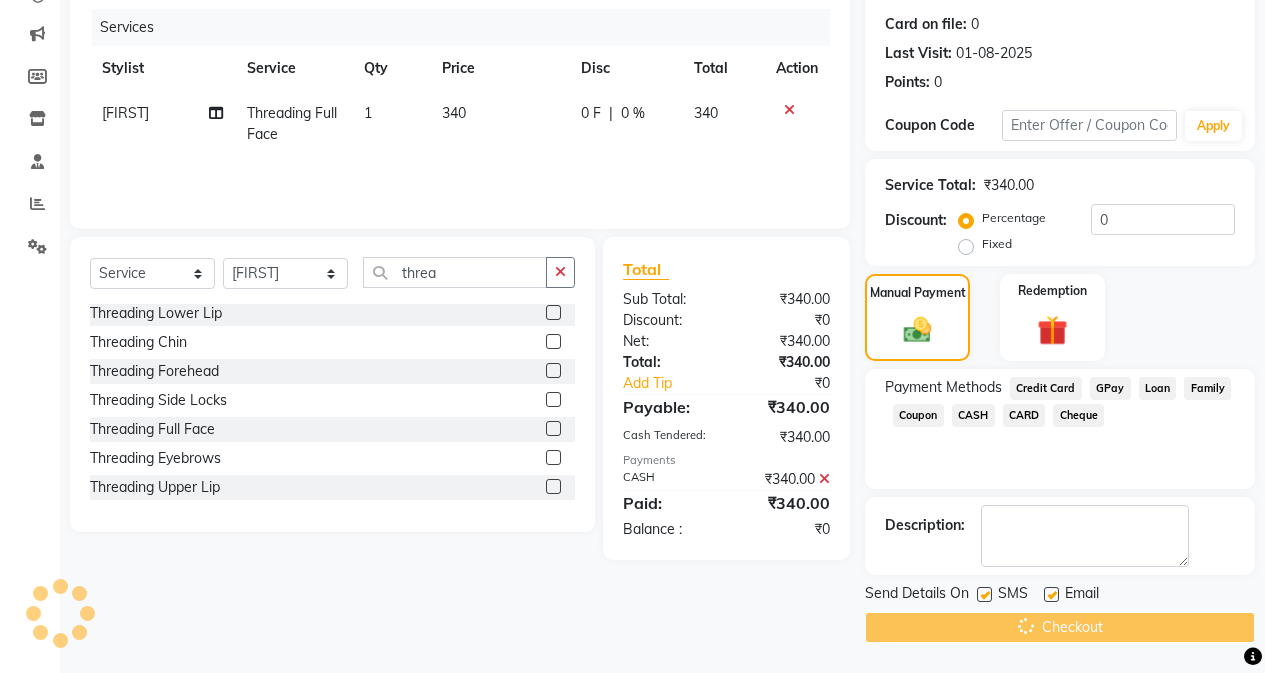 scroll, scrollTop: 0, scrollLeft: 0, axis: both 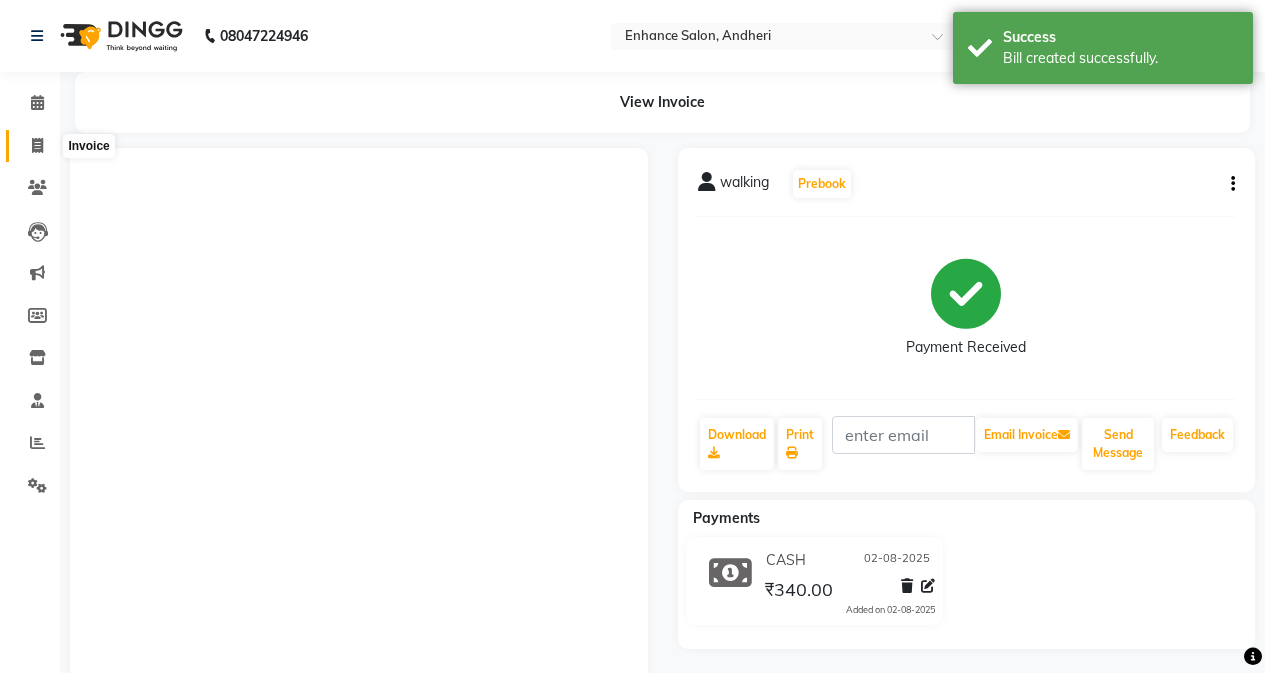 click 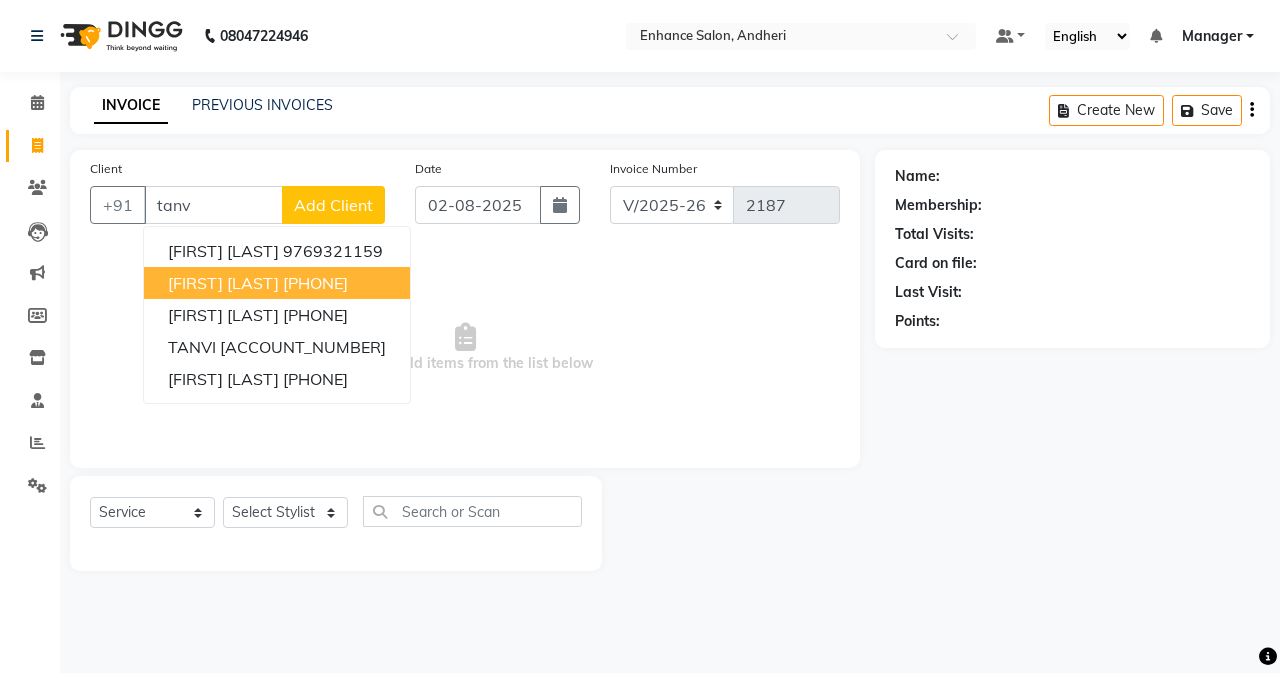 click on "Tanvi Sheth" at bounding box center [223, 283] 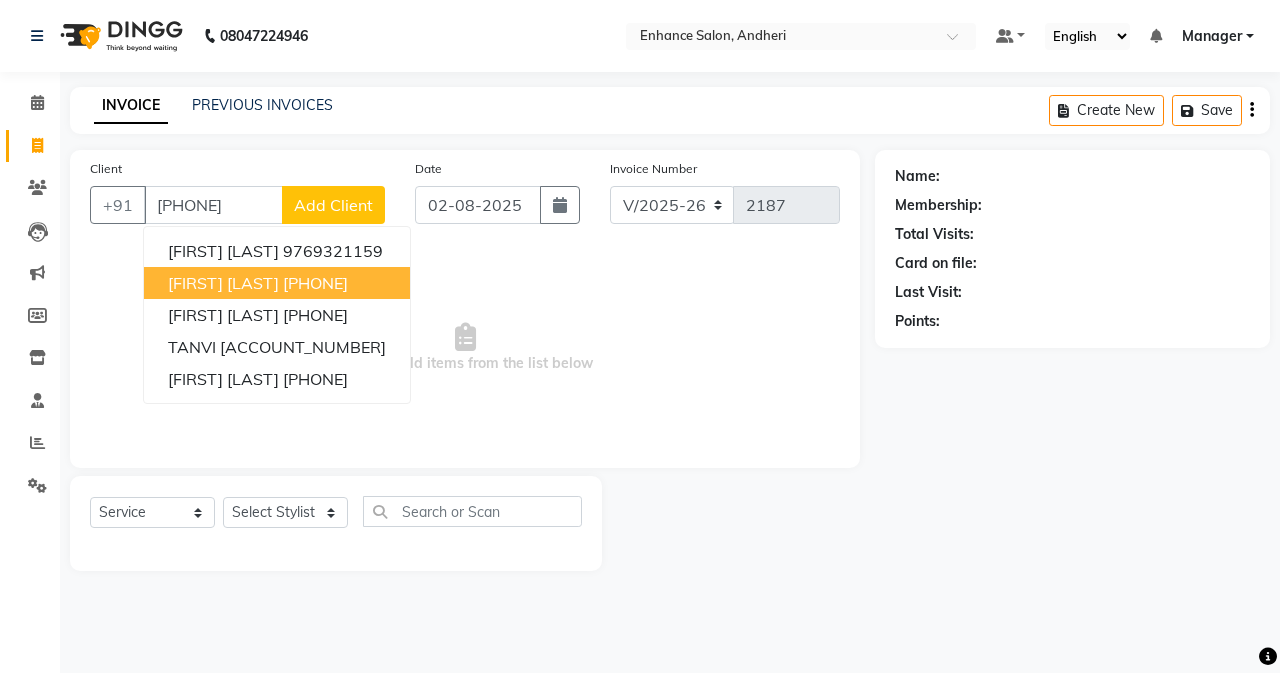 type on "9820733238" 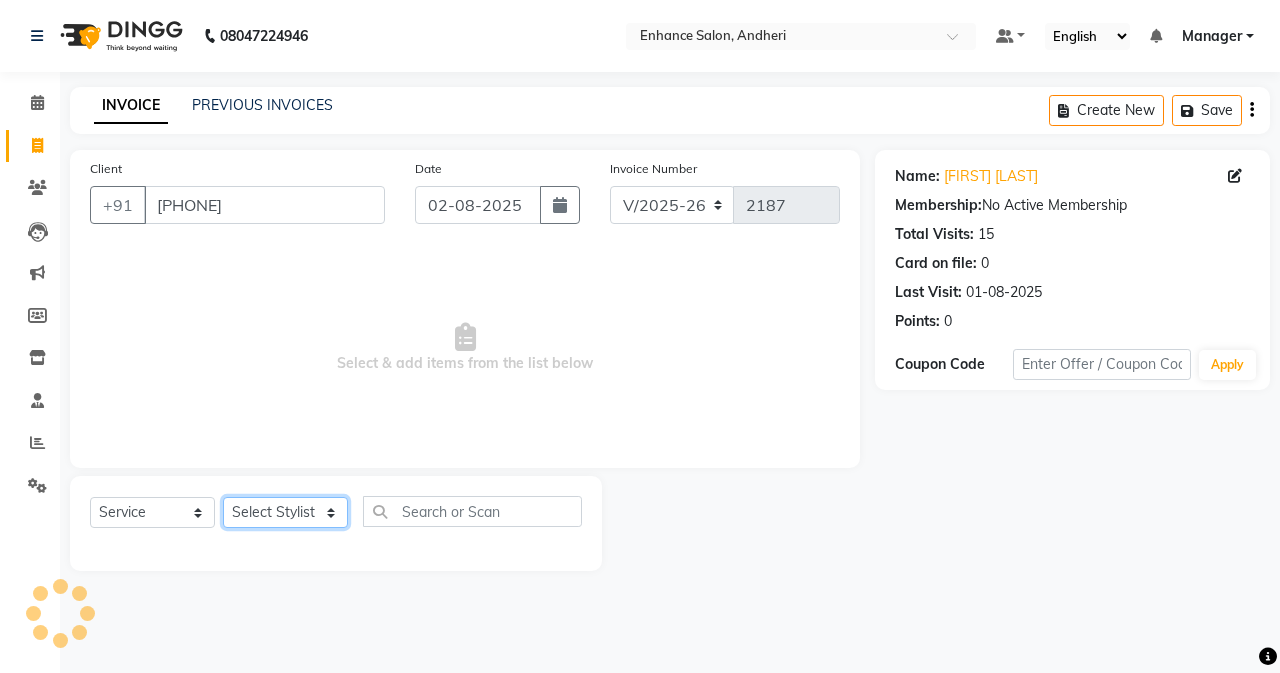 click on "Select Stylist Admin Arifa  ESHA CHAUHAN FARIDA SHAIKH Manager MEENA MISALKAR Minal NAMYA SALIAN POONAM KATEL RACHNA SAWANT Ranu nails REEMA MANGELA SHAMINA SHAIKH SHEFALI SHETTY TABU SHAIKH" 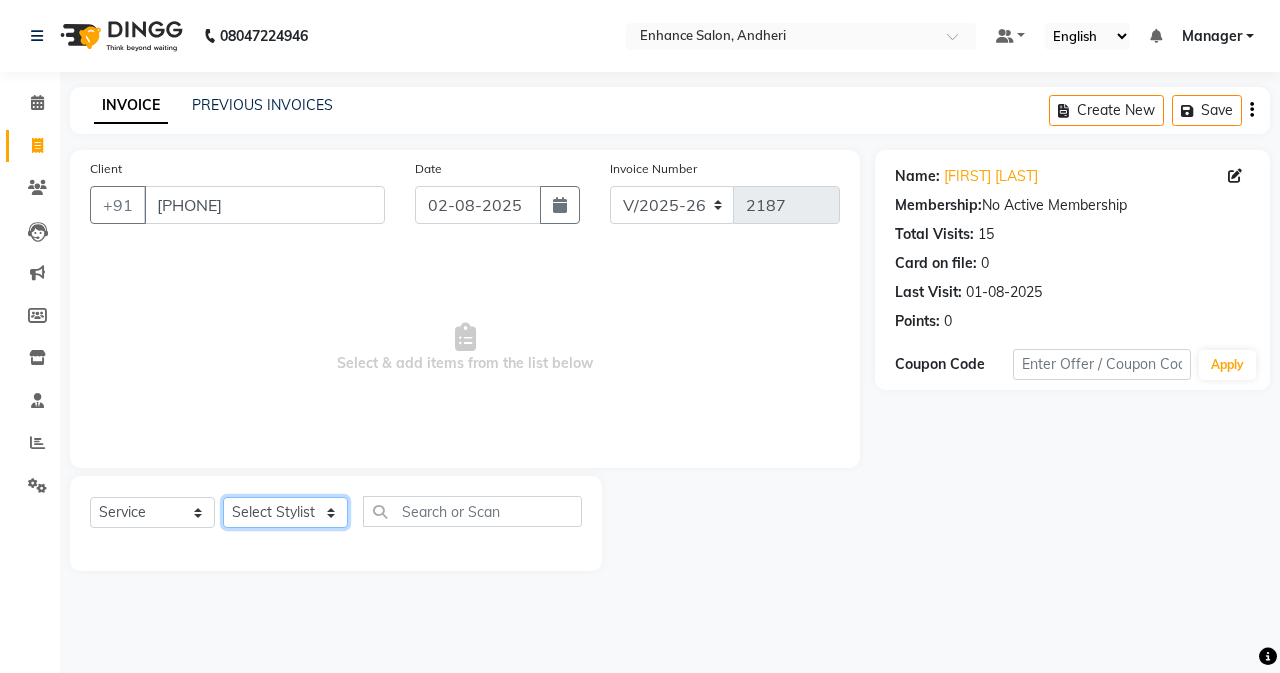 select on "79056" 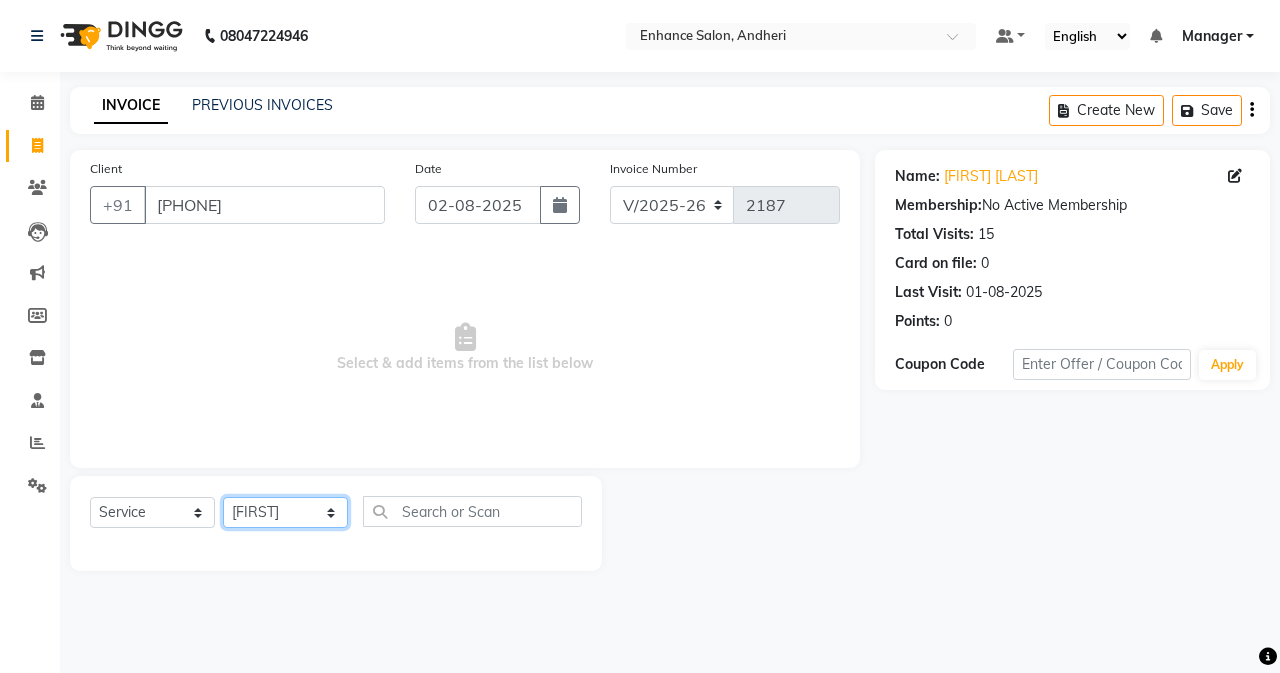 click on "Select Stylist Admin Arifa  ESHA CHAUHAN FARIDA SHAIKH Manager MEENA MISALKAR Minal NAMYA SALIAN POONAM KATEL RACHNA SAWANT Ranu nails REEMA MANGELA SHAMINA SHAIKH SHEFALI SHETTY TABU SHAIKH" 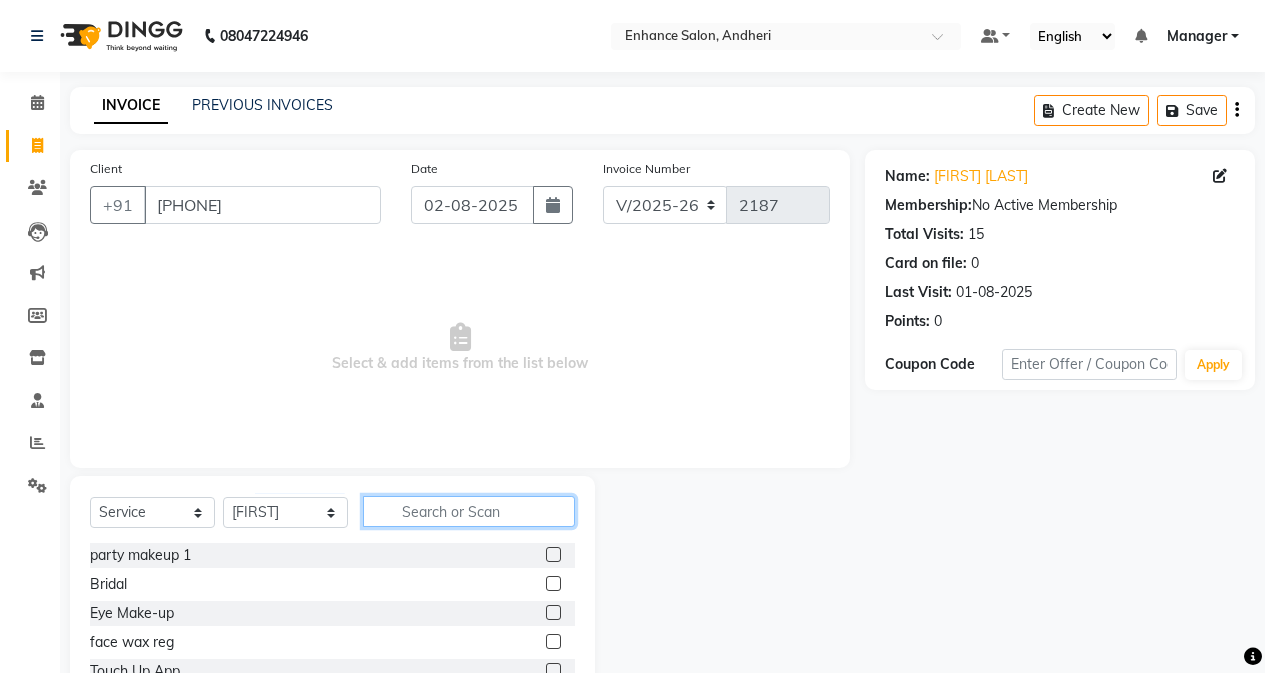 click 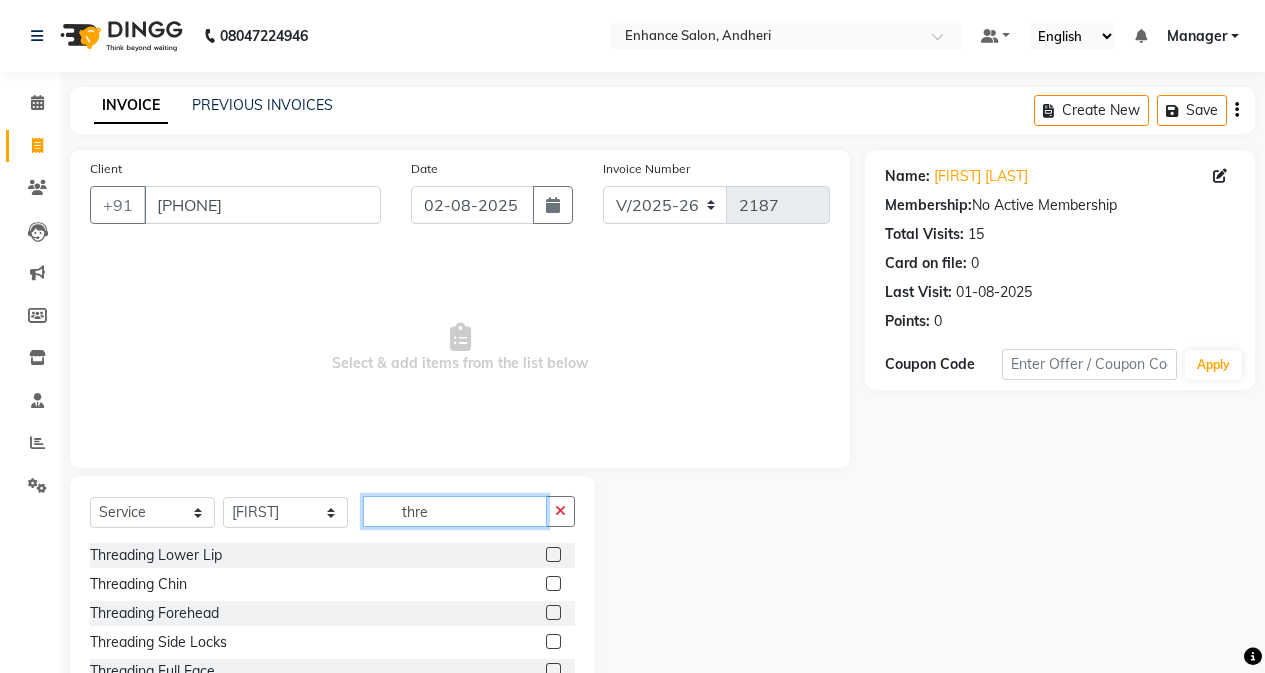 scroll, scrollTop: 3, scrollLeft: 0, axis: vertical 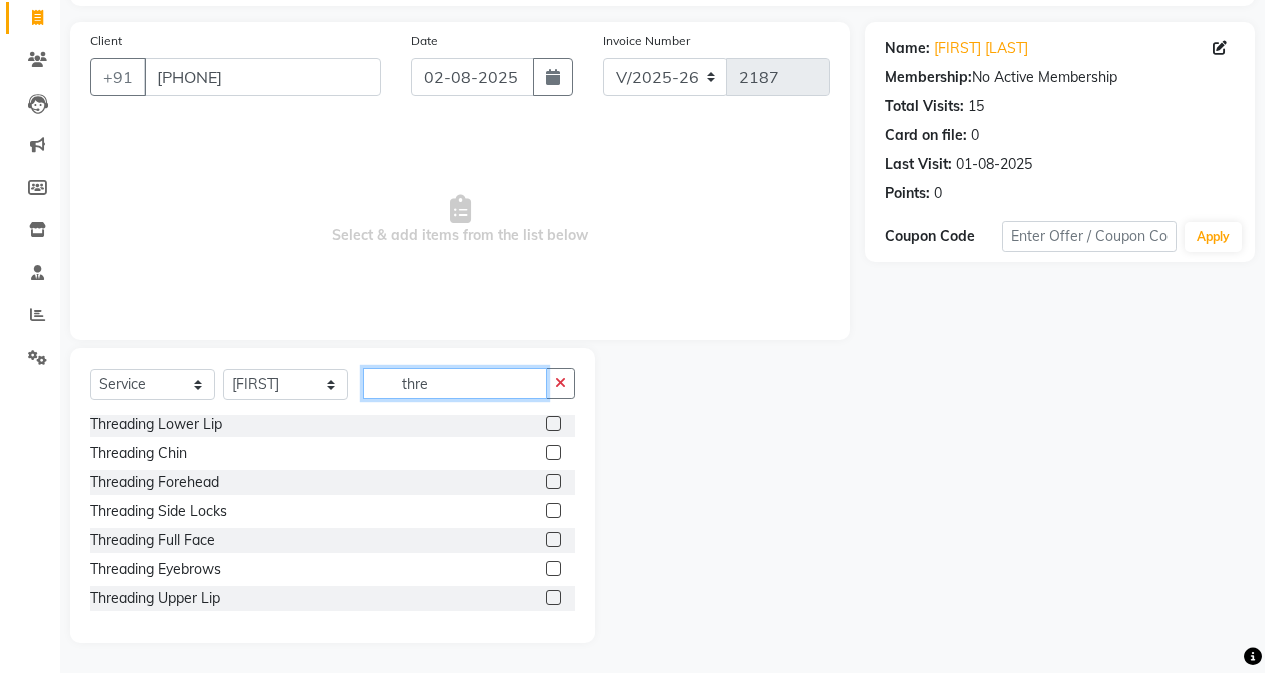 type on "thre" 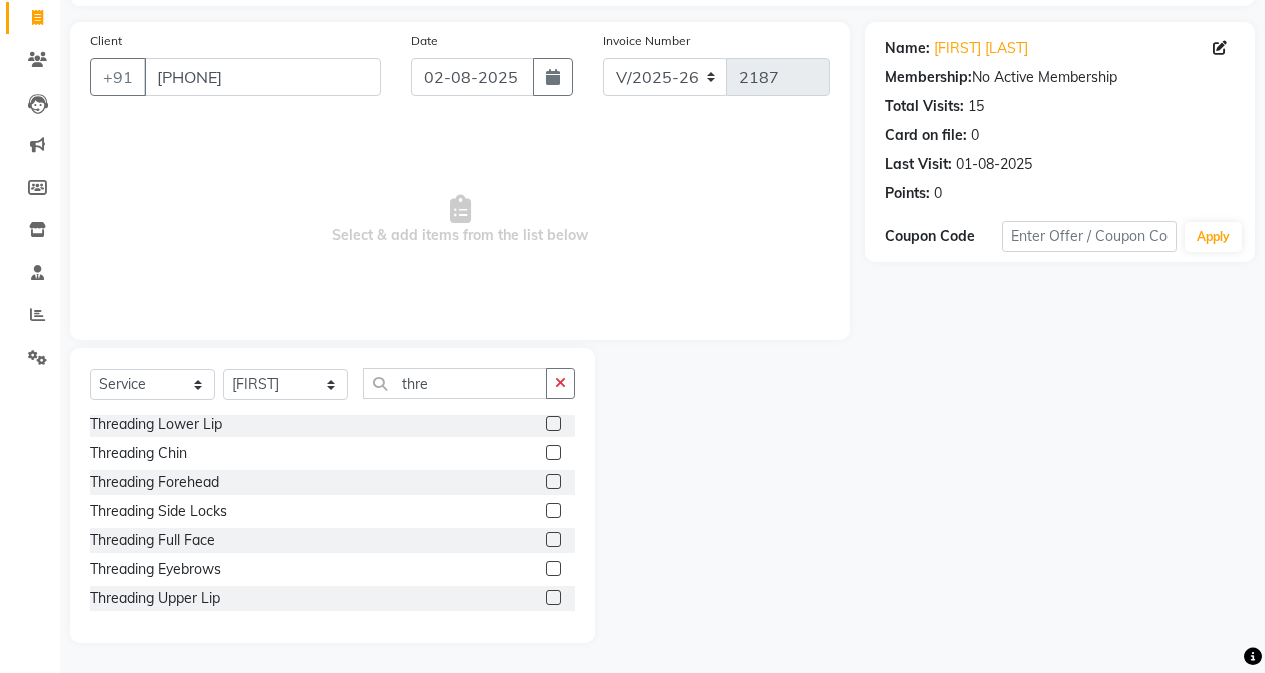 click 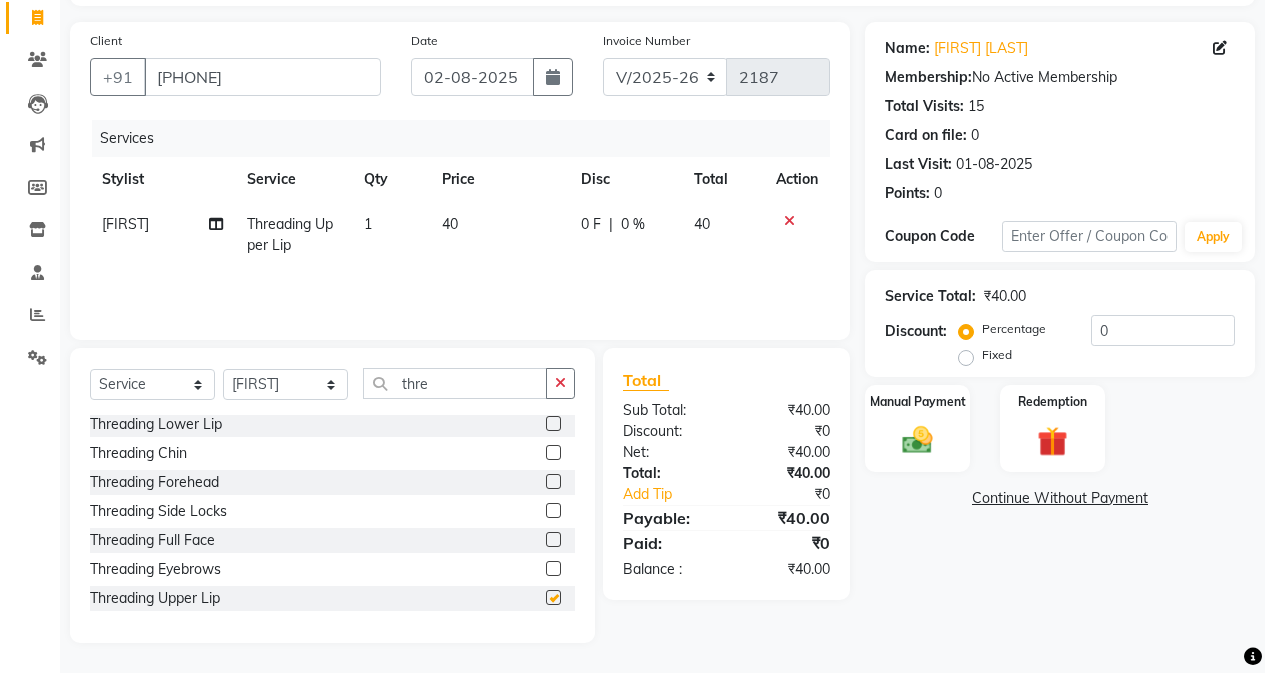 checkbox on "false" 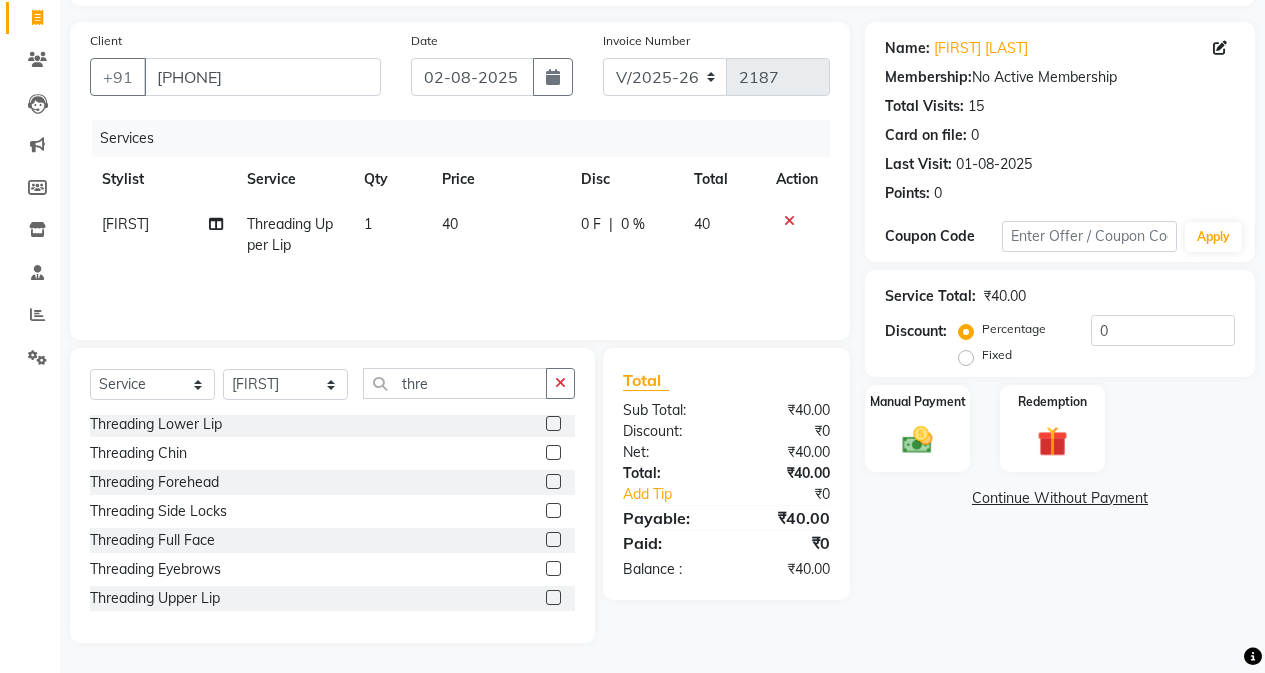 click 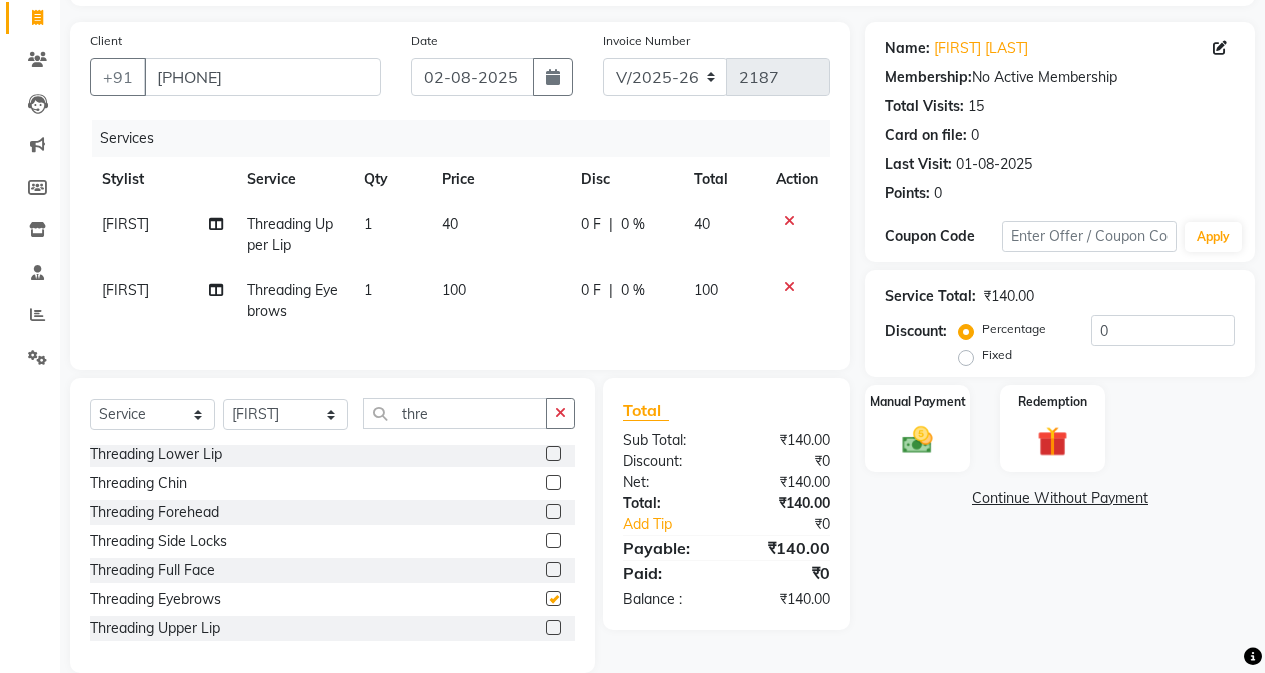 checkbox on "false" 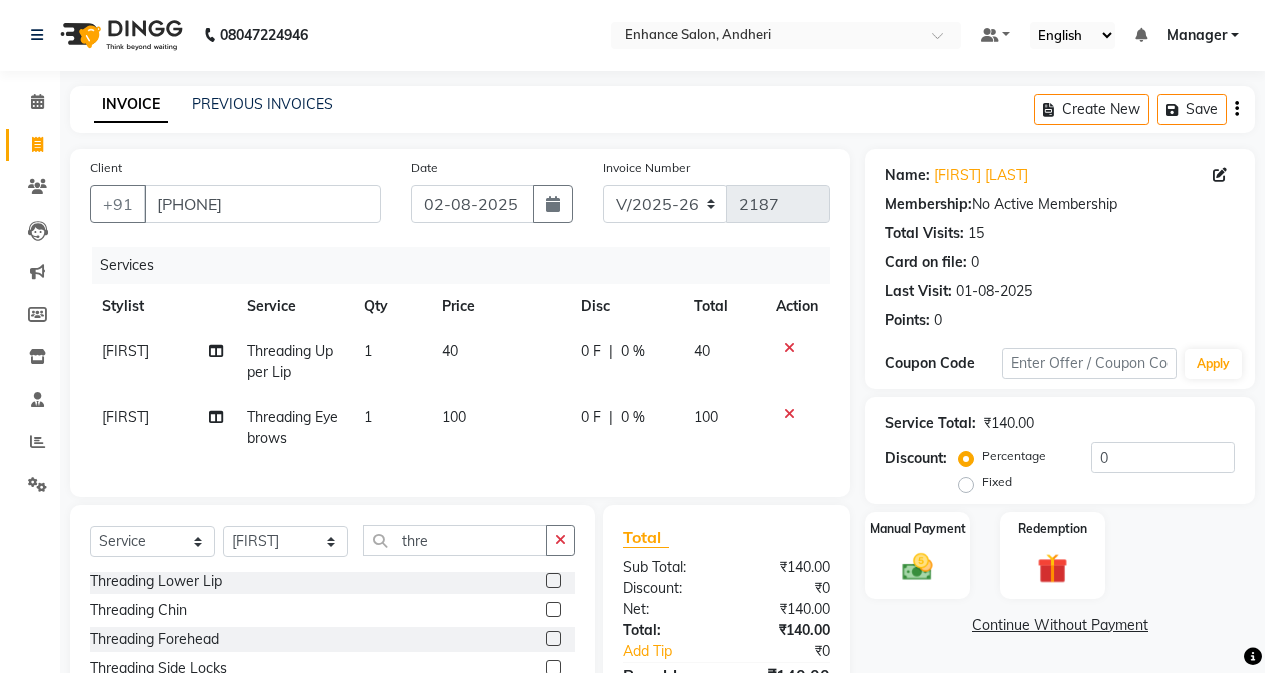 scroll, scrollTop: 0, scrollLeft: 0, axis: both 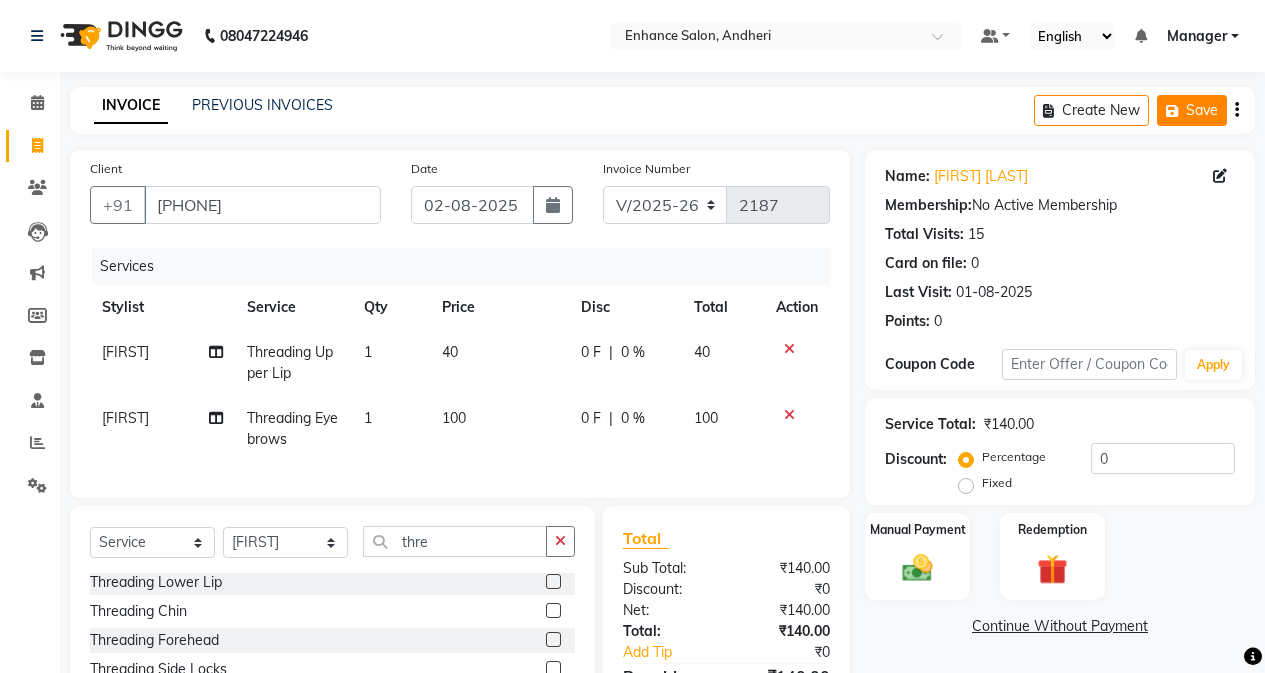 click on "Save" 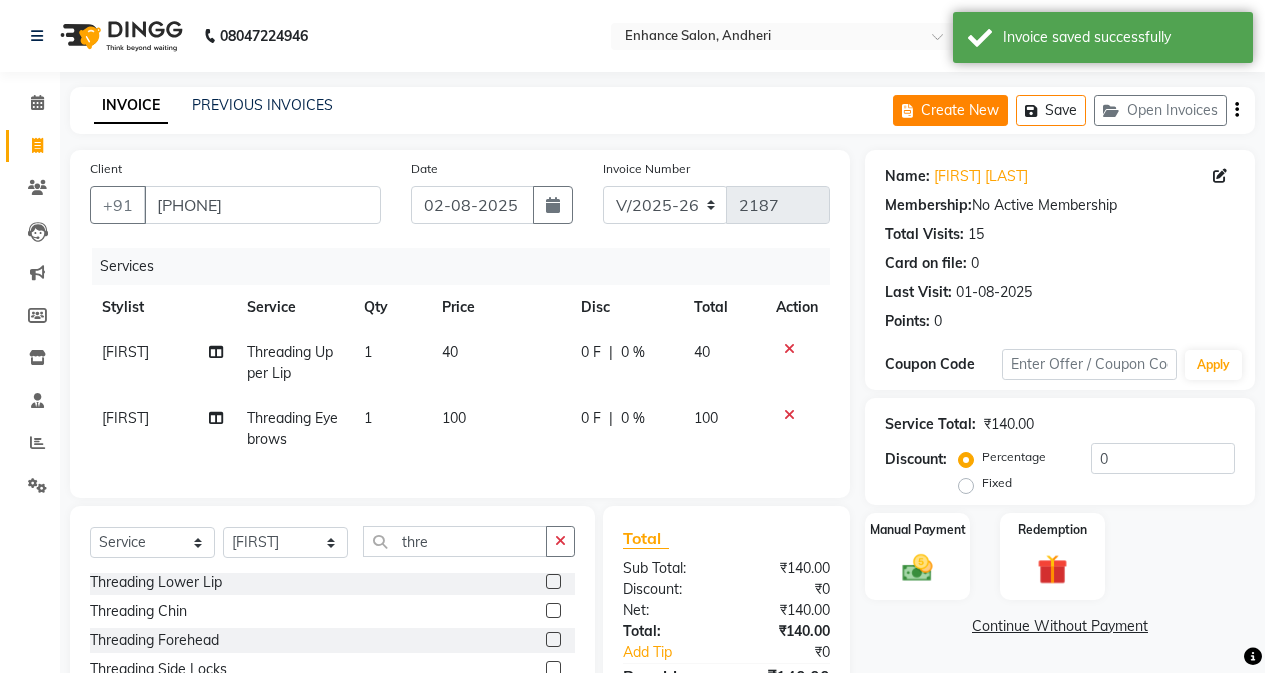 click on "Create New" 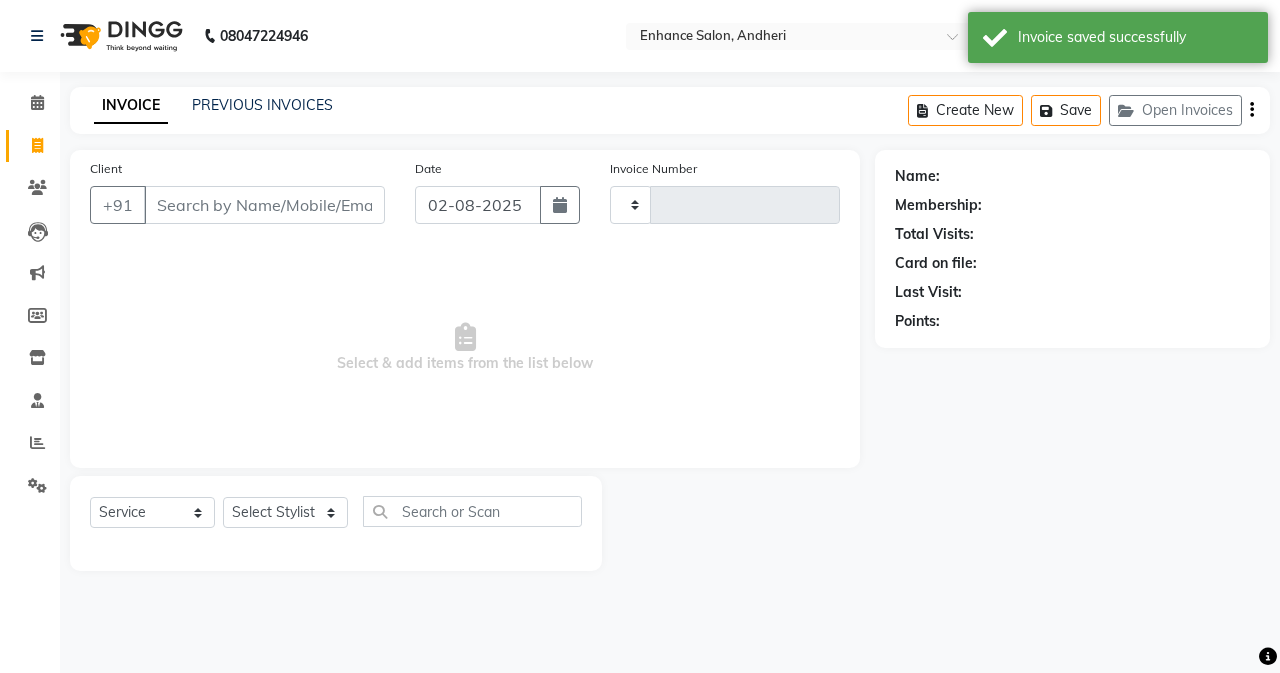 type on "2187" 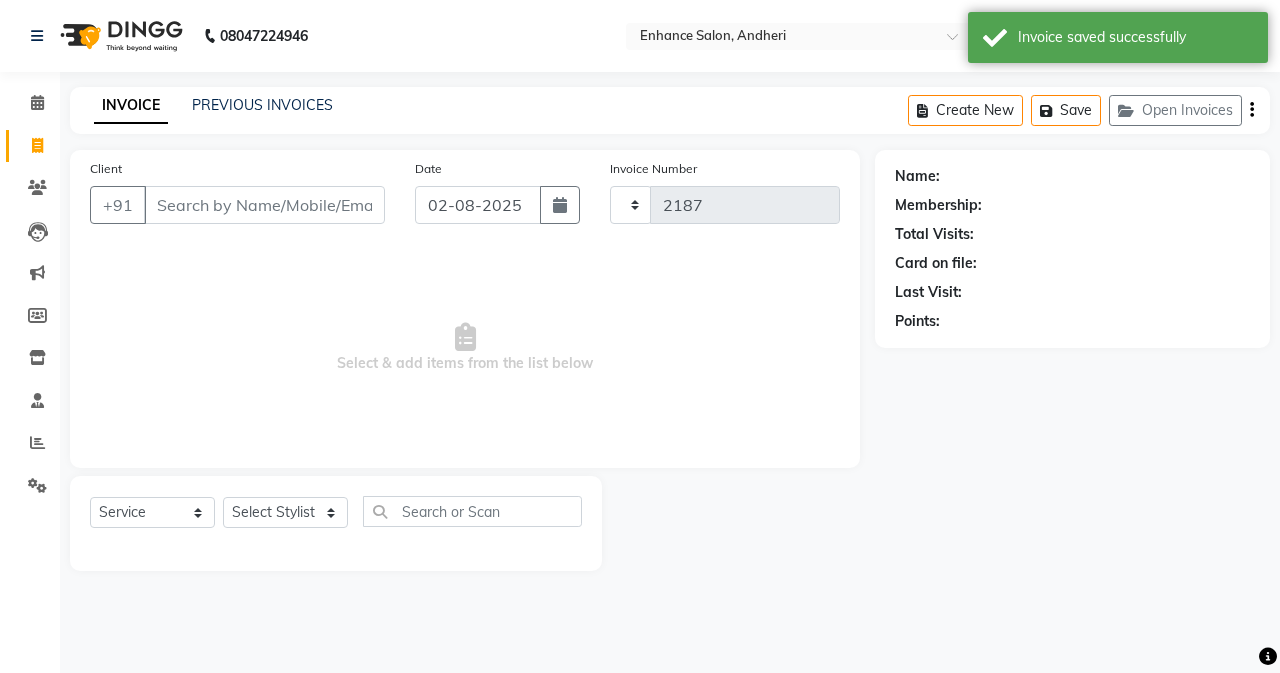 select on "7236" 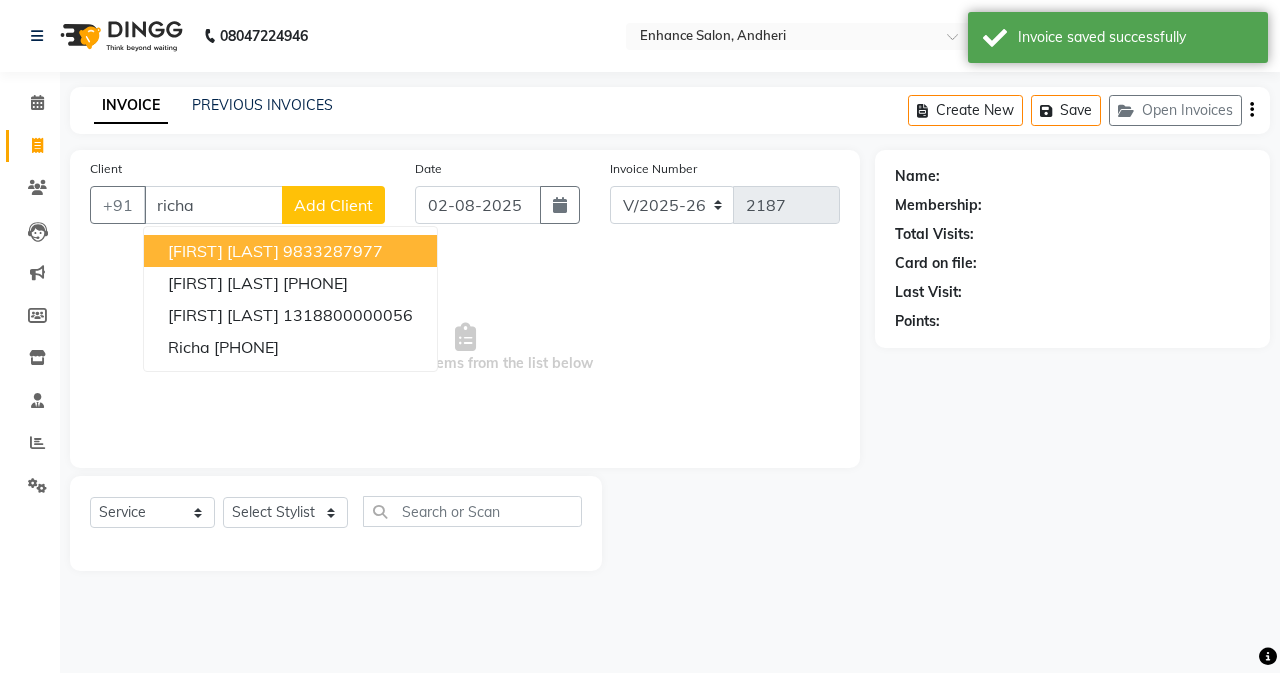 click on "Richa Goel  9833287977" at bounding box center [290, 251] 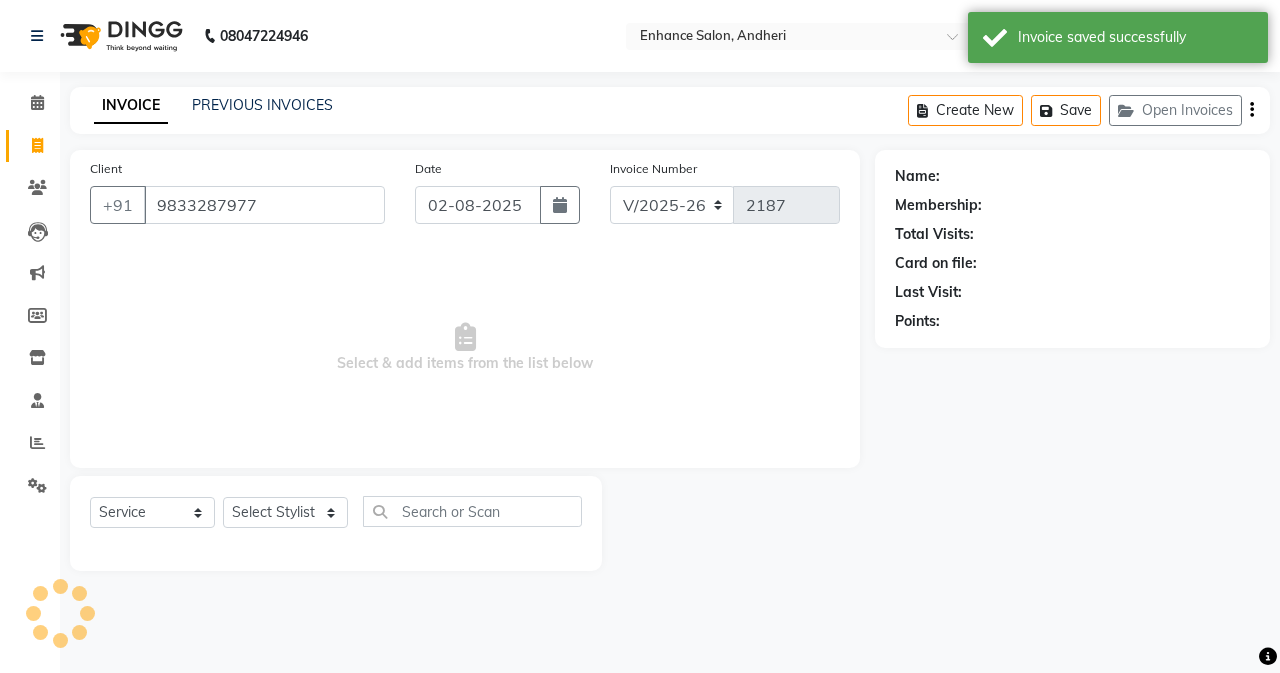 type on "9833287977" 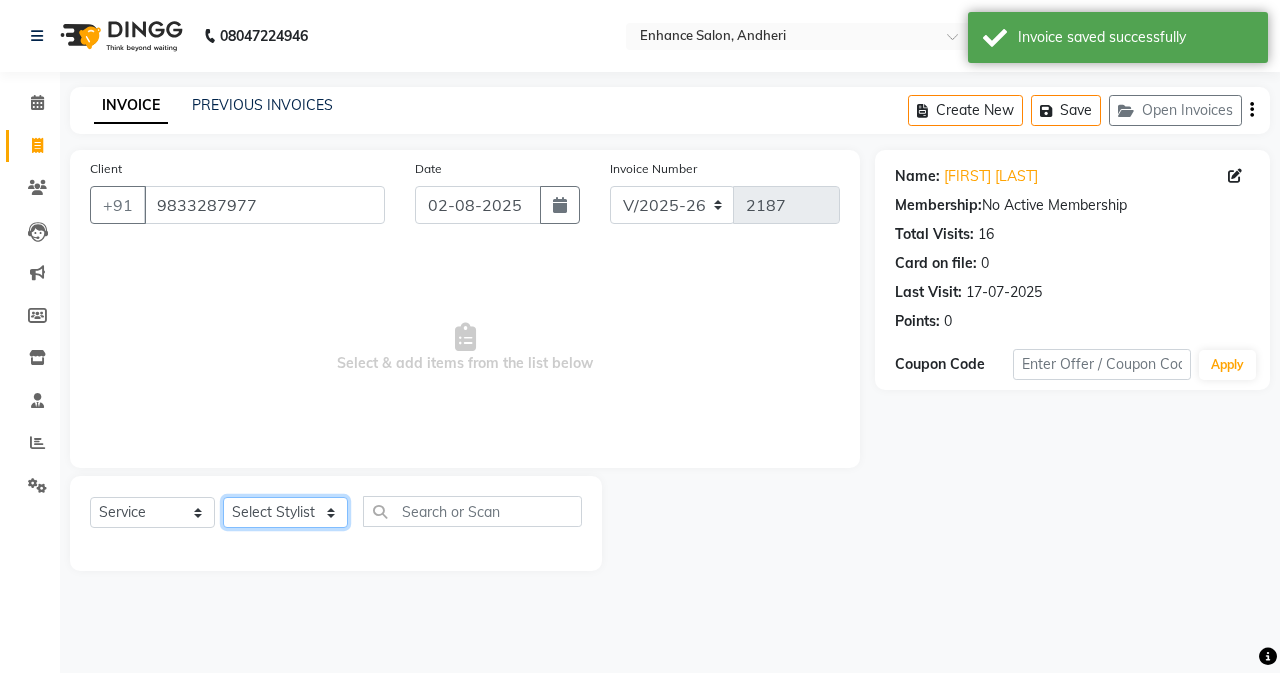drag, startPoint x: 315, startPoint y: 510, endPoint x: 315, endPoint y: 499, distance: 11 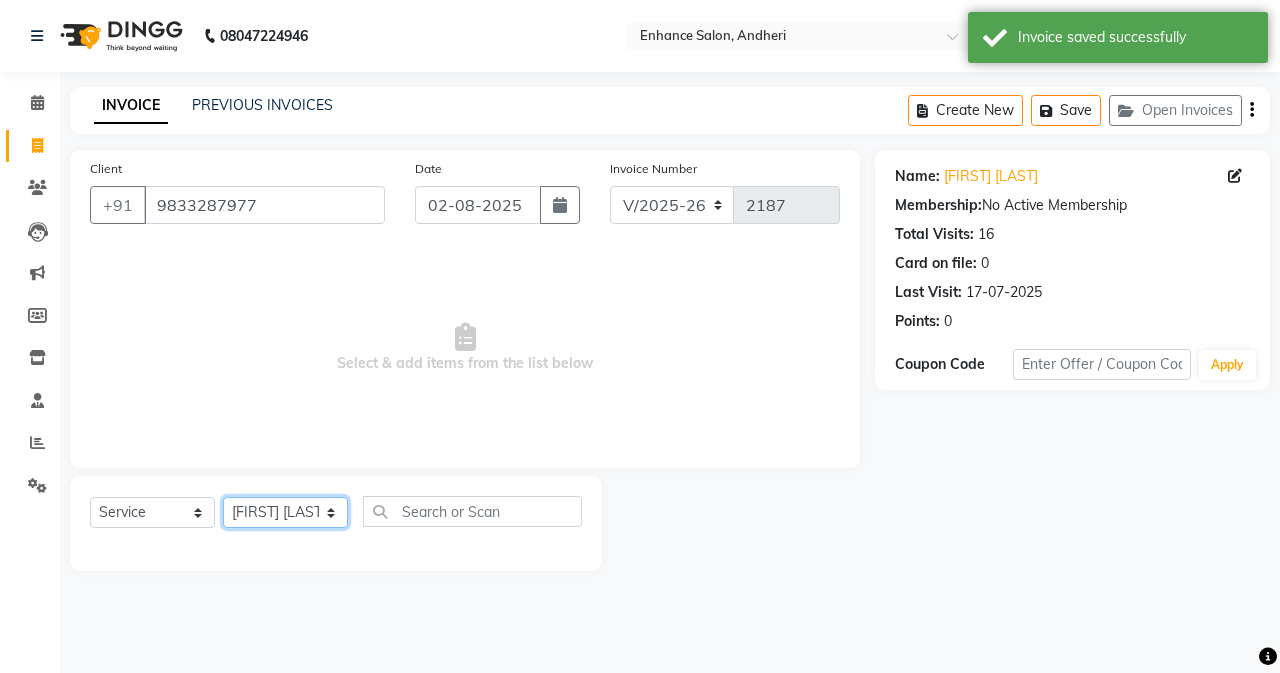 click on "Select Stylist Admin Arifa  ESHA CHAUHAN FARIDA SHAIKH Manager MEENA MISALKAR Minal NAMYA SALIAN POONAM KATEL RACHNA SAWANT Ranu nails REEMA MANGELA SHAMINA SHAIKH SHEFALI SHETTY TABU SHAIKH" 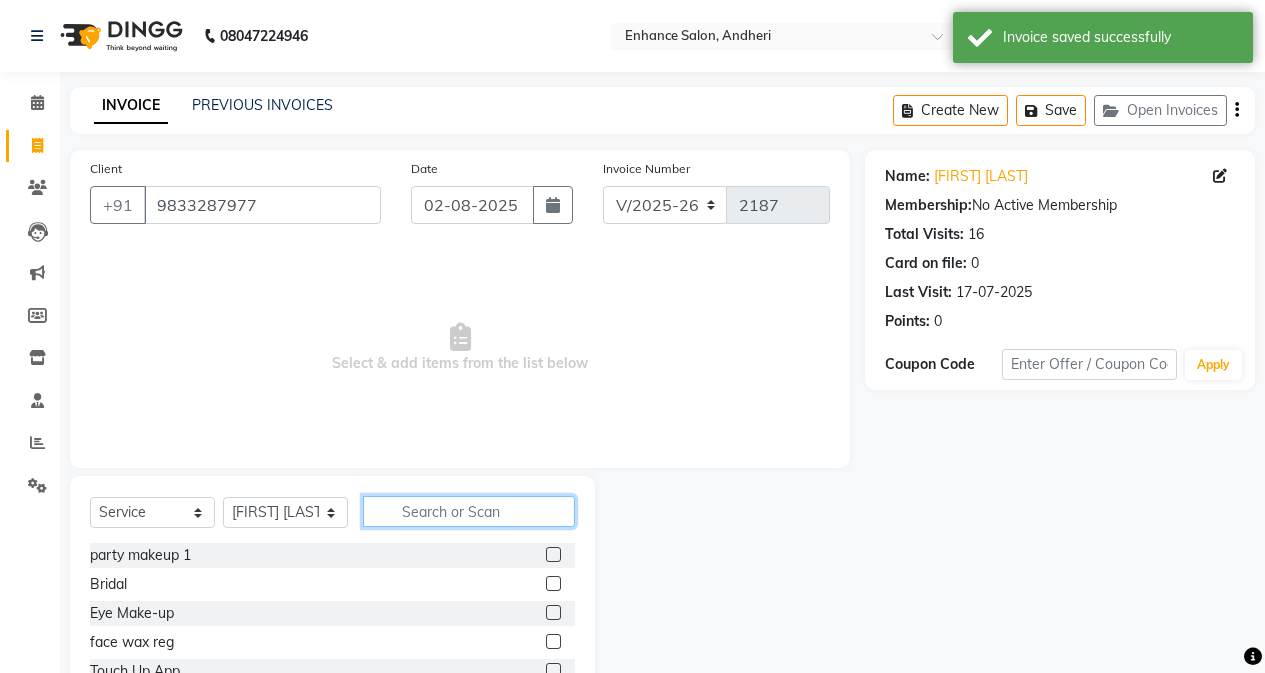 click 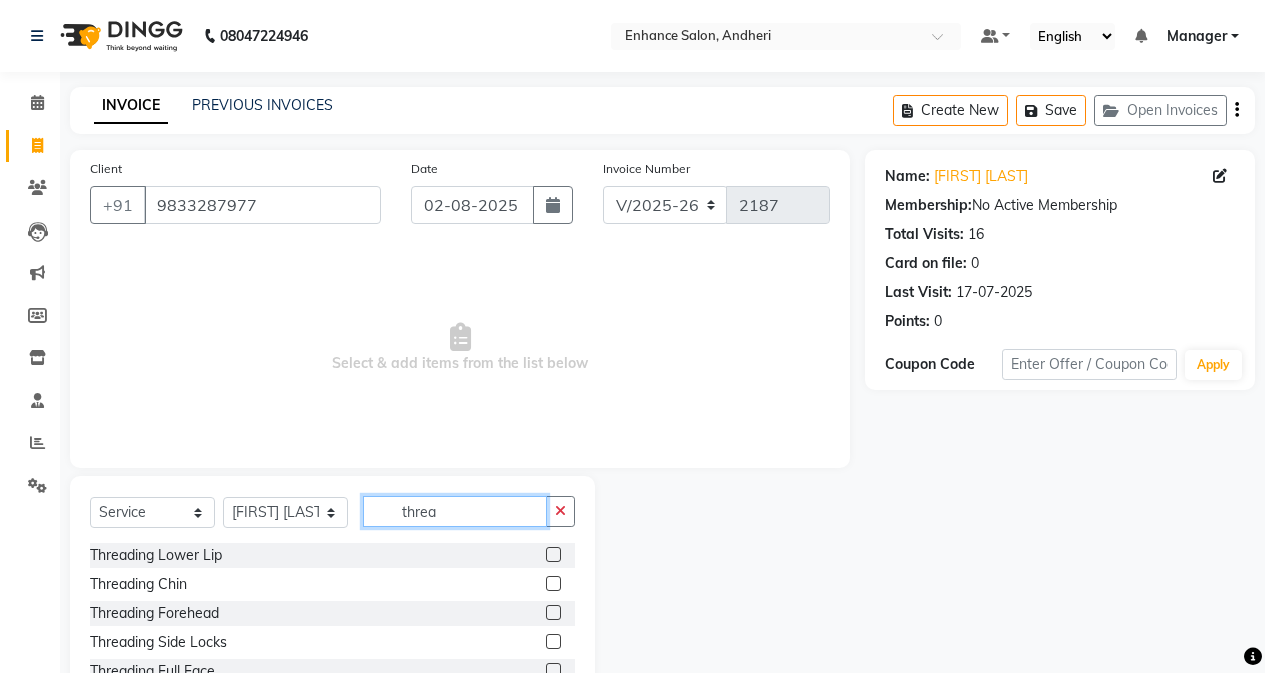 scroll, scrollTop: 3, scrollLeft: 0, axis: vertical 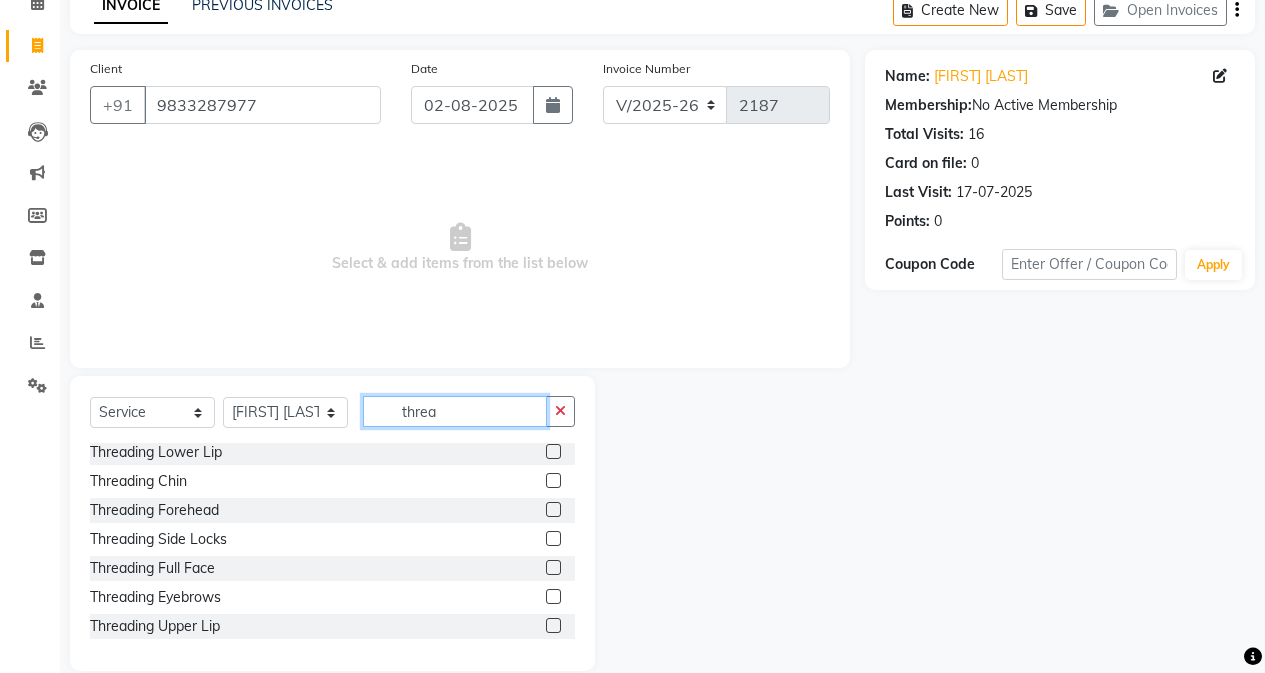 type on "threa" 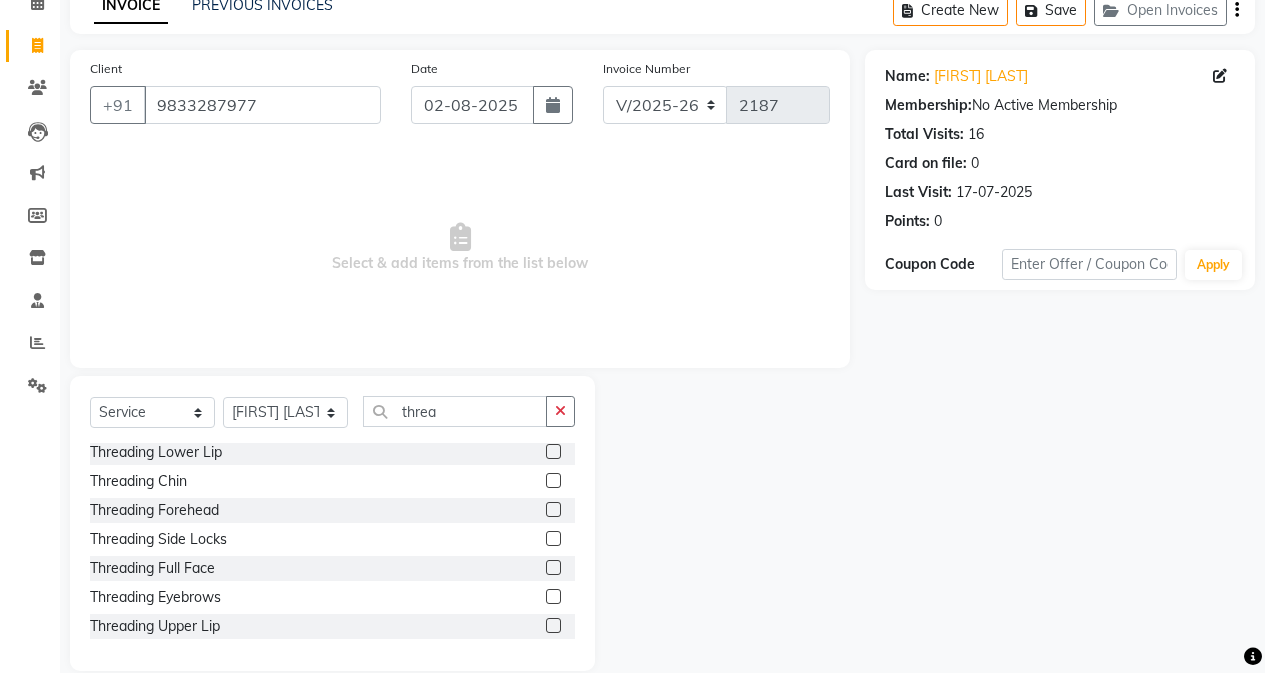 click 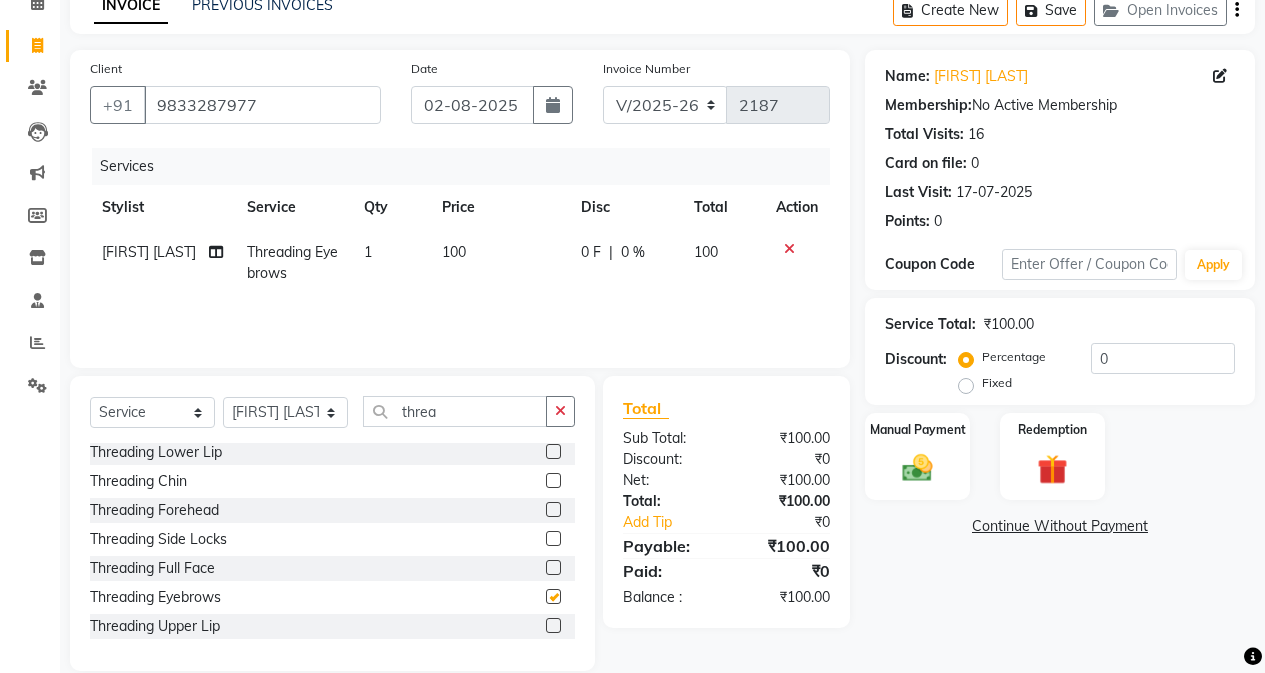 checkbox on "false" 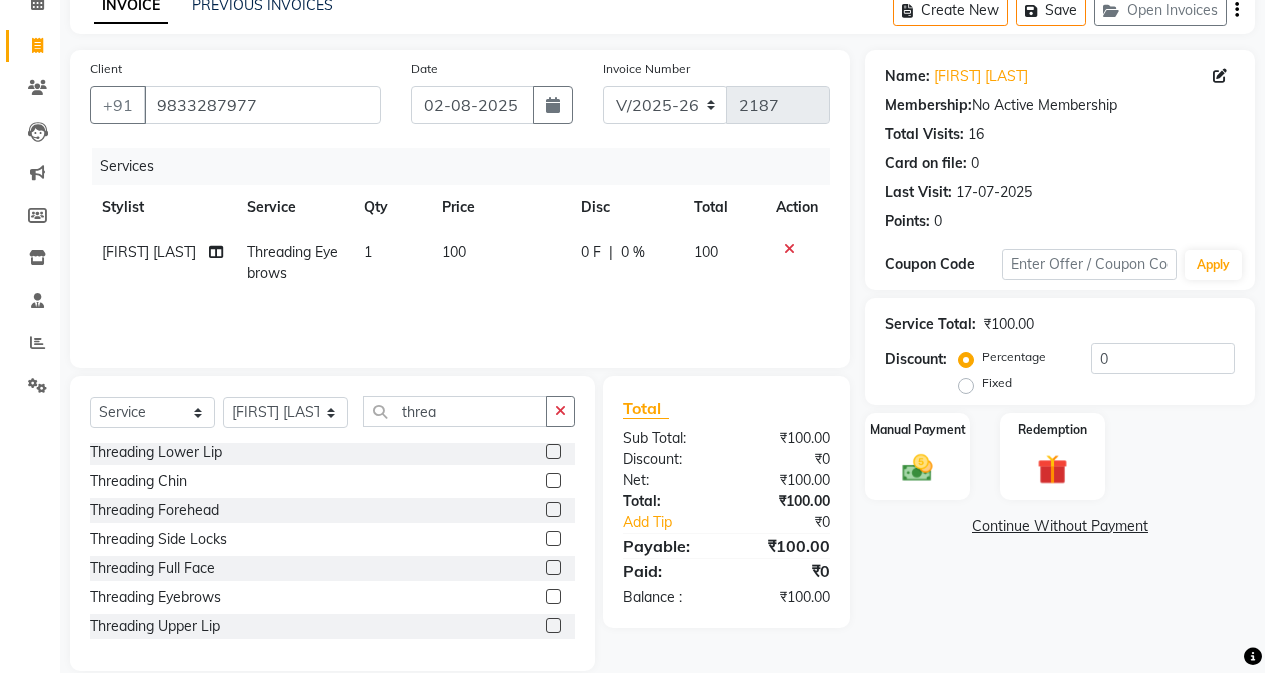 click on "Name: Richa Goel Membership:  No Active Membership  Total Visits:  16 Card on file:  0 Last Visit:   17-07-2025 Points:   0  Coupon Code Apply Service Total:  ₹100.00  Discount:  Percentage   Fixed  0 Manual Payment Redemption  Continue Without Payment" 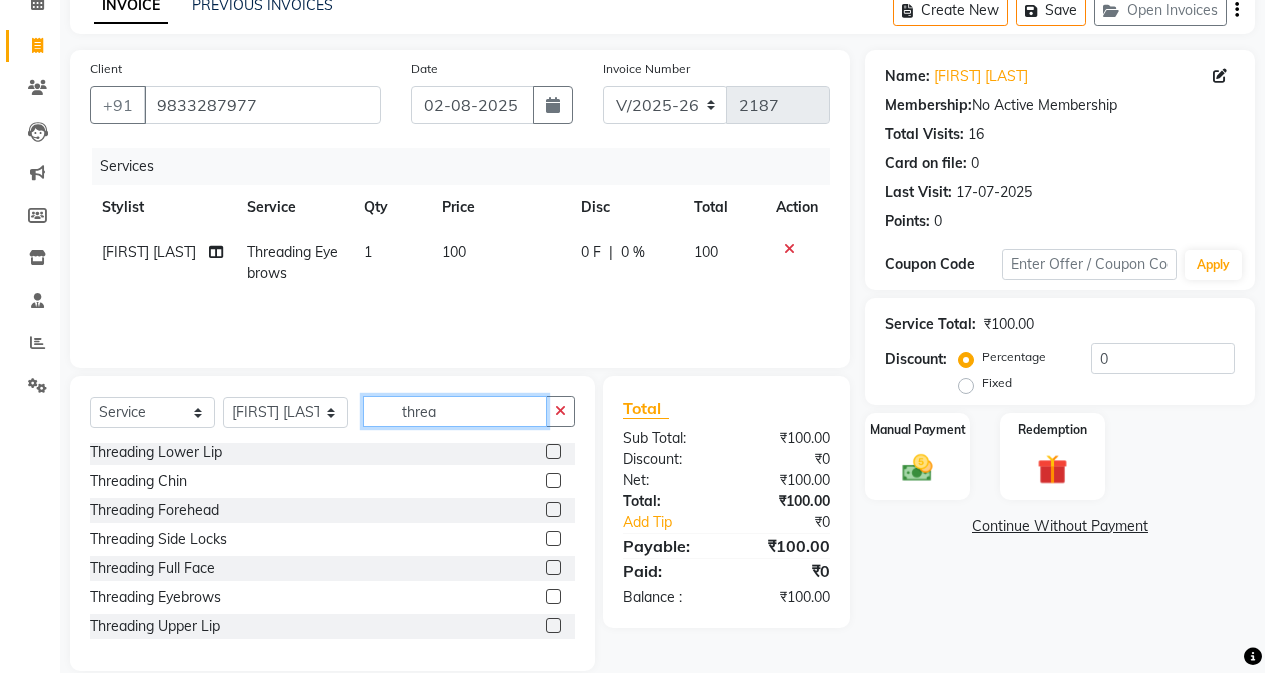click on "threa" 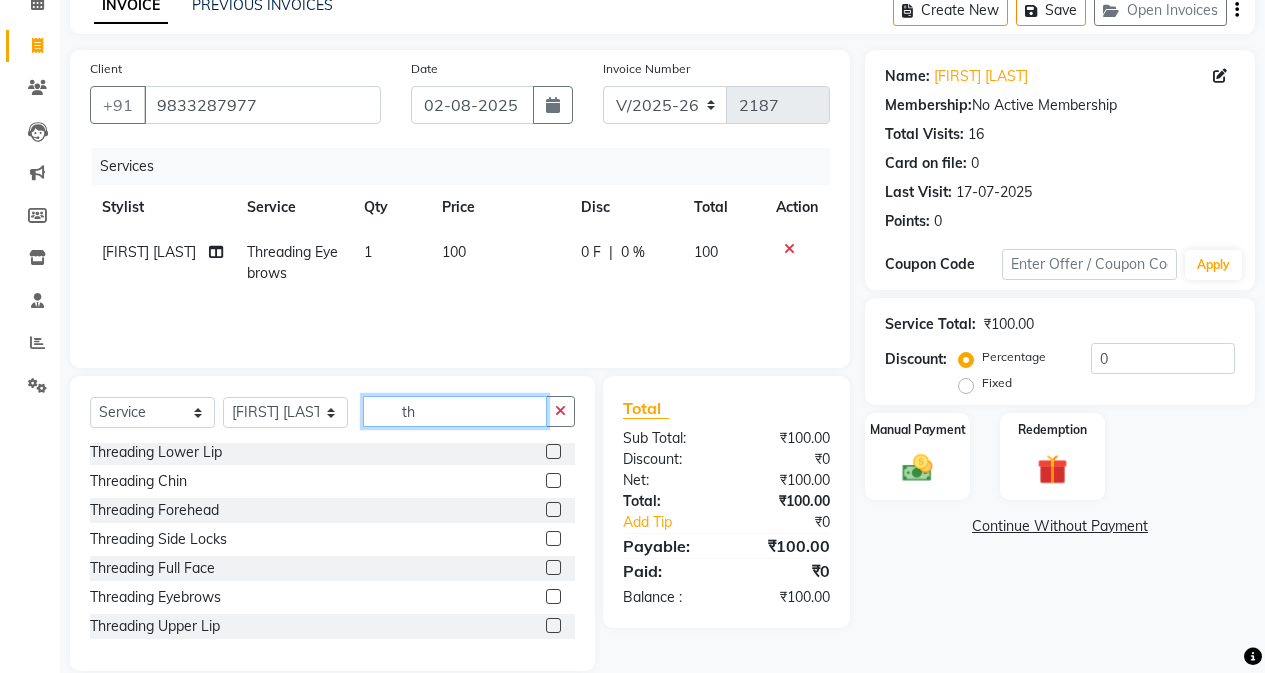 type on "t" 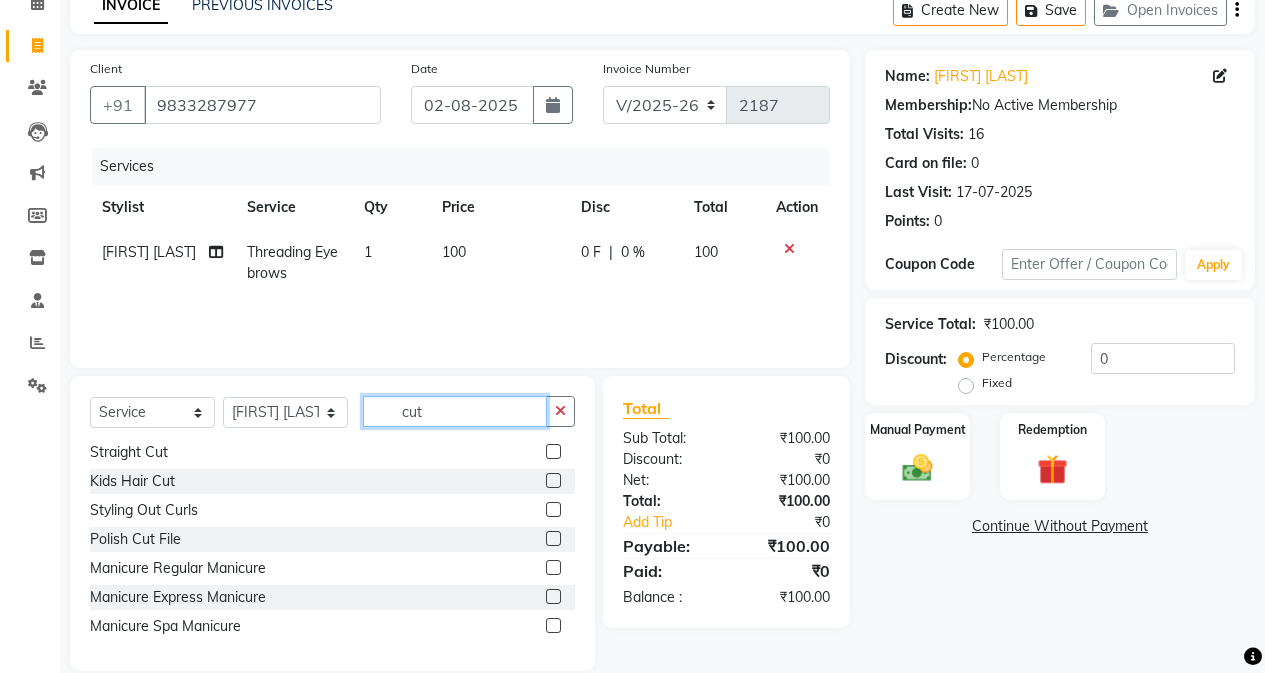 scroll, scrollTop: 0, scrollLeft: 0, axis: both 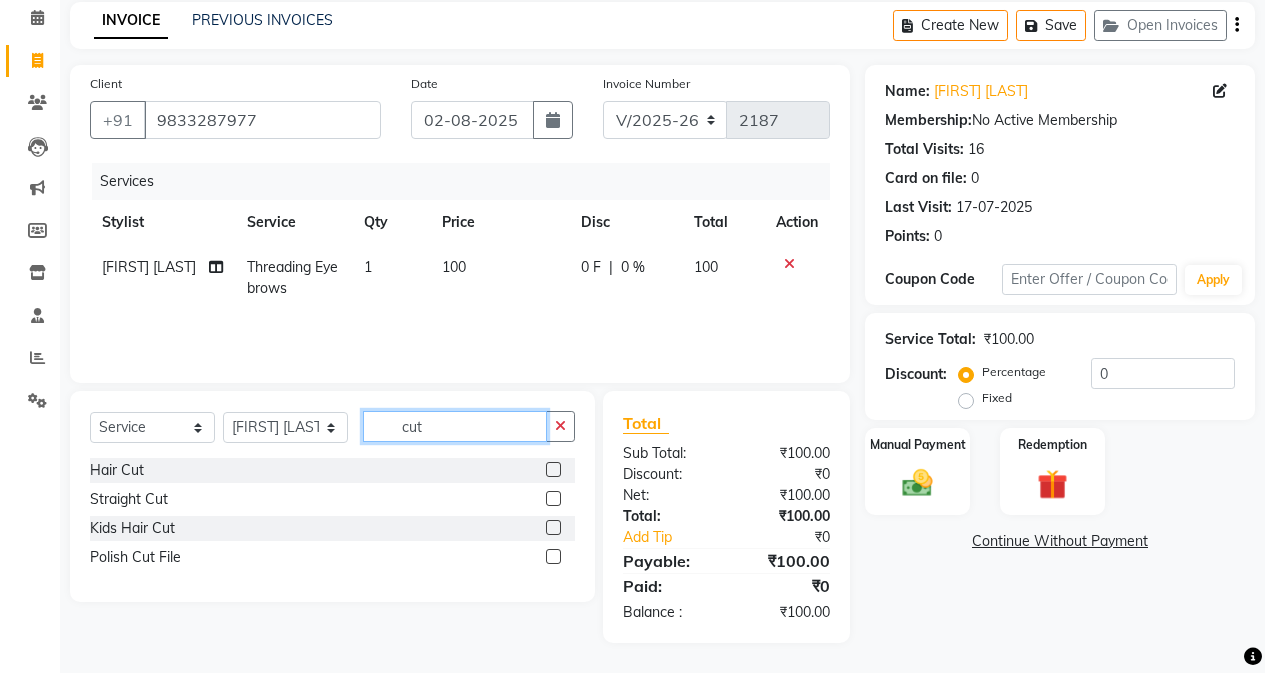 type on "cut" 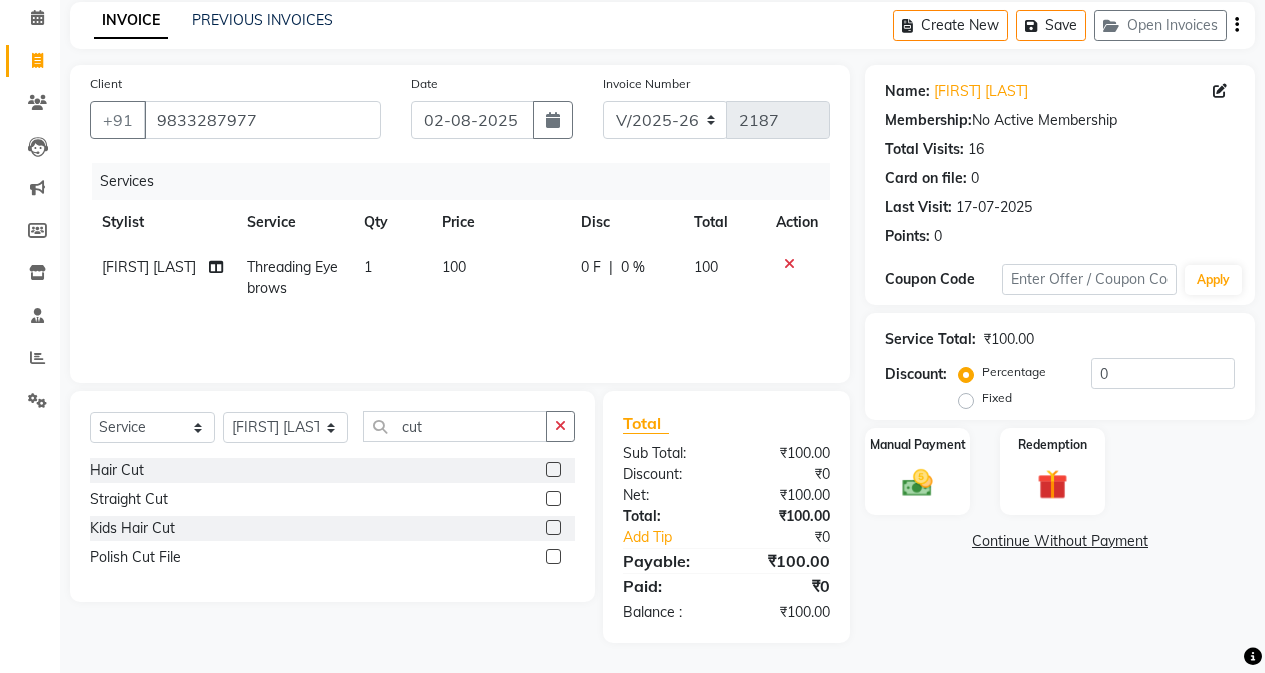 click 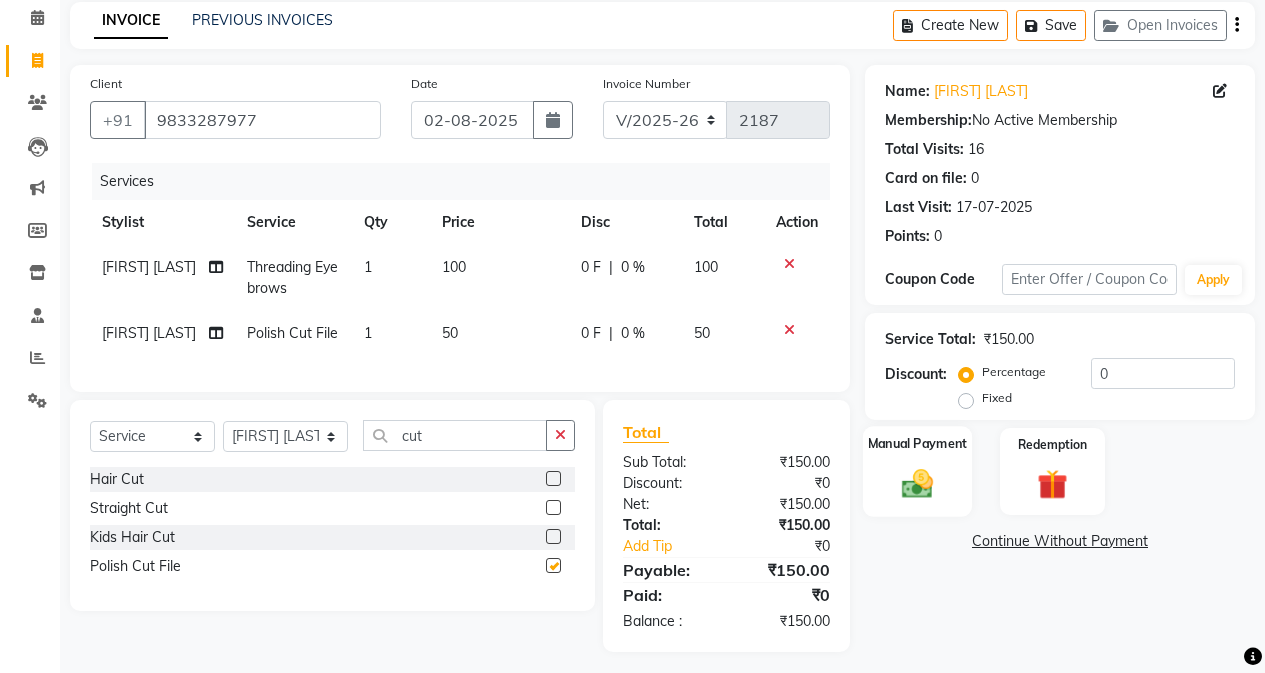 checkbox on "false" 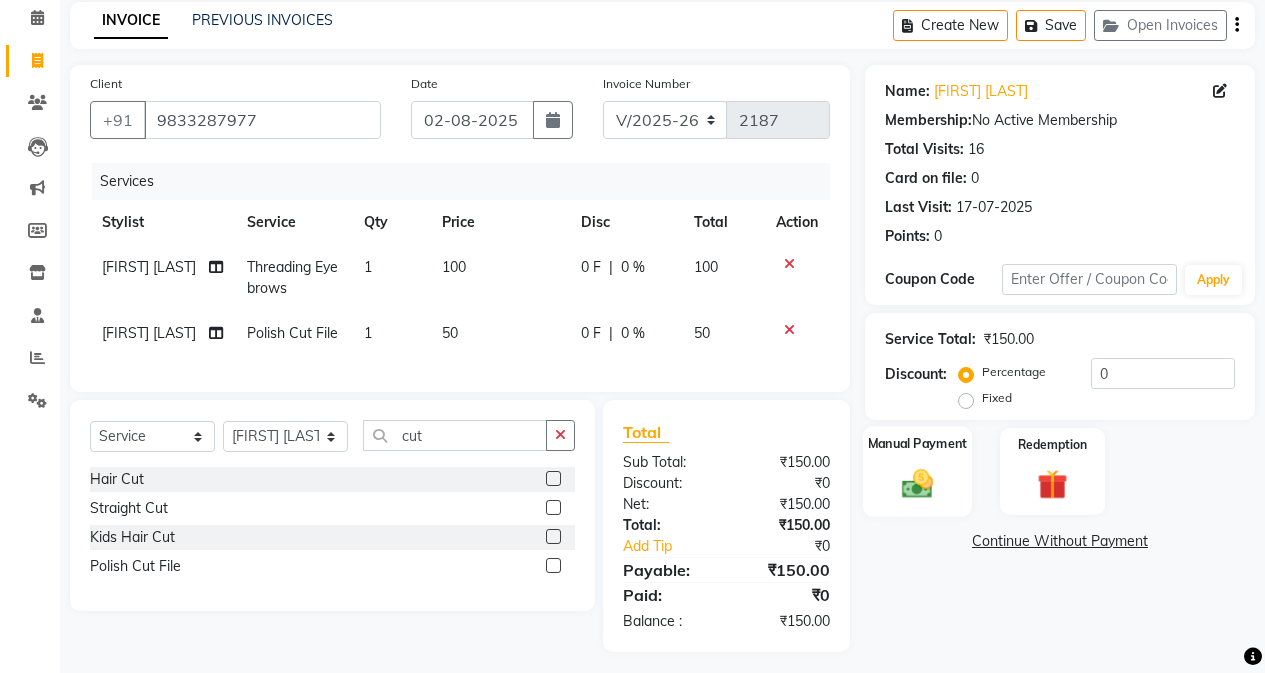 click 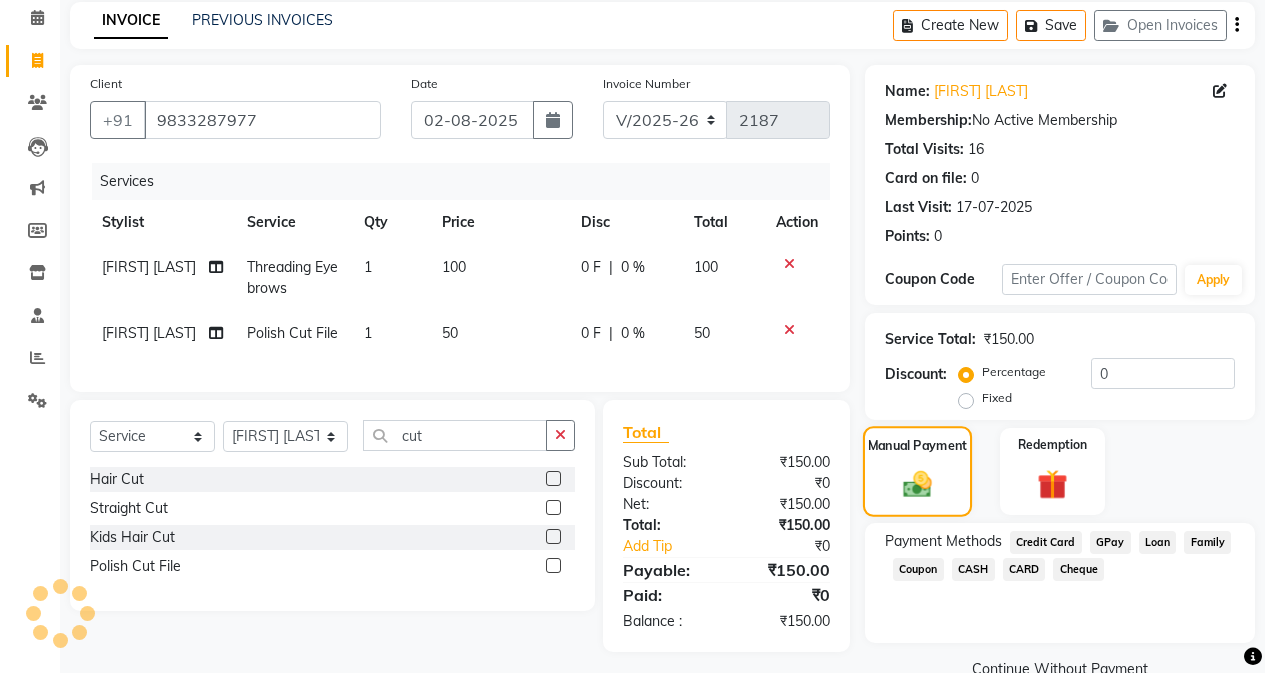 click on "CASH" 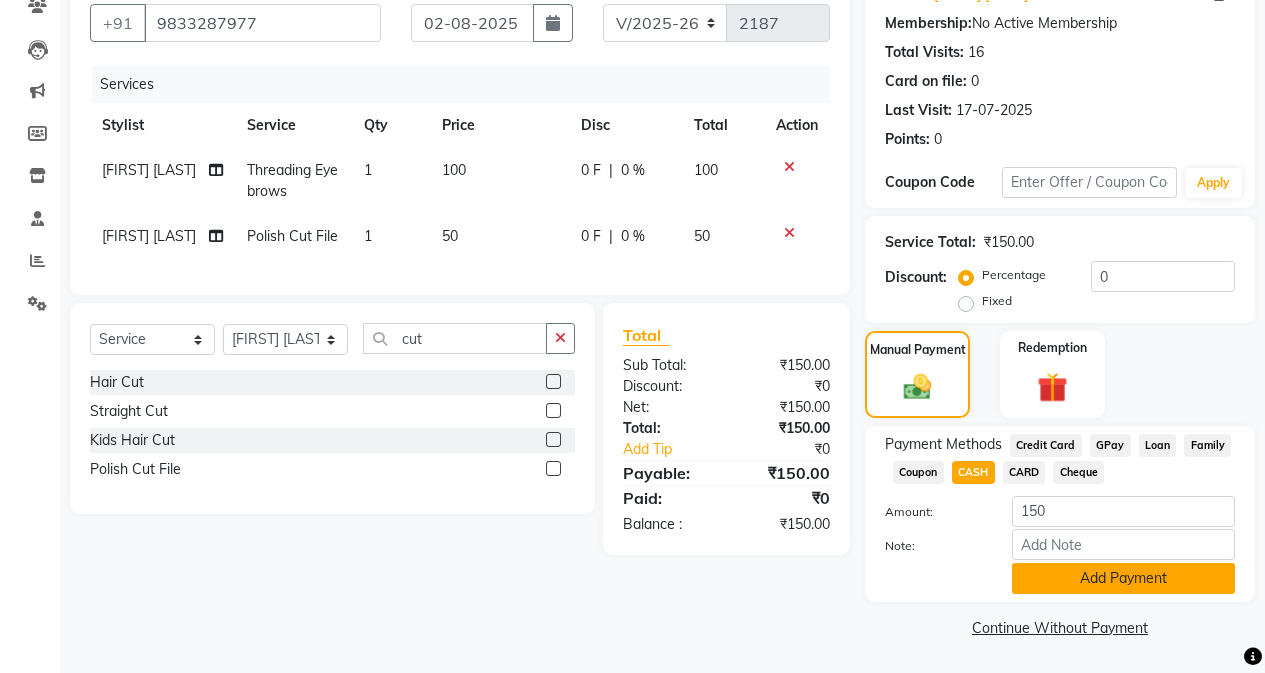 click on "Add Payment" 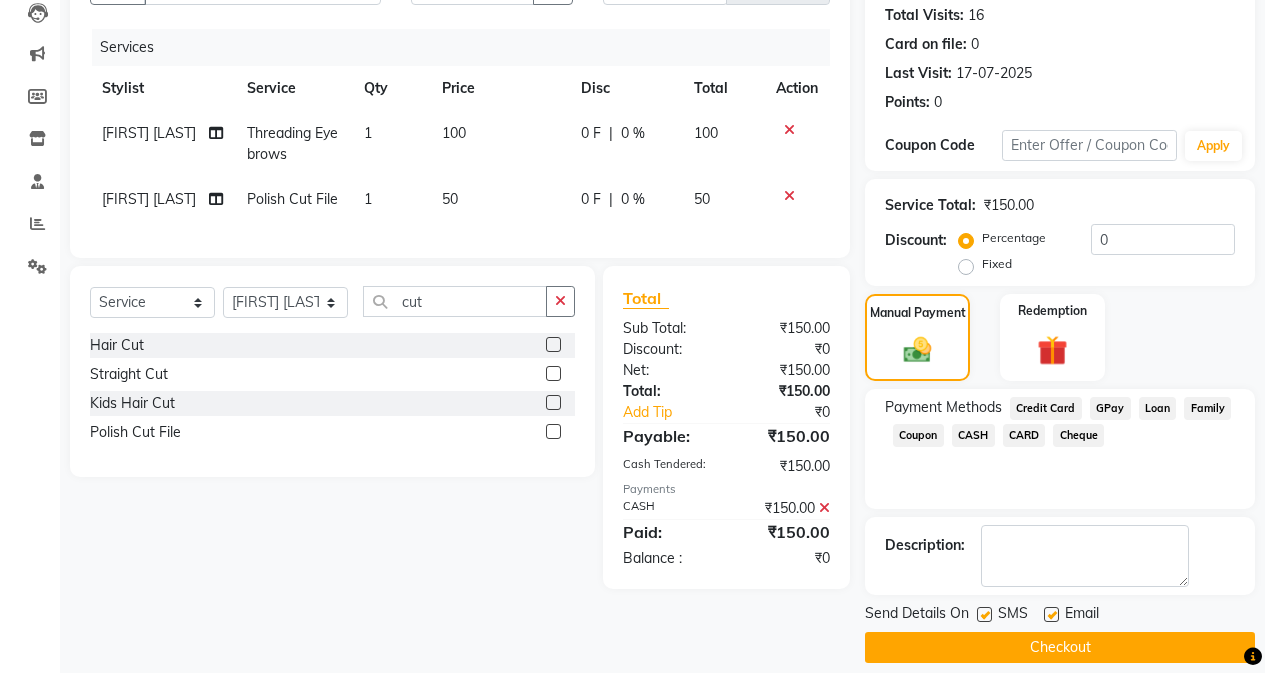 scroll, scrollTop: 239, scrollLeft: 0, axis: vertical 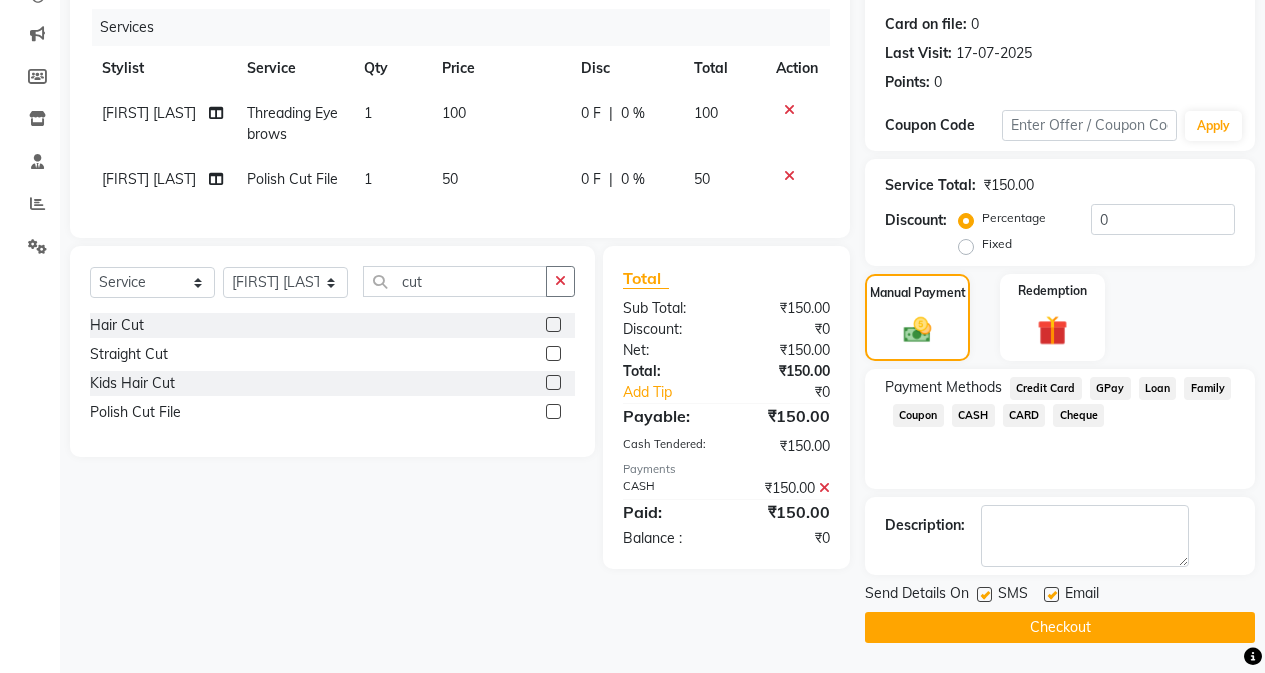 click on "Checkout" 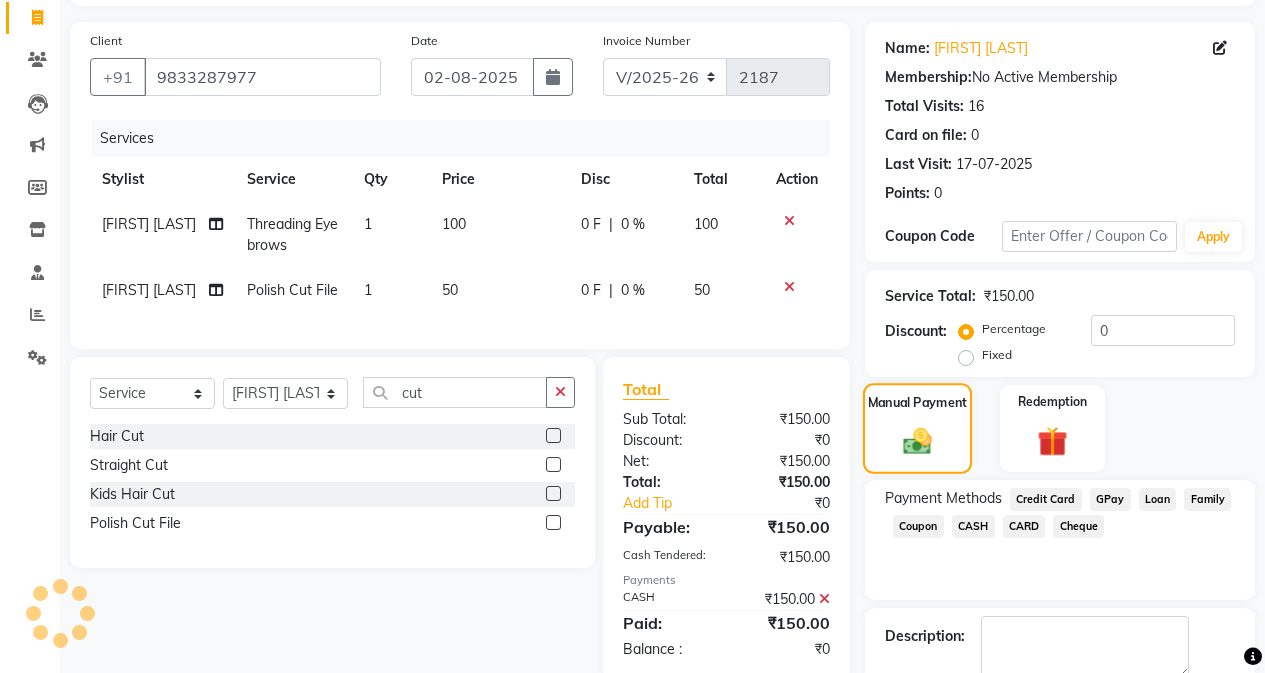 scroll, scrollTop: 4, scrollLeft: 0, axis: vertical 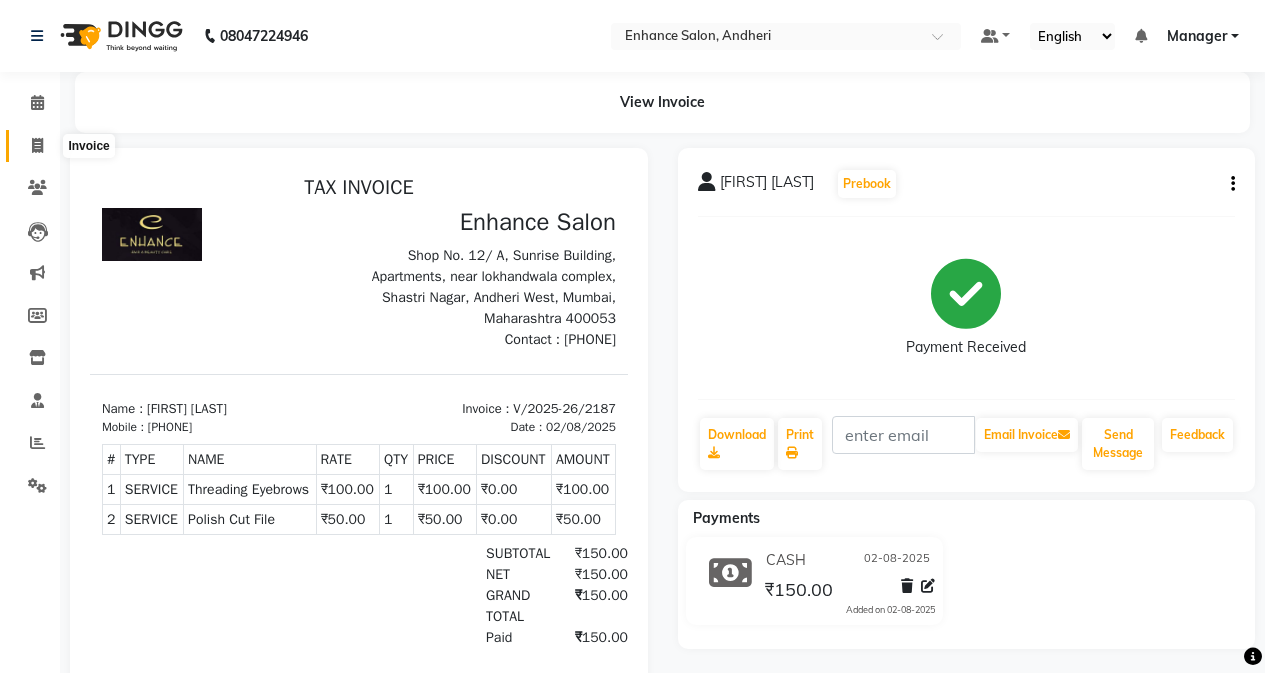 click 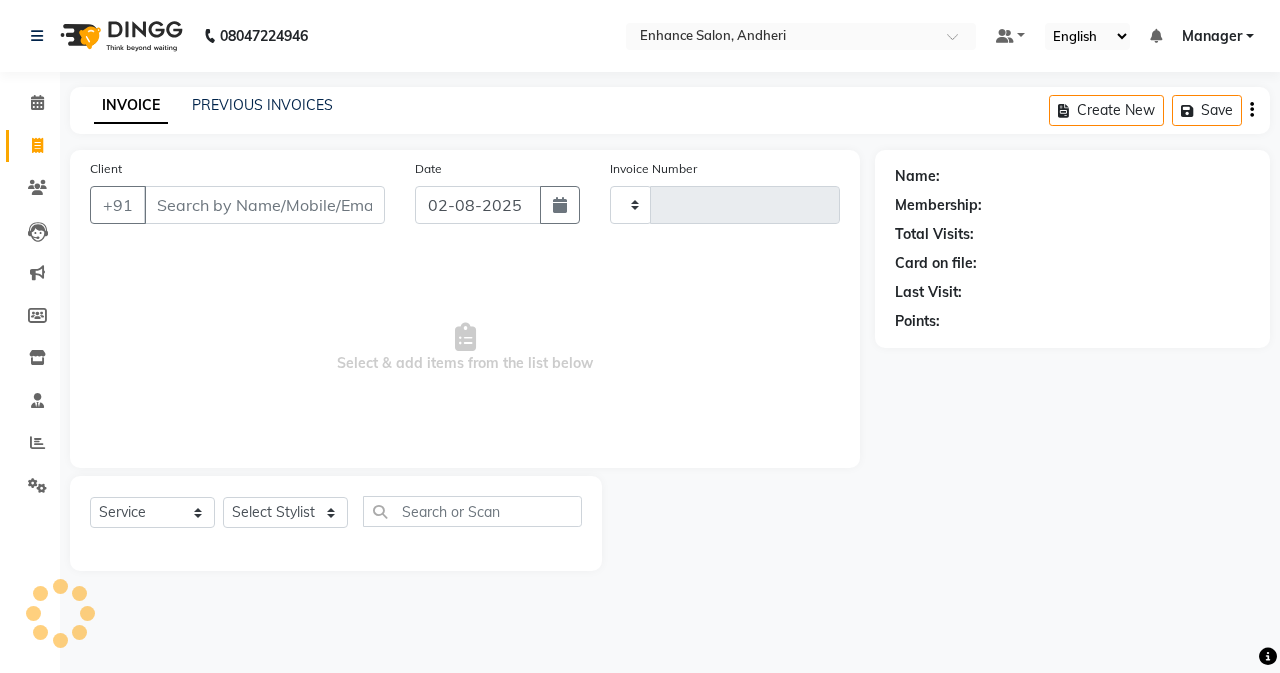 type on "2188" 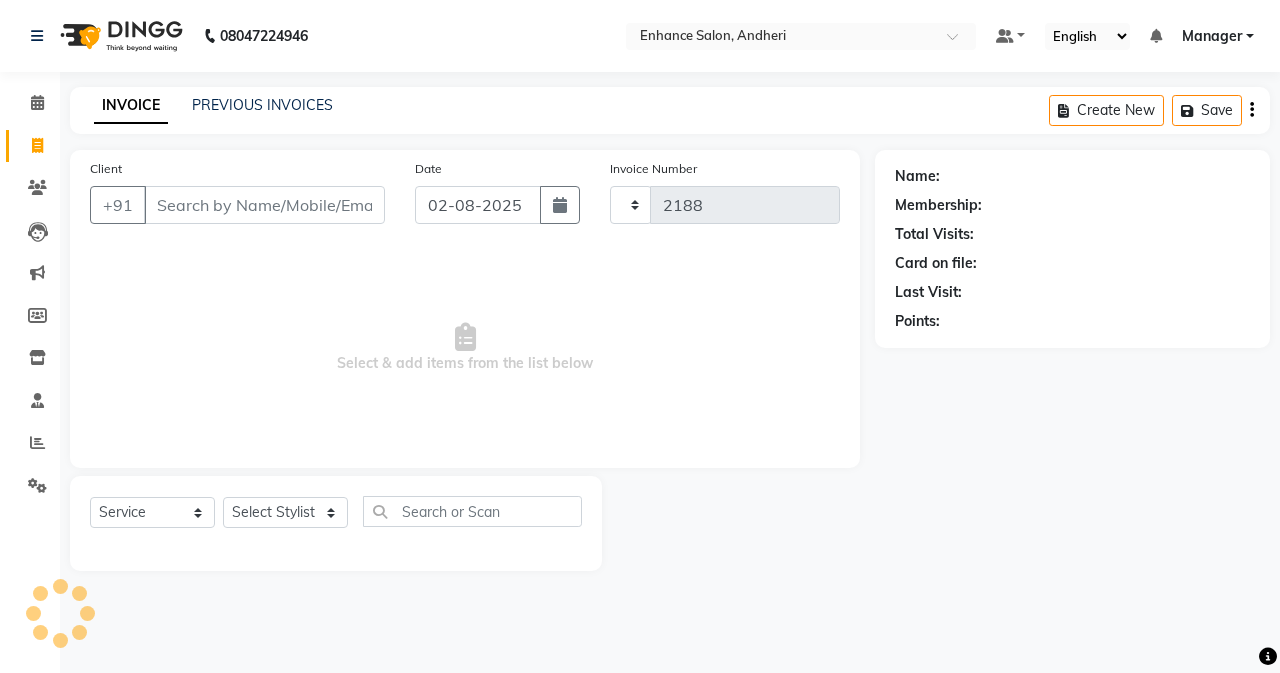 select on "7236" 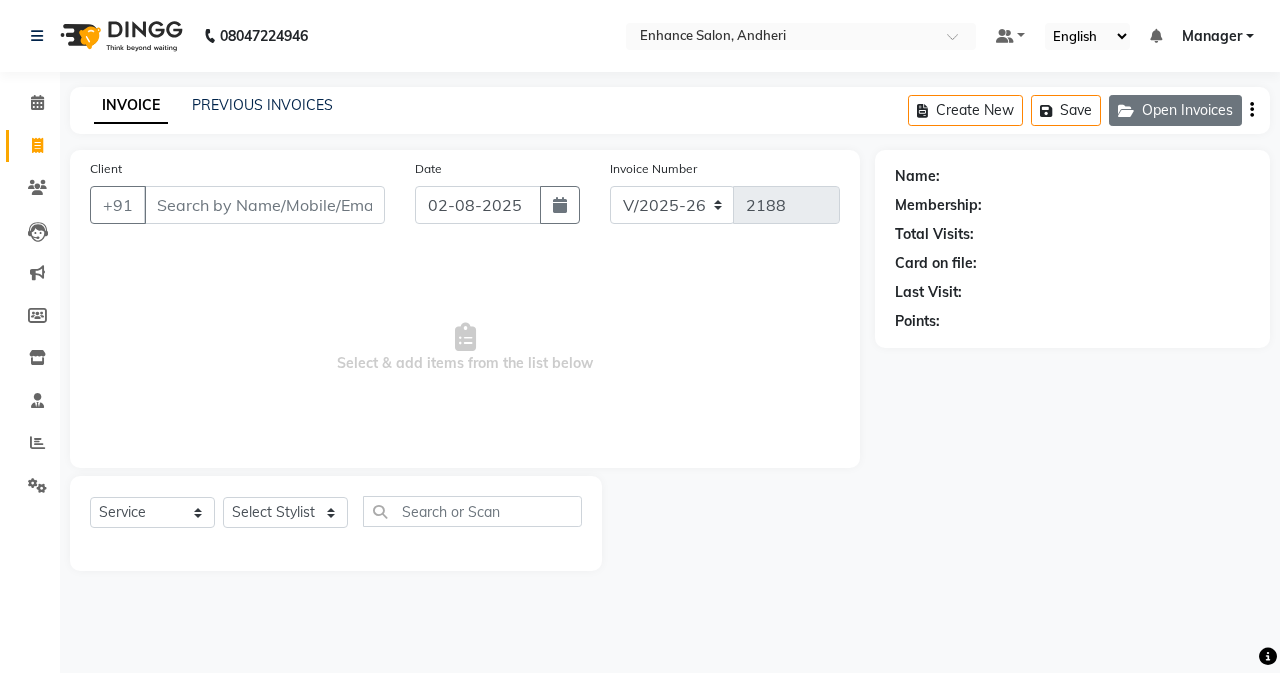 click on "Open Invoices" 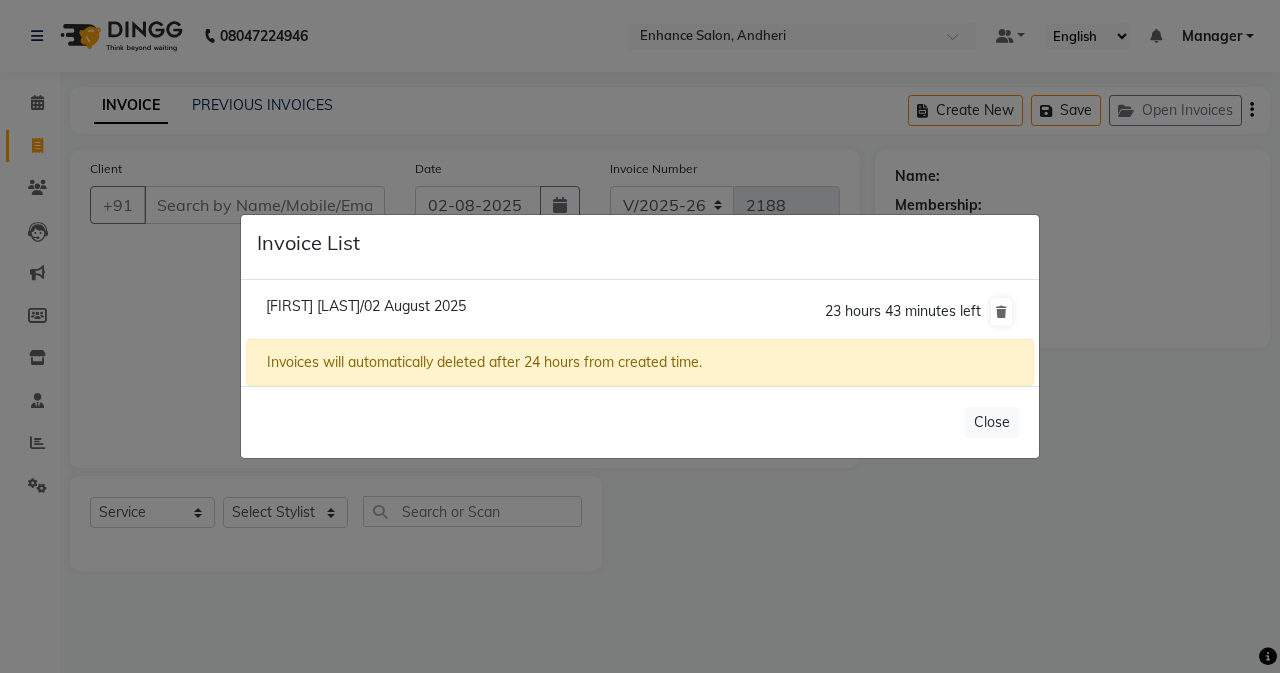 click on "Invoice List  Tanvi Sheth/02 August 2025  23 hours 43 minutes left  Invoices will automatically deleted after 24 hours from created time.   Close" 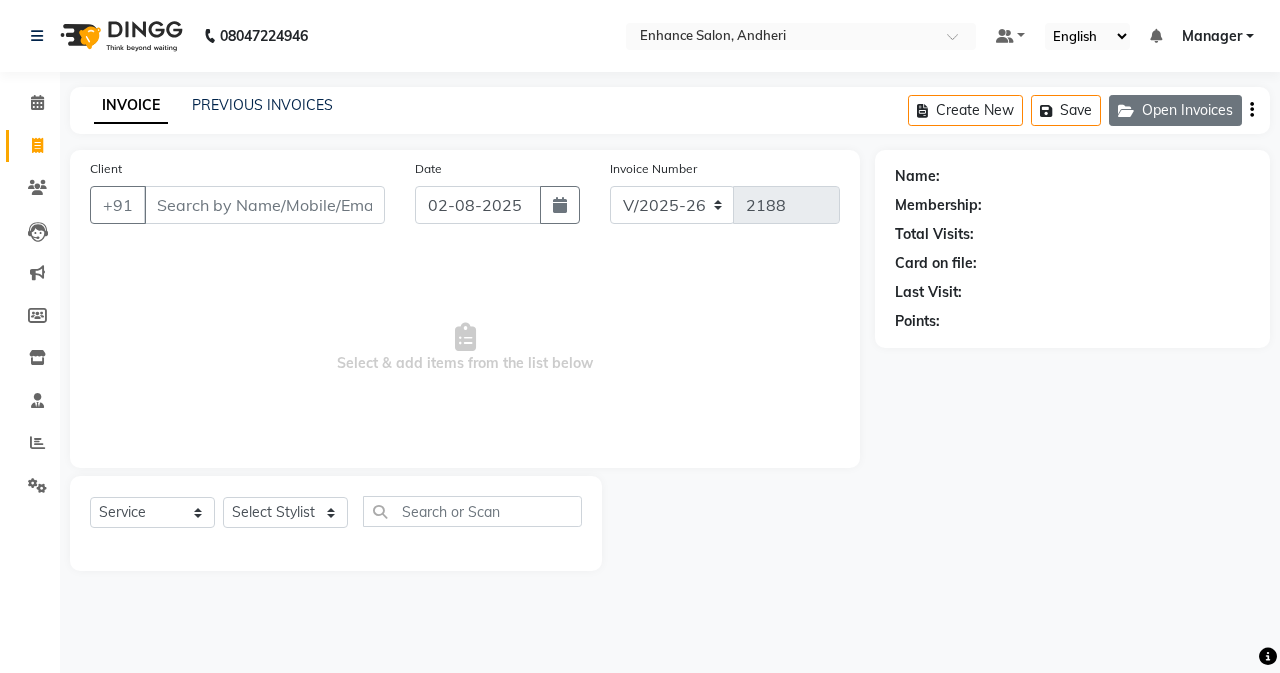 click on "Open Invoices" 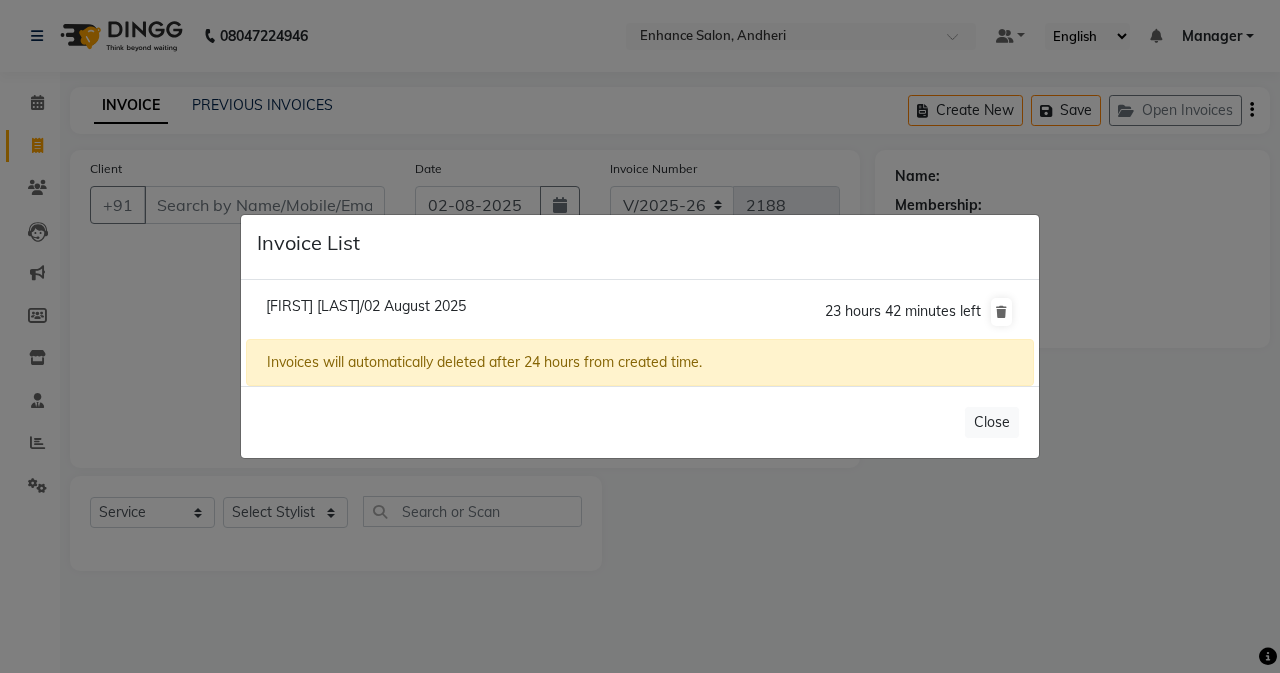 click on "Tanvi Sheth/02 August 2025" 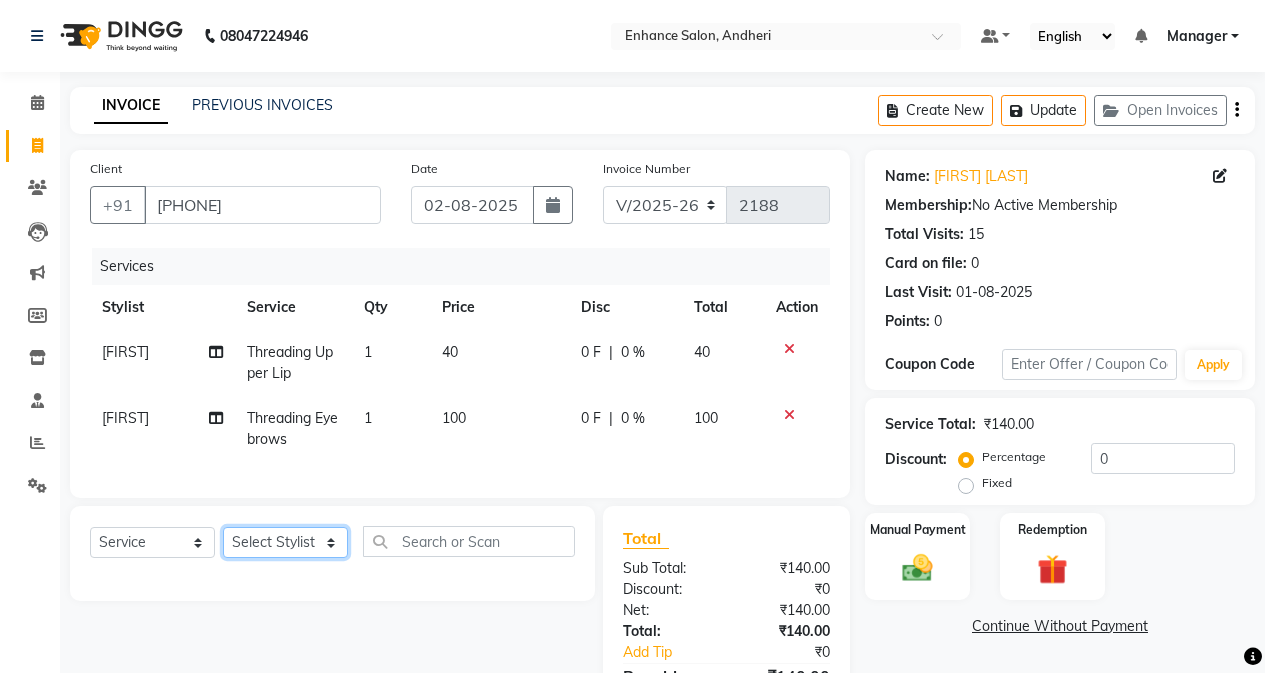 click on "Select Stylist Admin Arifa  ESHA CHAUHAN FARIDA SHAIKH Manager MEENA MISALKAR Minal NAMYA SALIAN POONAM KATEL RACHNA SAWANT Ranu nails REEMA MANGELA SHAMINA SHAIKH SHEFALI SHETTY TABU SHAIKH" 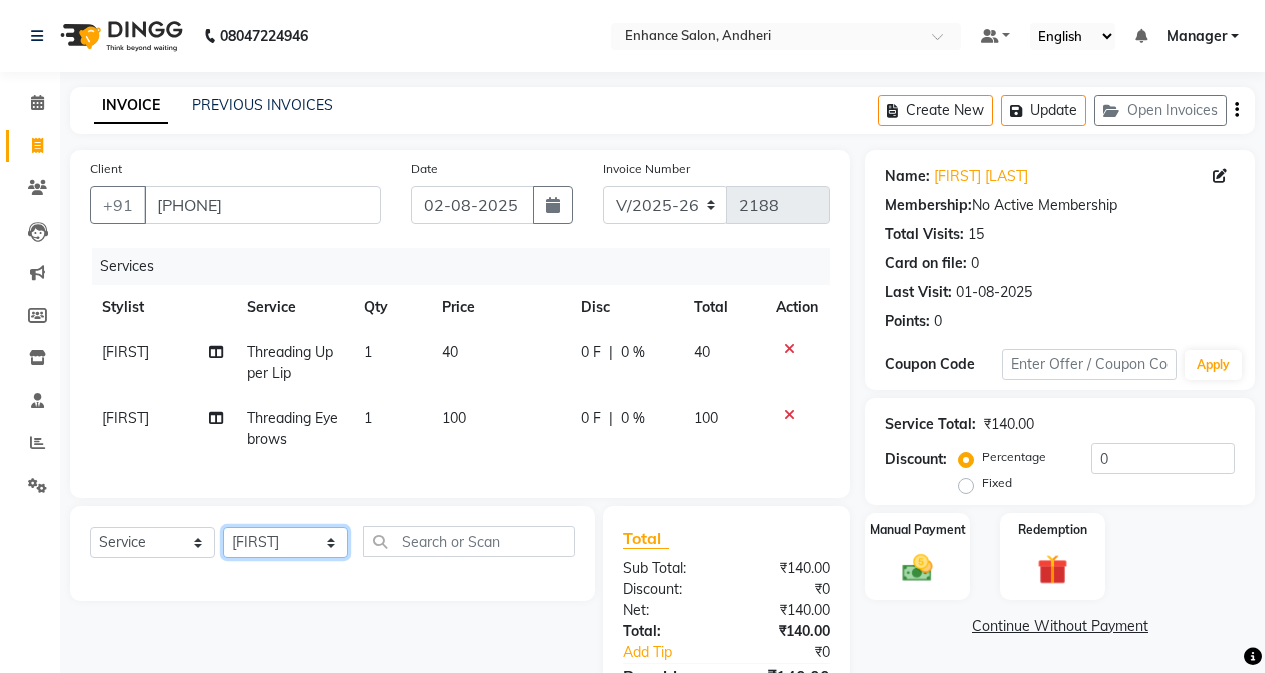 click on "Select Stylist Admin Arifa  ESHA CHAUHAN FARIDA SHAIKH Manager MEENA MISALKAR Minal NAMYA SALIAN POONAM KATEL RACHNA SAWANT Ranu nails REEMA MANGELA SHAMINA SHAIKH SHEFALI SHETTY TABU SHAIKH" 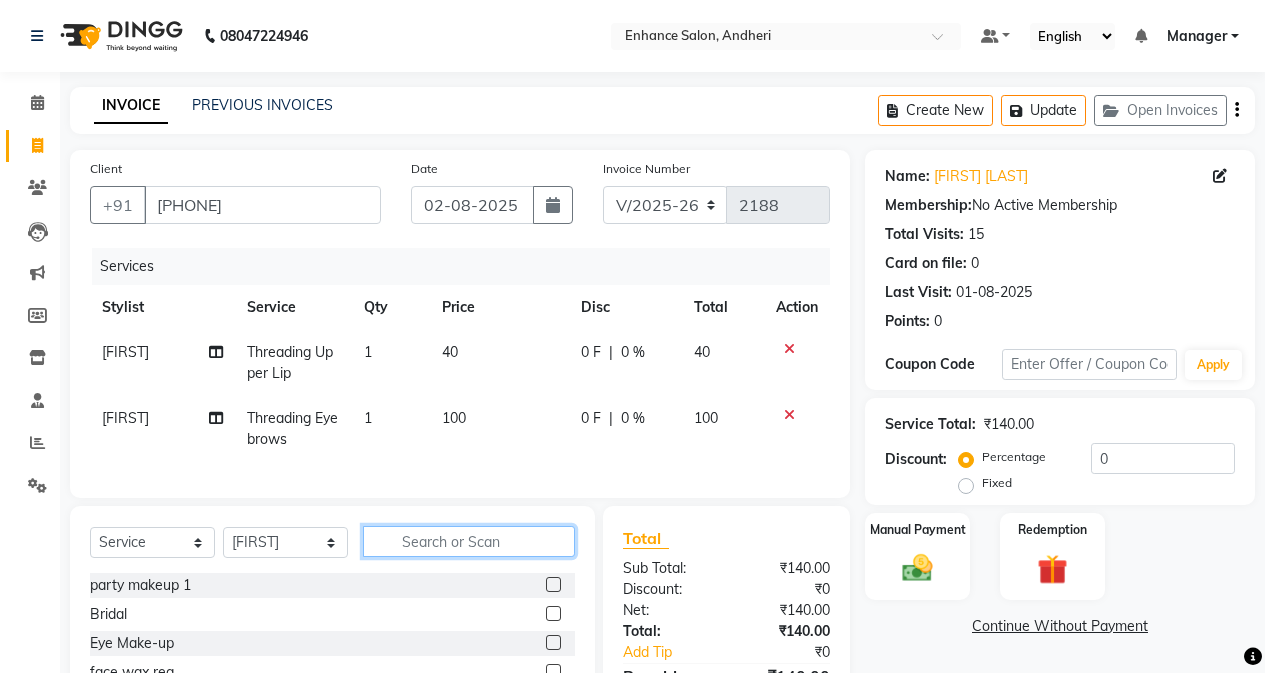 click 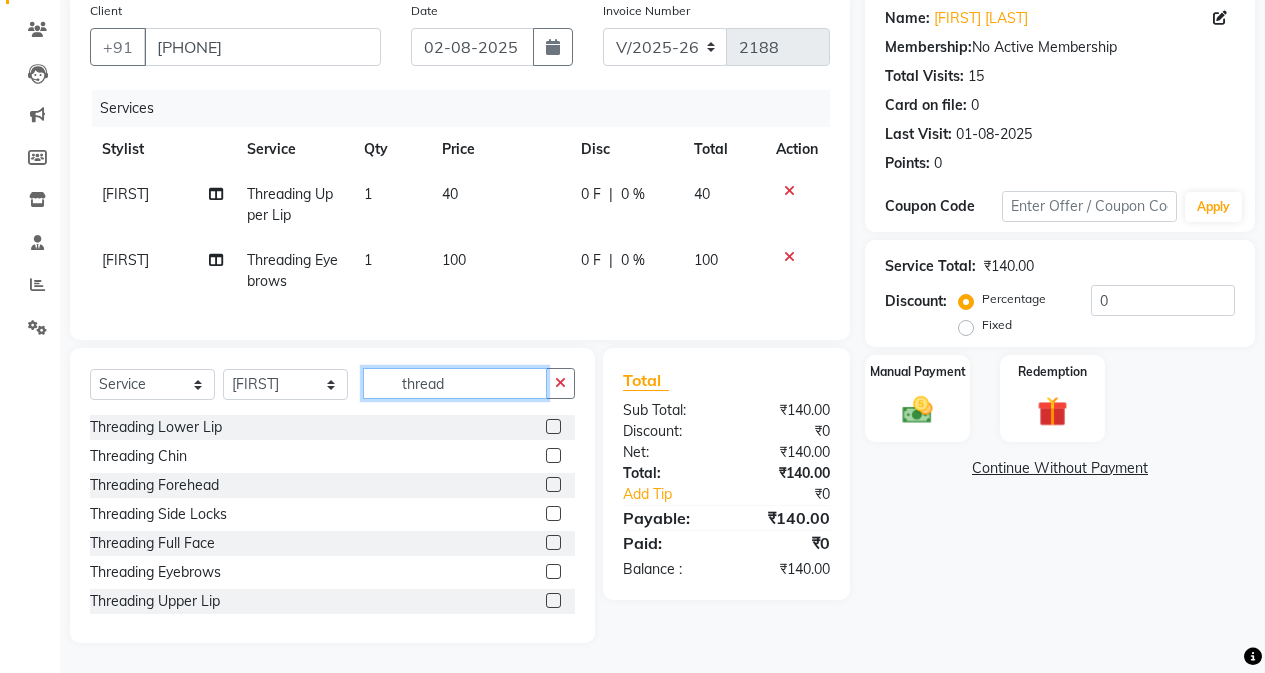 scroll, scrollTop: 173, scrollLeft: 0, axis: vertical 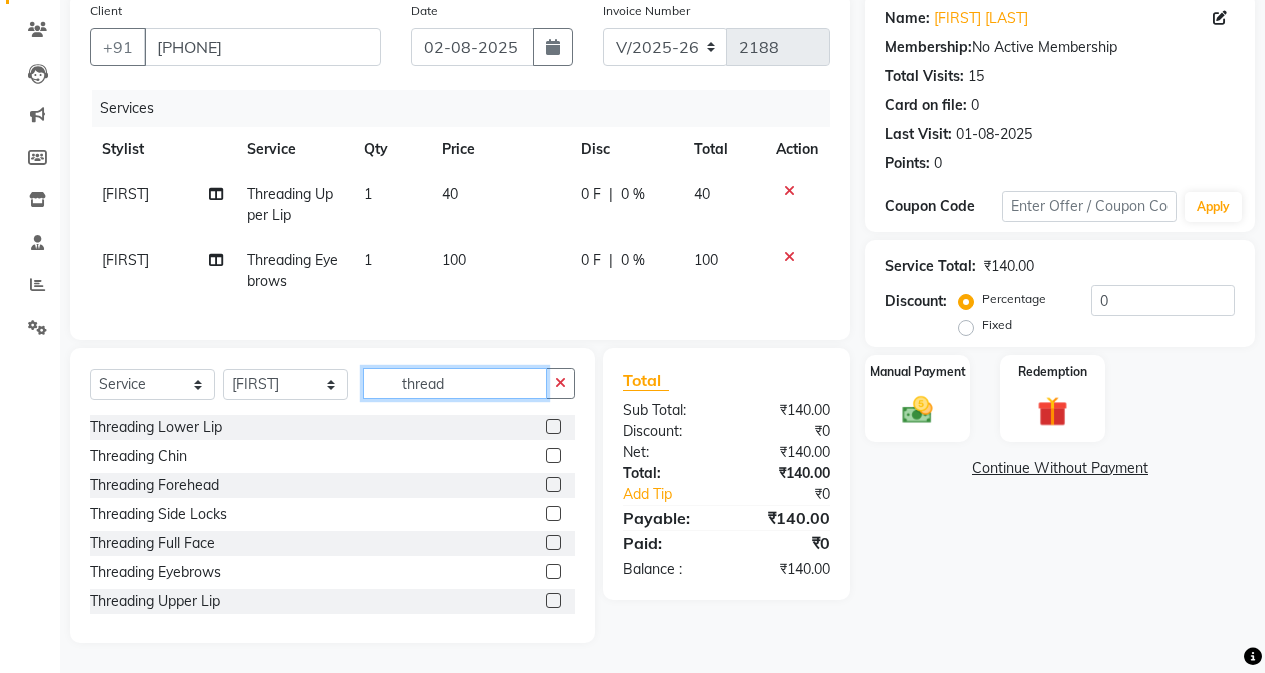 type on "thread" 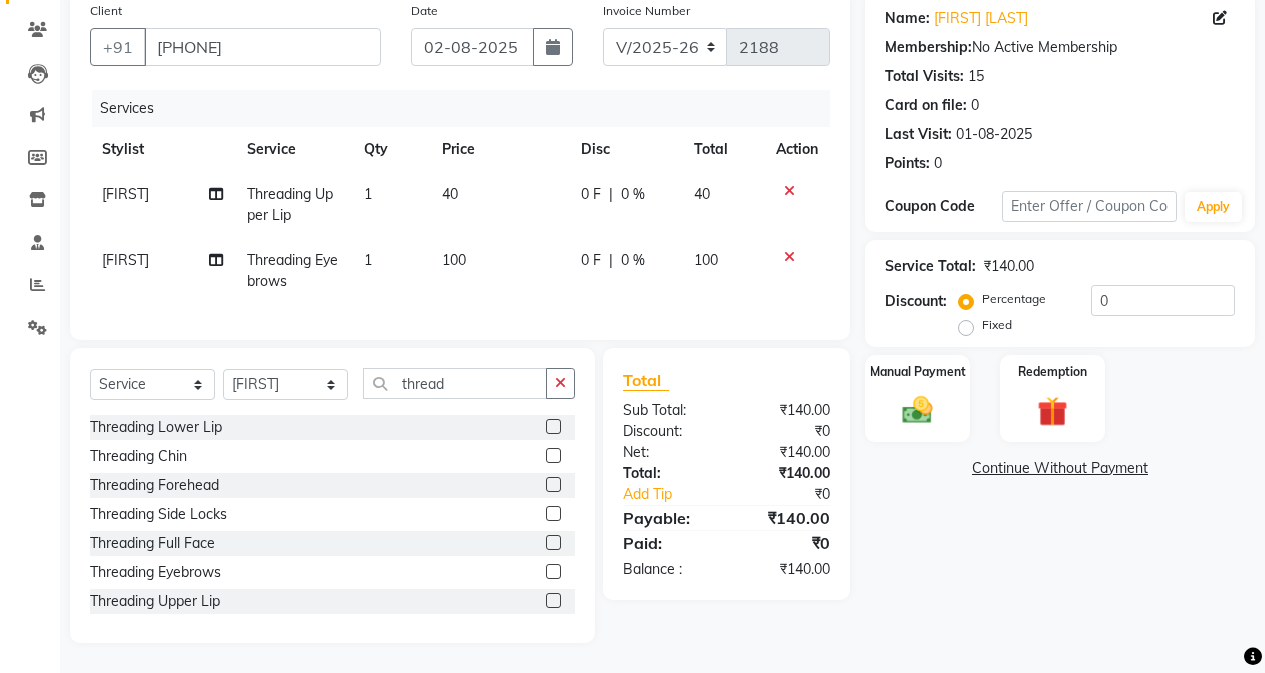 click 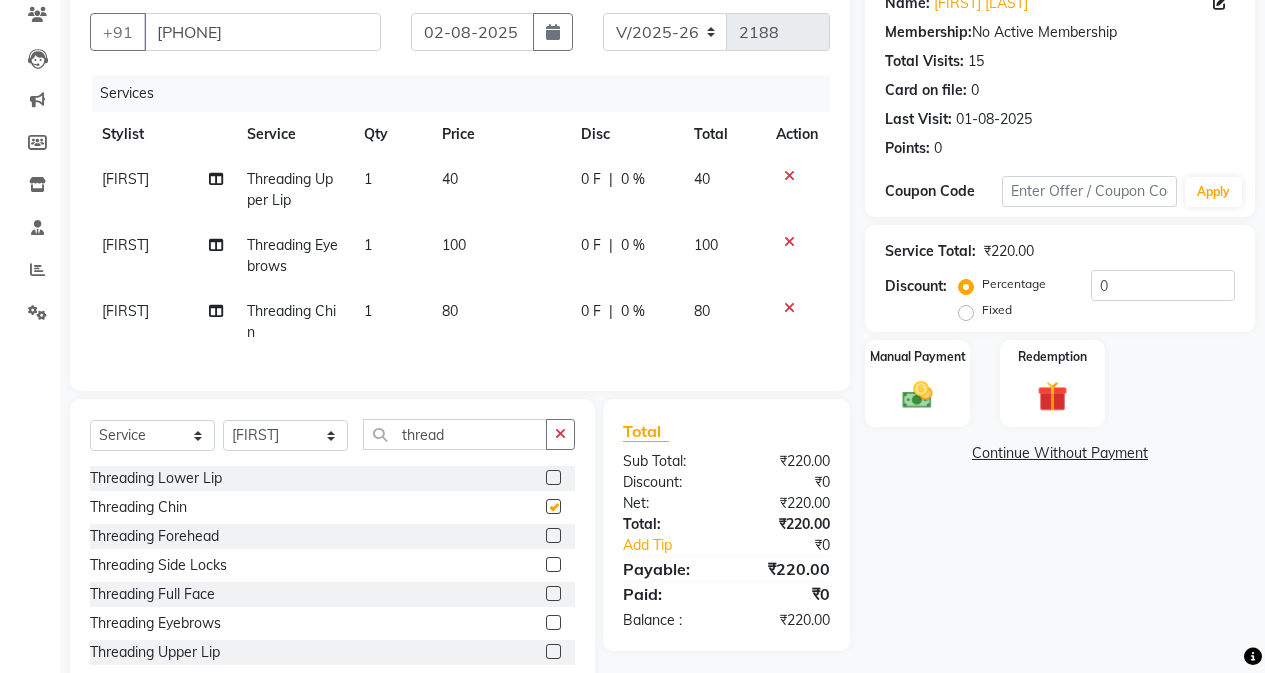checkbox on "false" 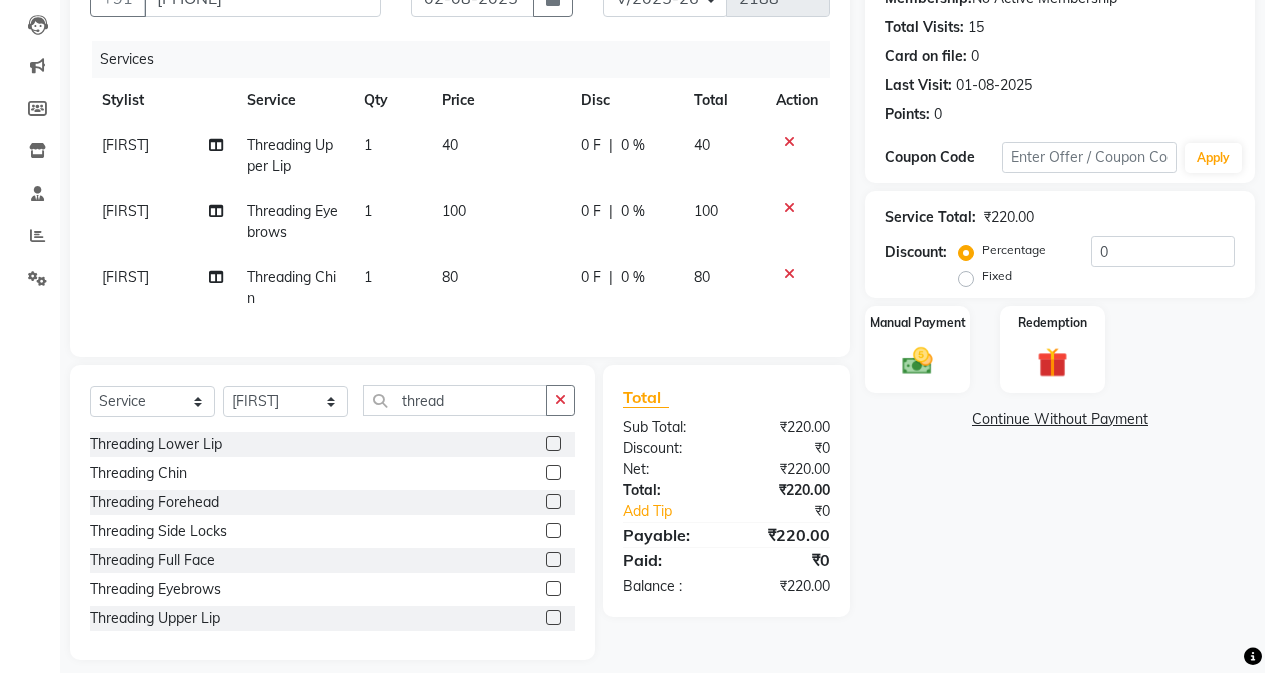 scroll, scrollTop: 239, scrollLeft: 0, axis: vertical 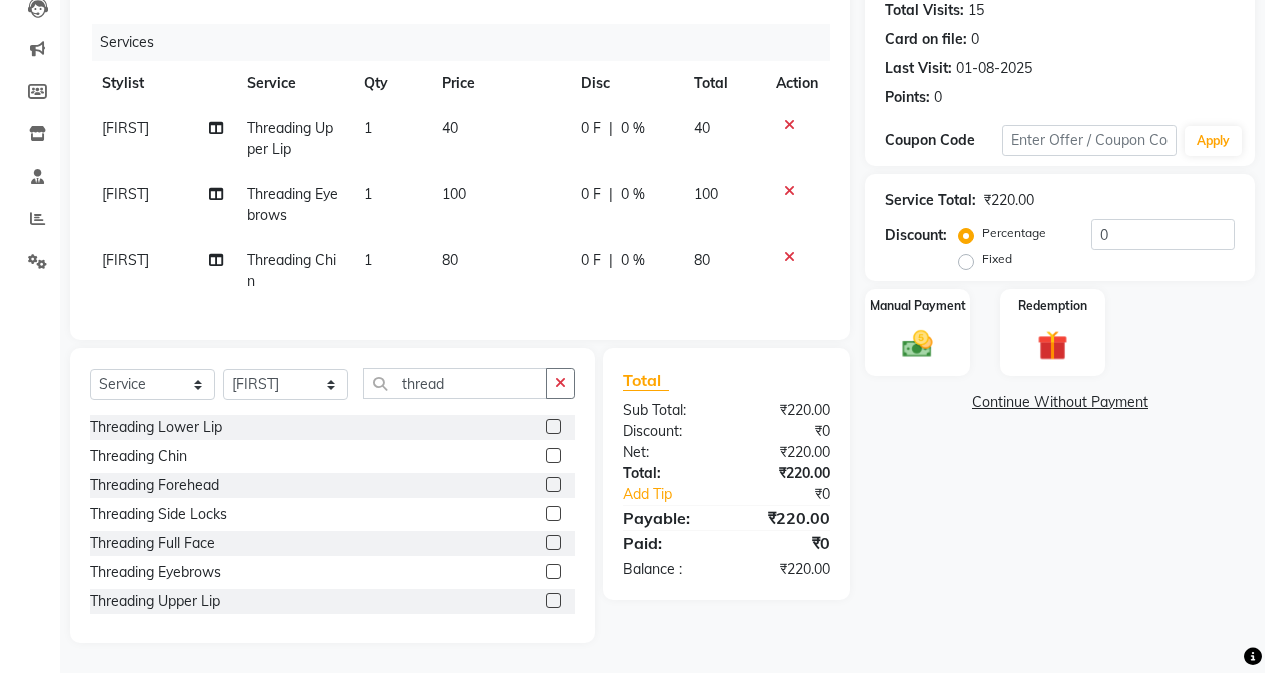click 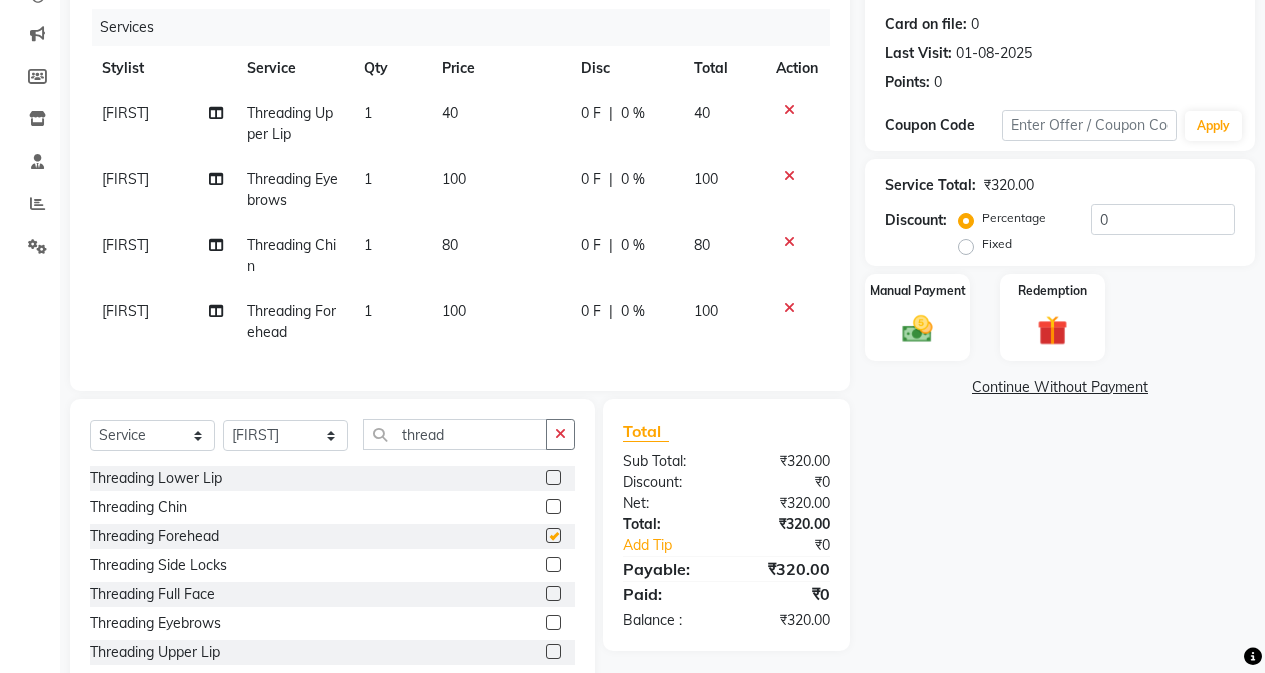 checkbox on "false" 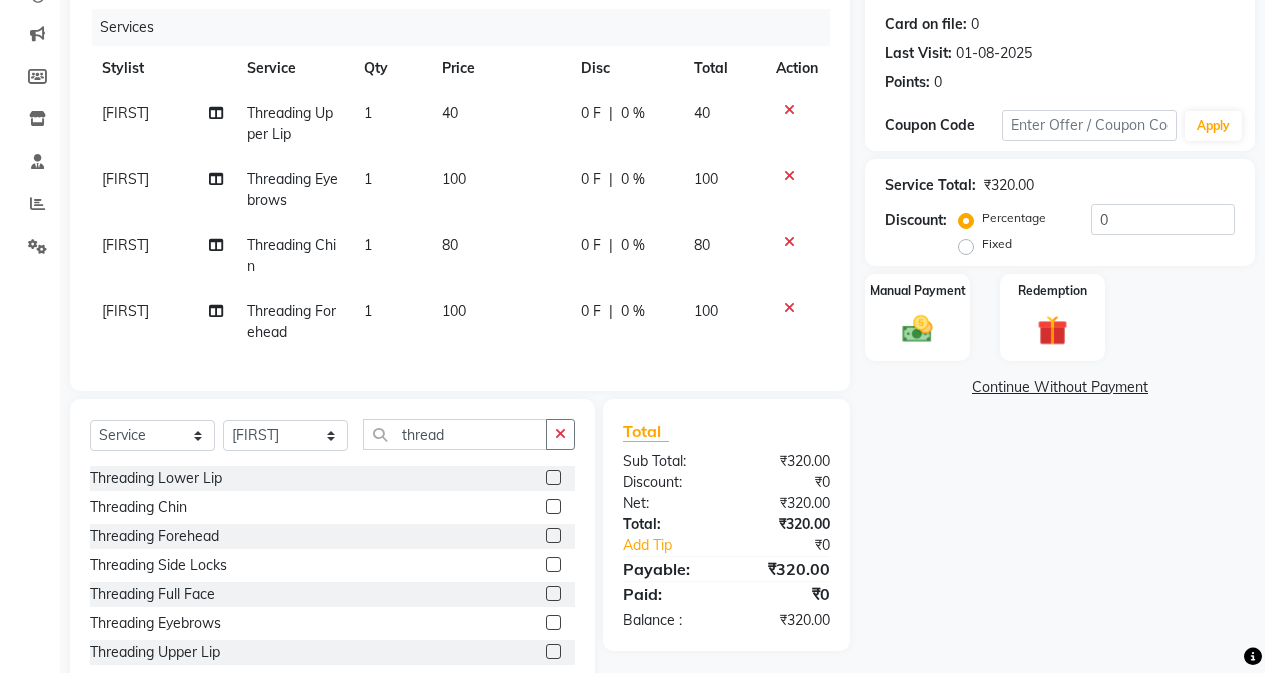 click on "80" 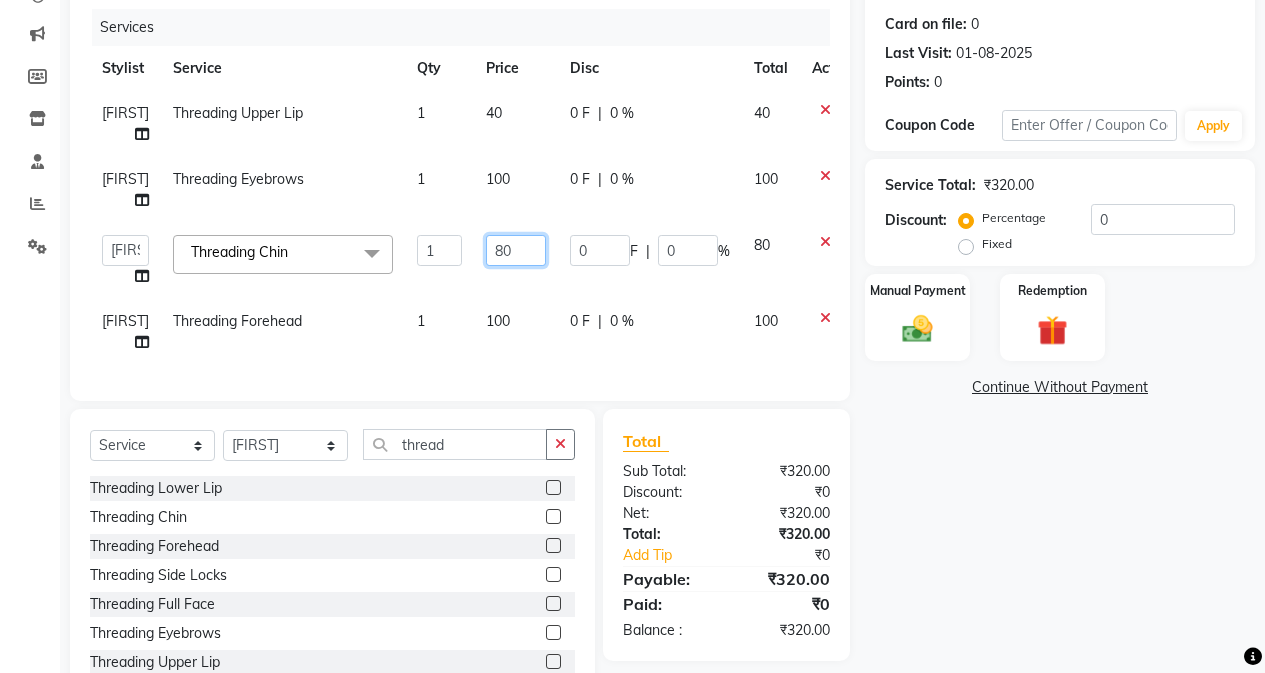click on "80" 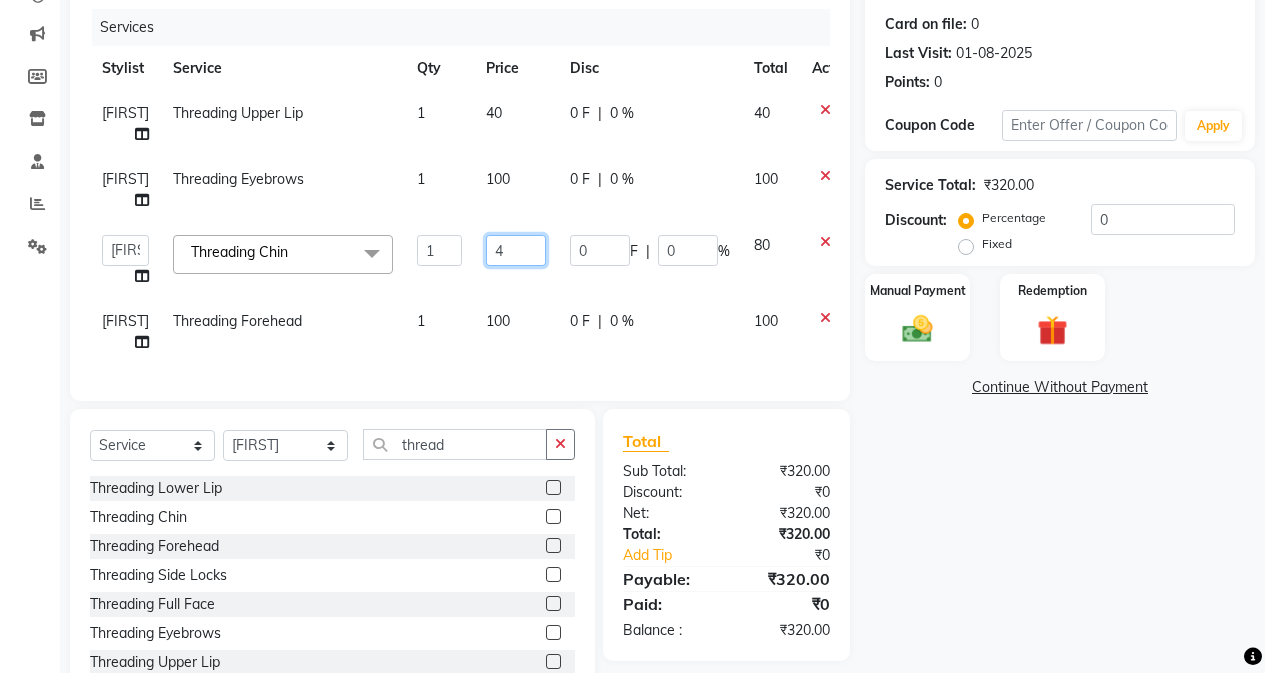 type on "40" 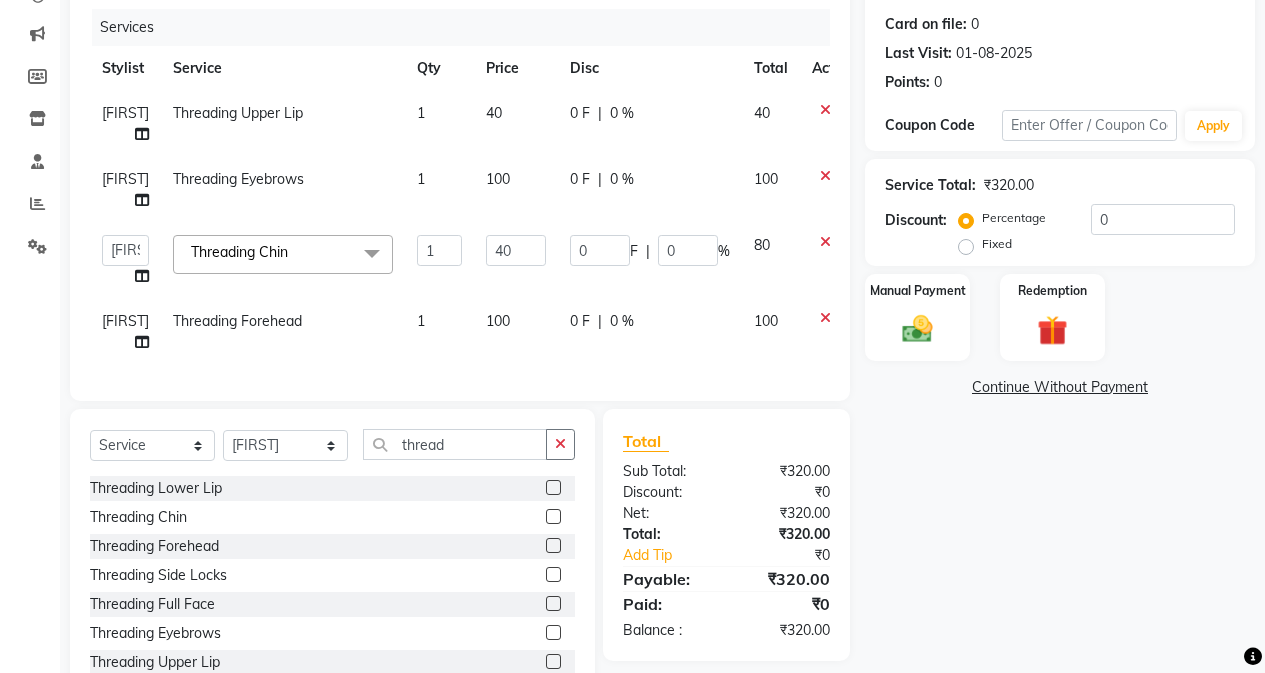 click on "Name: Tanvi Sheth Membership:  No Active Membership  Total Visits:  15 Card on file:  0 Last Visit:   01-08-2025 Points:   0  Coupon Code Apply Service Total:  ₹320.00  Discount:  Percentage   Fixed  0 Manual Payment Redemption  Continue Without Payment" 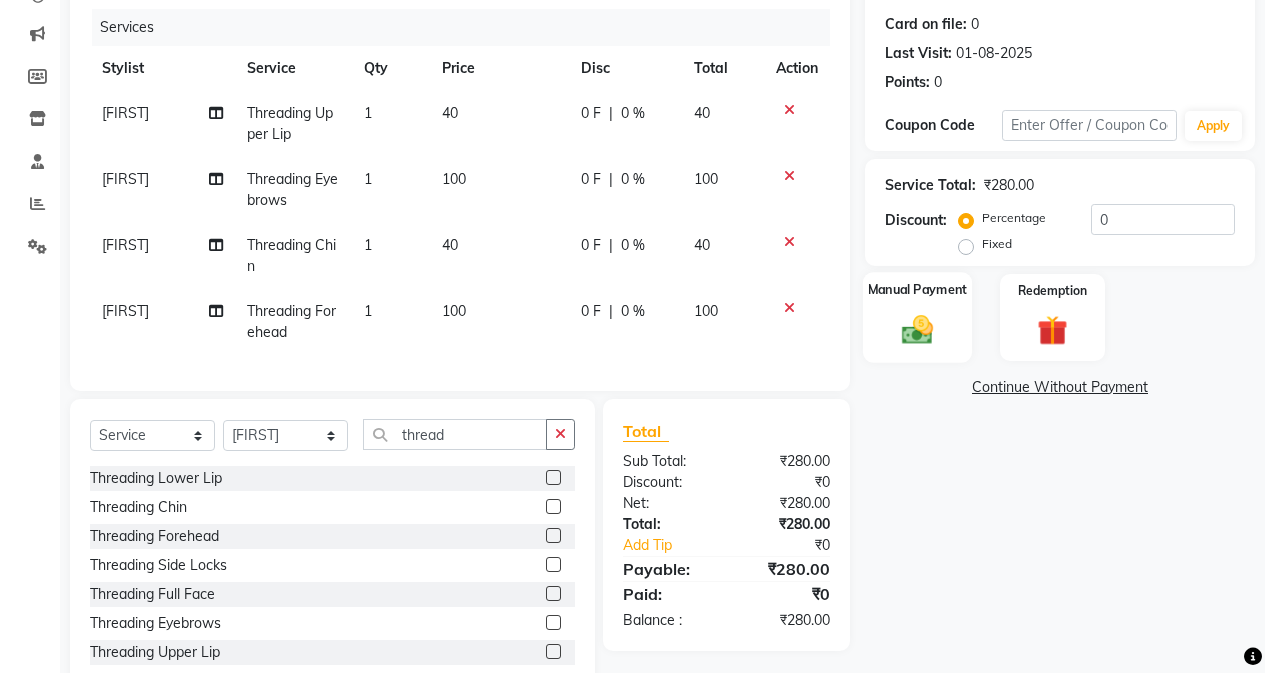 click 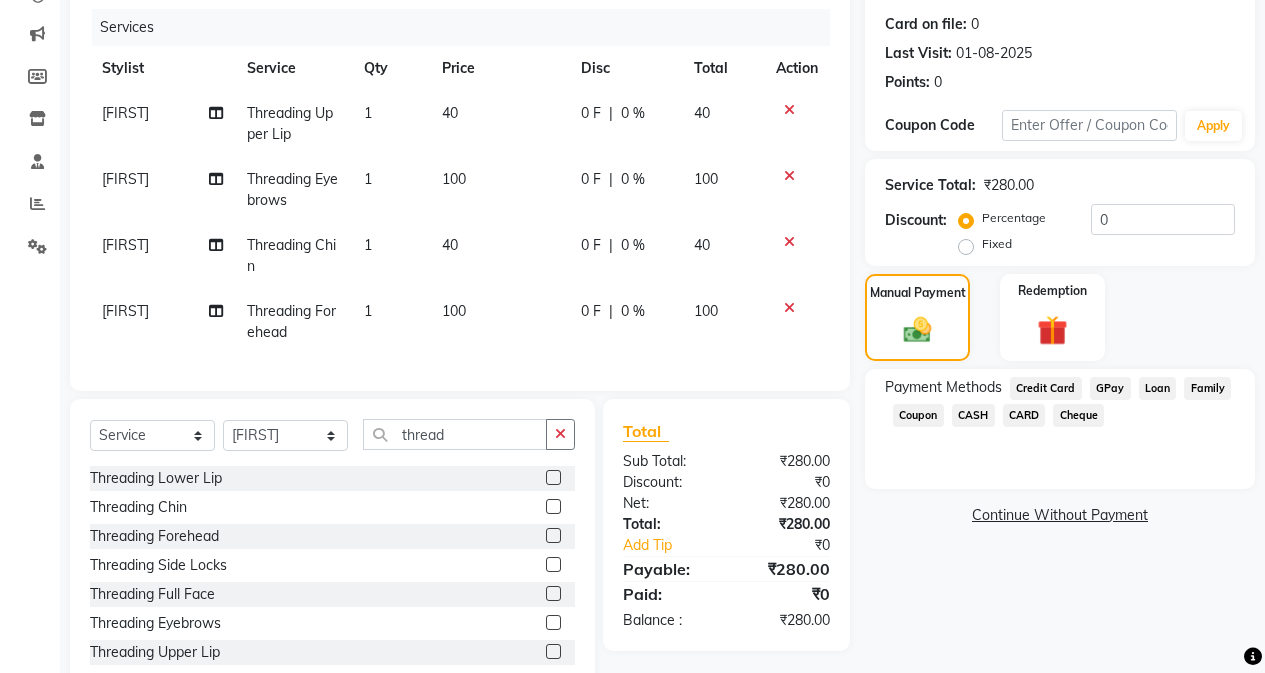 drag, startPoint x: 967, startPoint y: 426, endPoint x: 979, endPoint y: 410, distance: 20 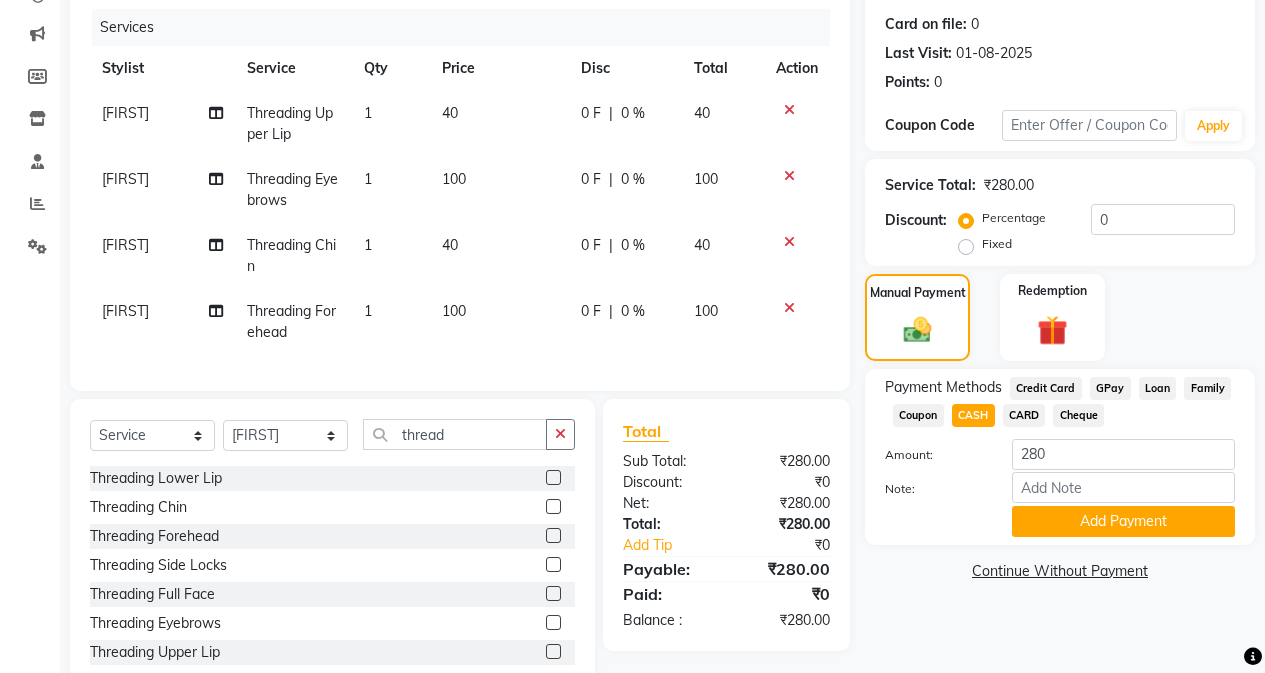 drag, startPoint x: 979, startPoint y: 408, endPoint x: 1031, endPoint y: 497, distance: 103.077644 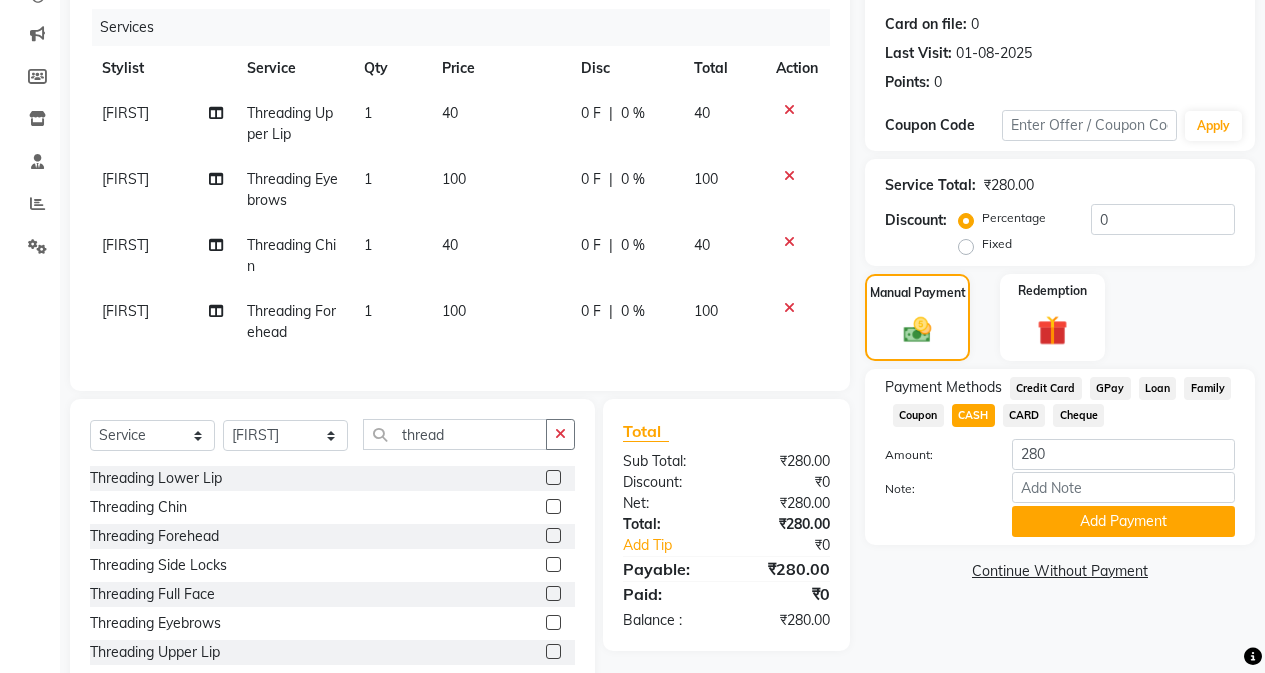 click on "CASH" 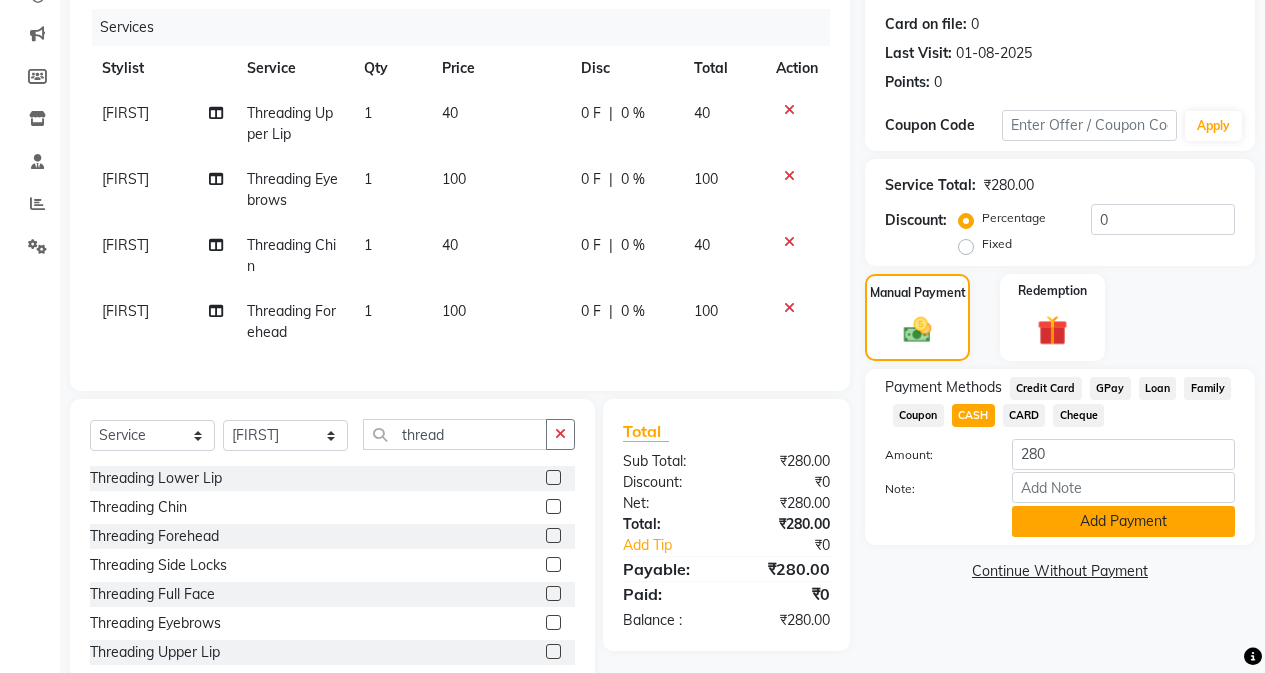 click on "Add Payment" 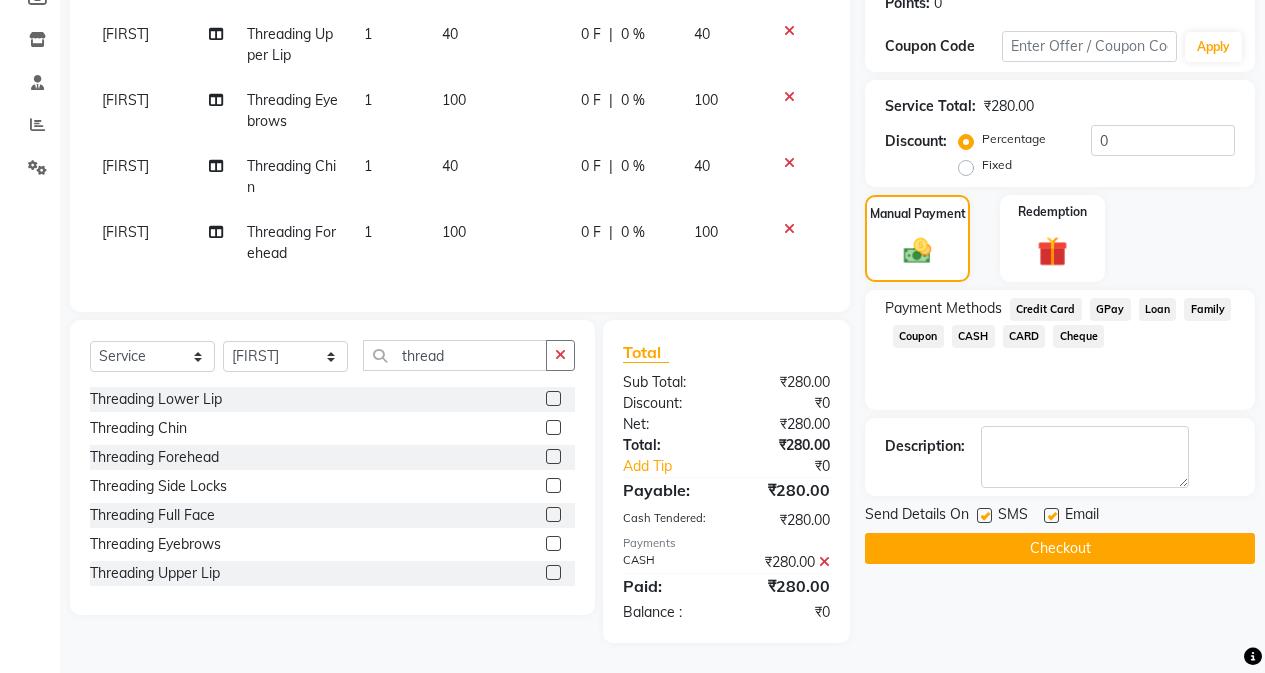 click on "Checkout" 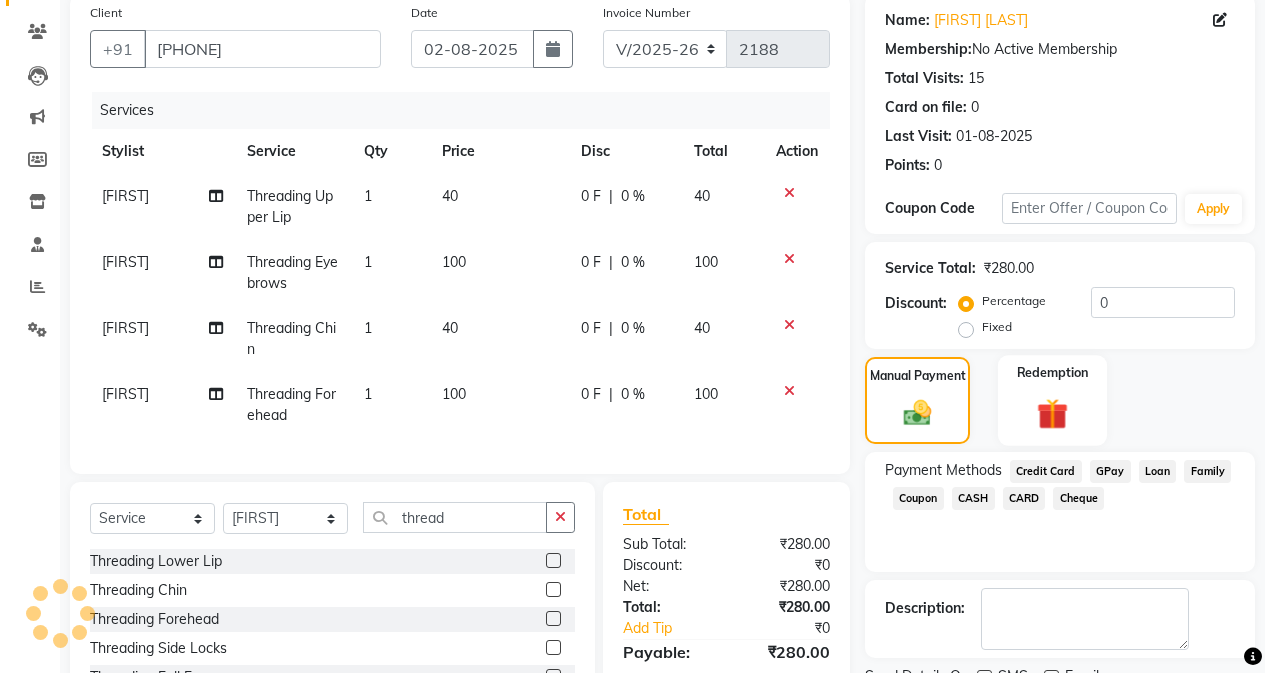 scroll, scrollTop: 0, scrollLeft: 0, axis: both 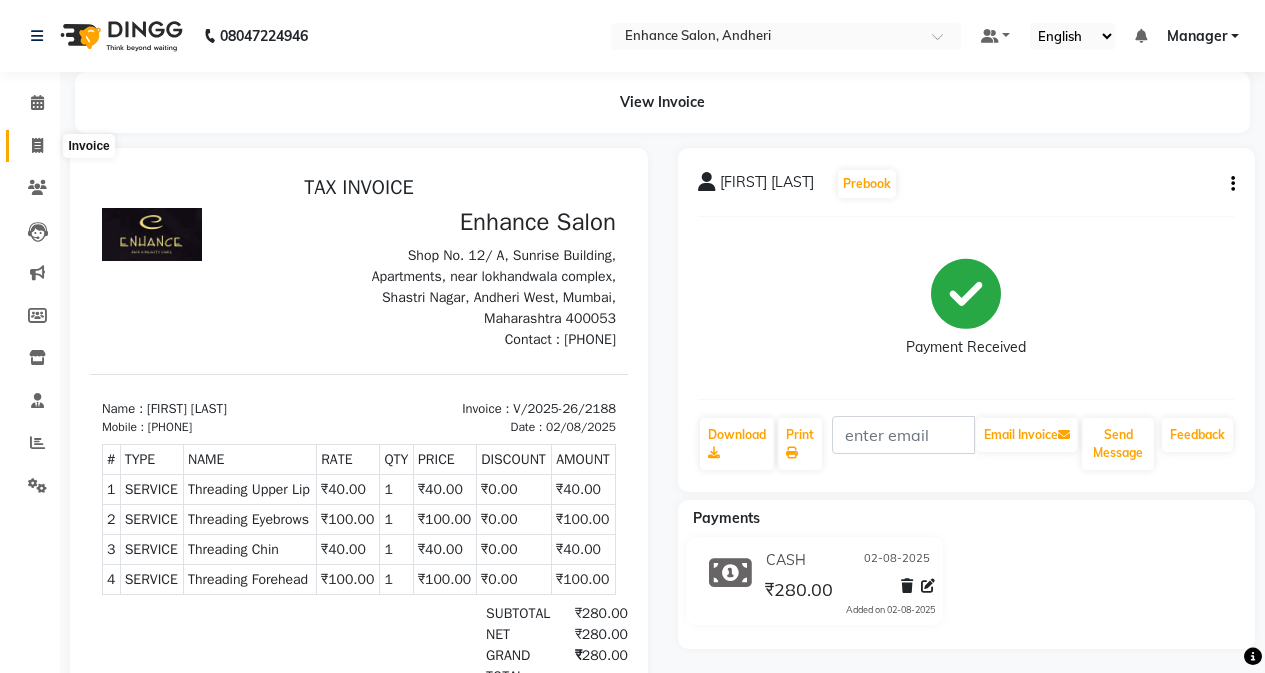 click 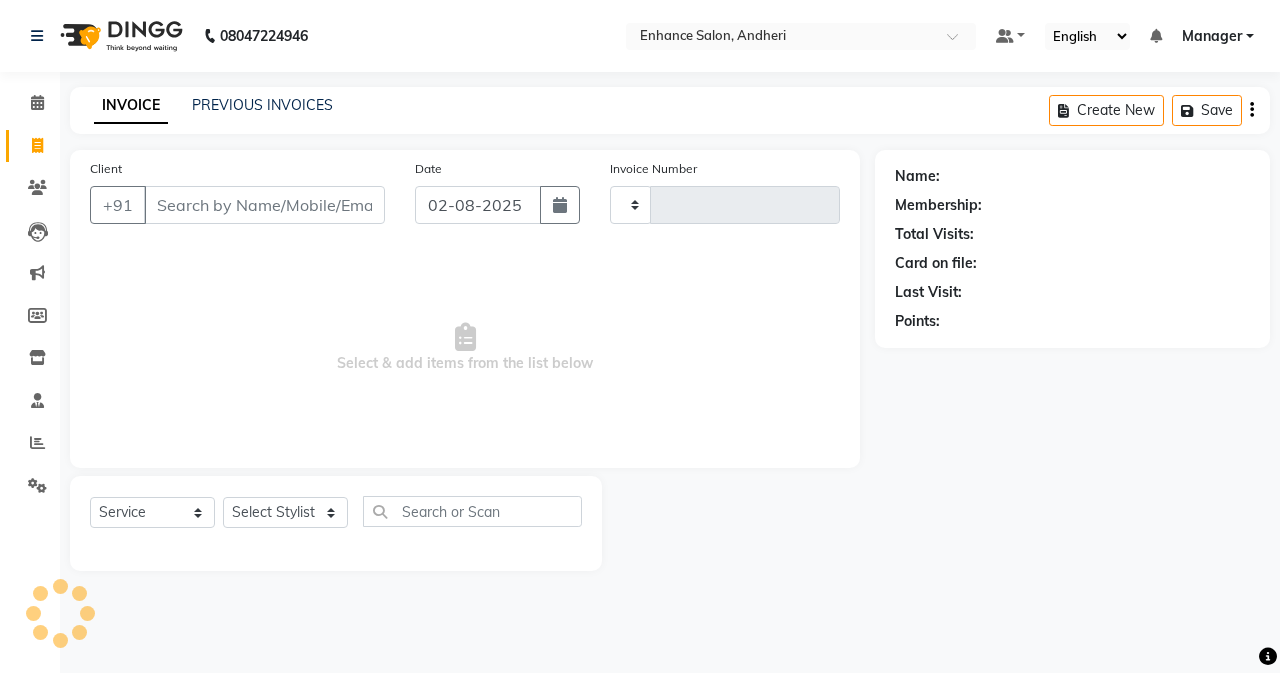 type on "2189" 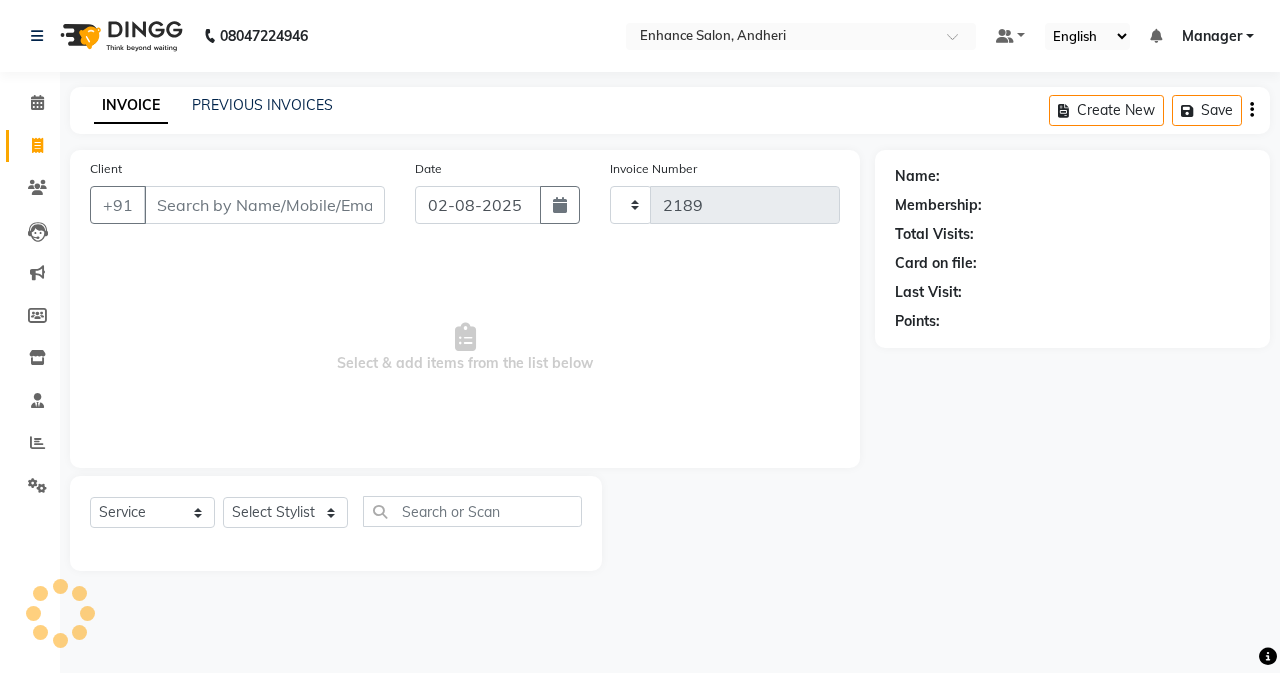 select on "7236" 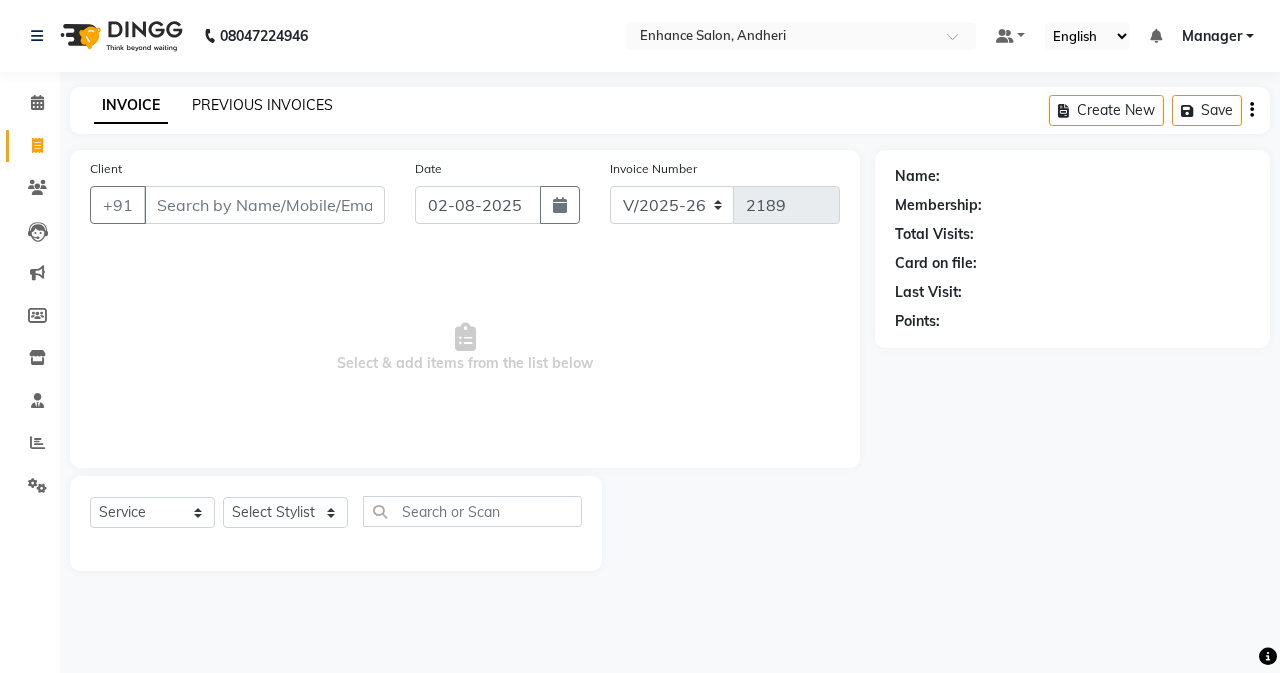 click on "PREVIOUS INVOICES" 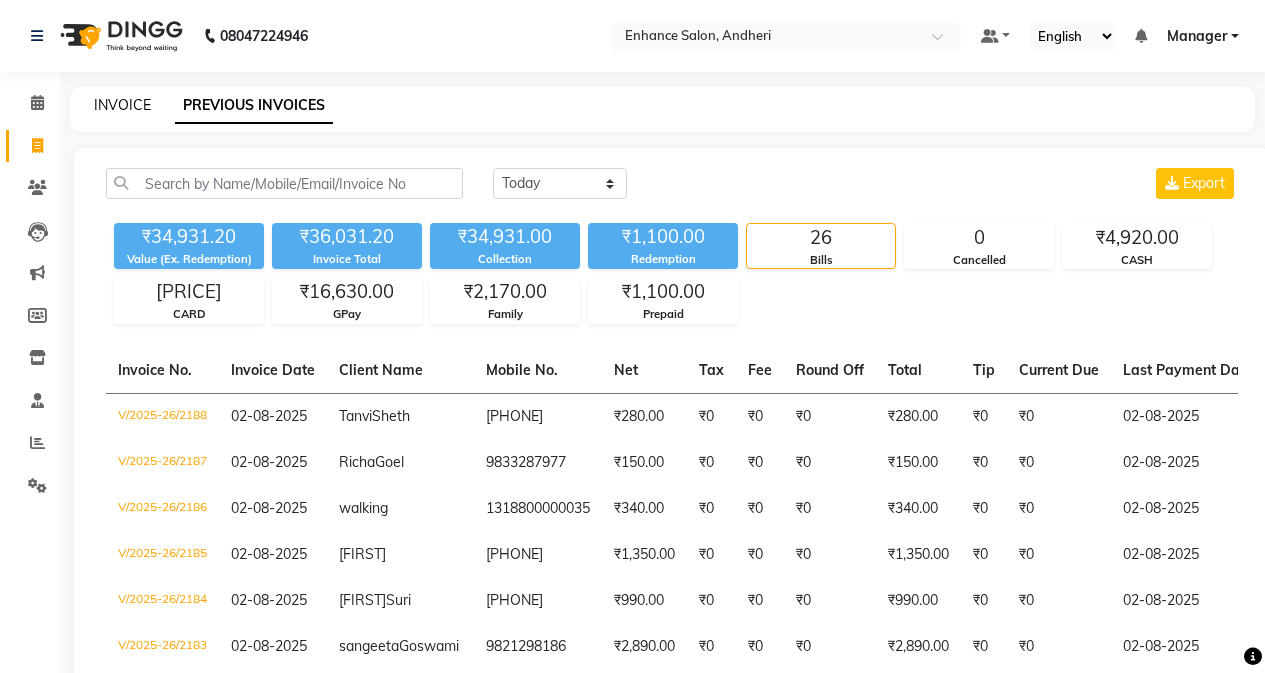 click on "INVOICE" 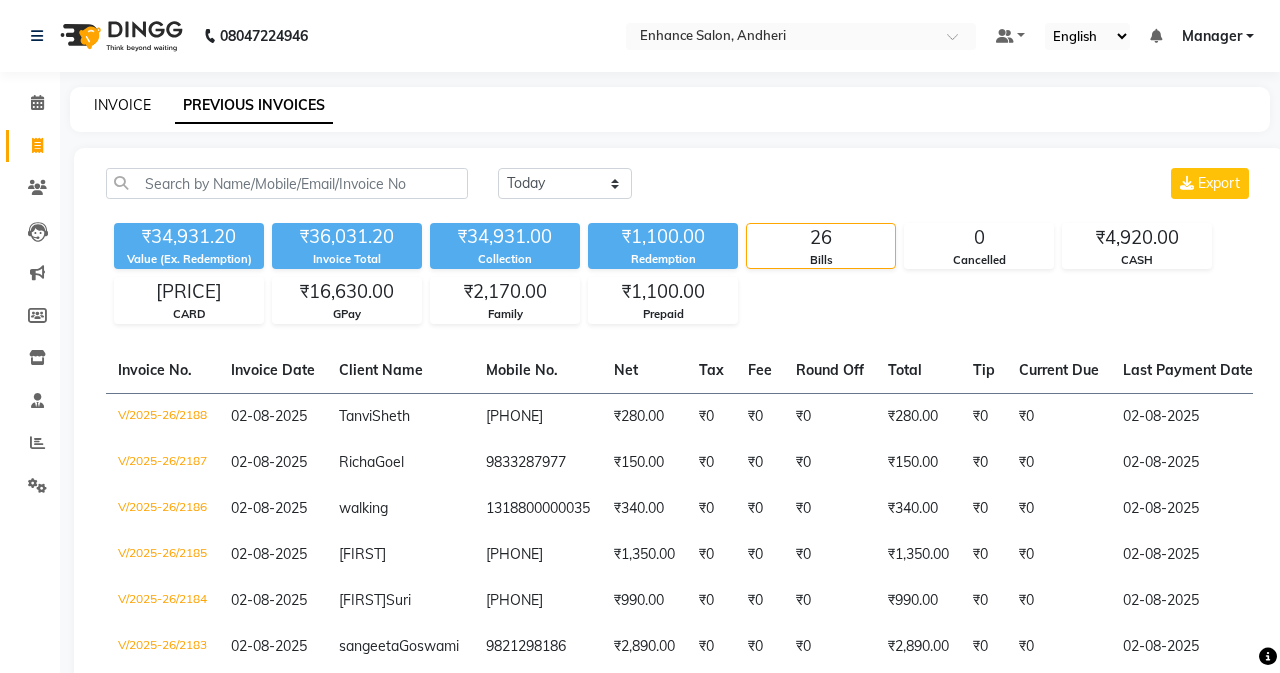 select on "service" 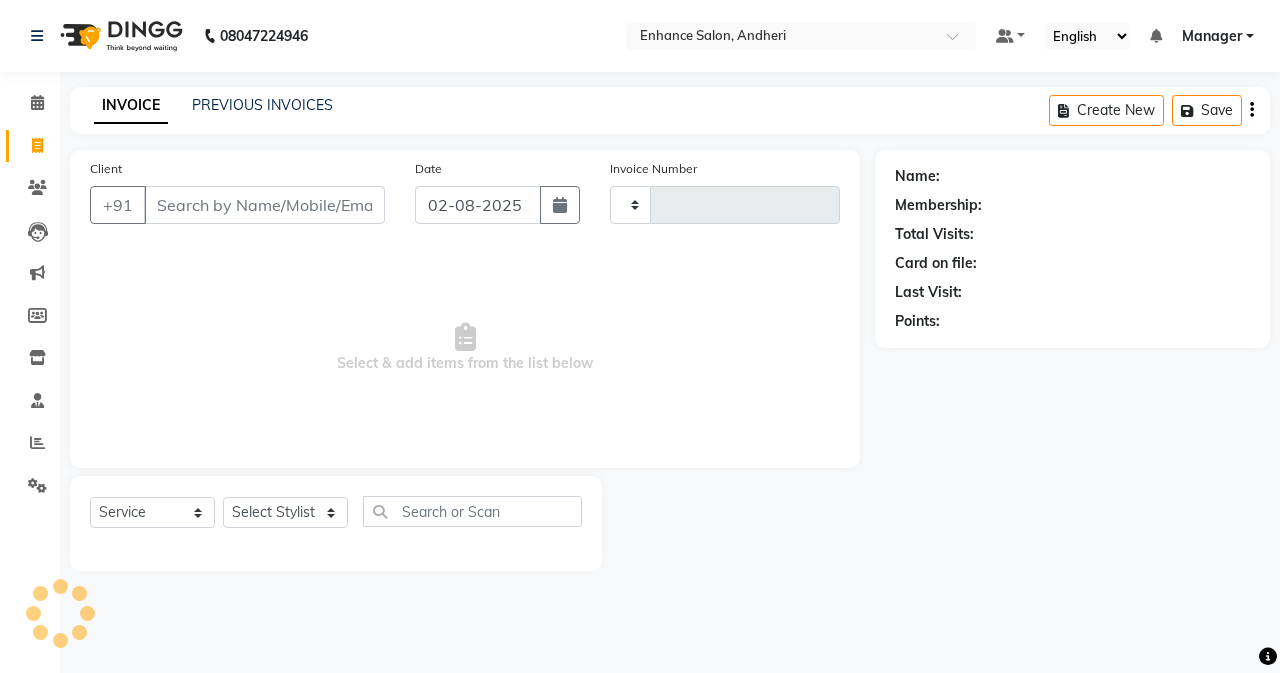 type on "2189" 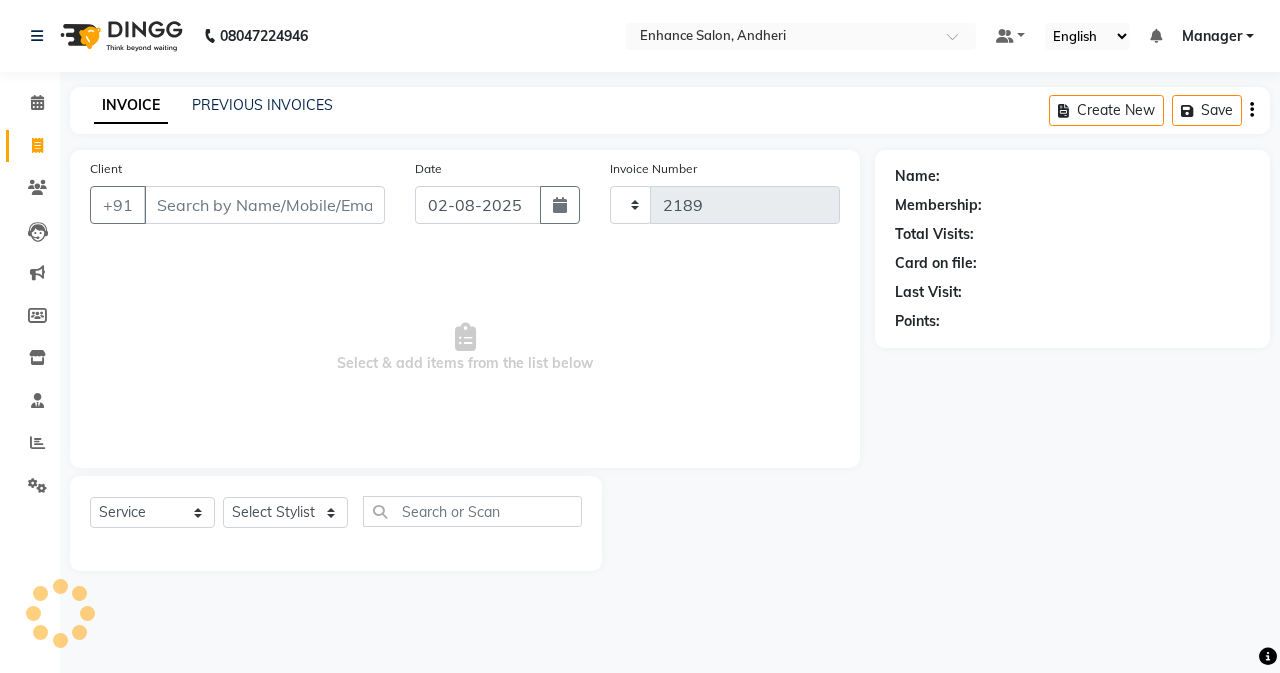 select on "7236" 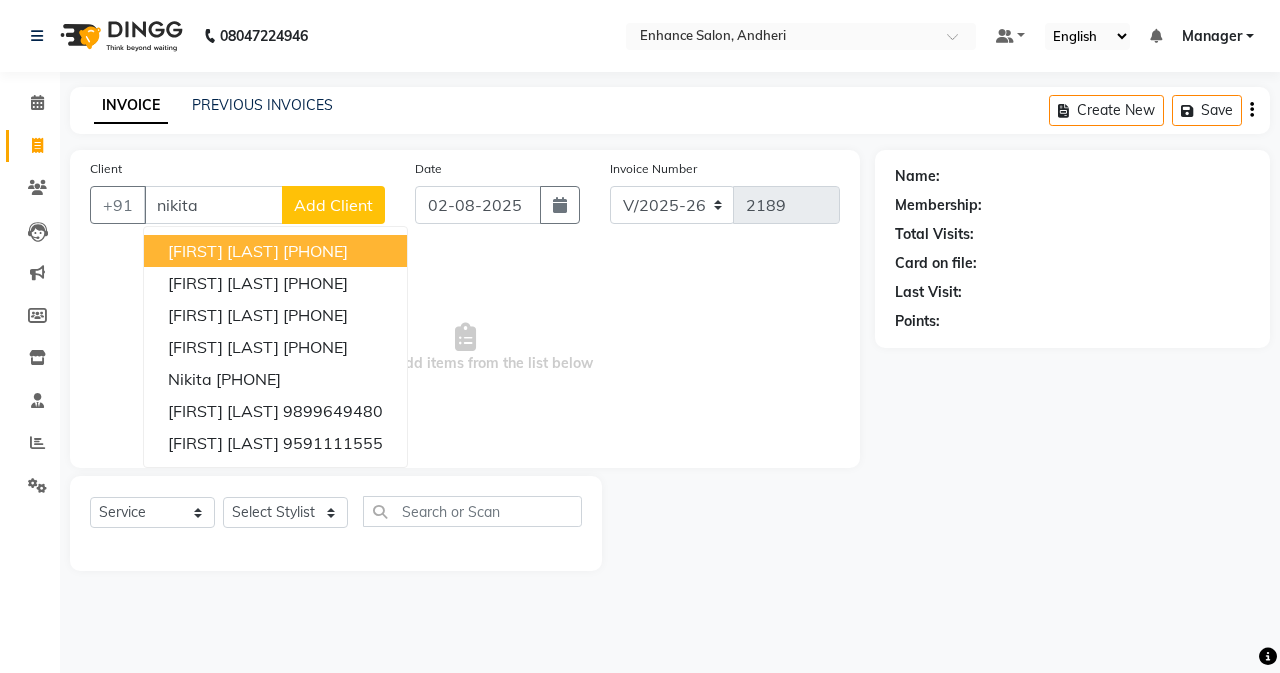 type on "nikita" 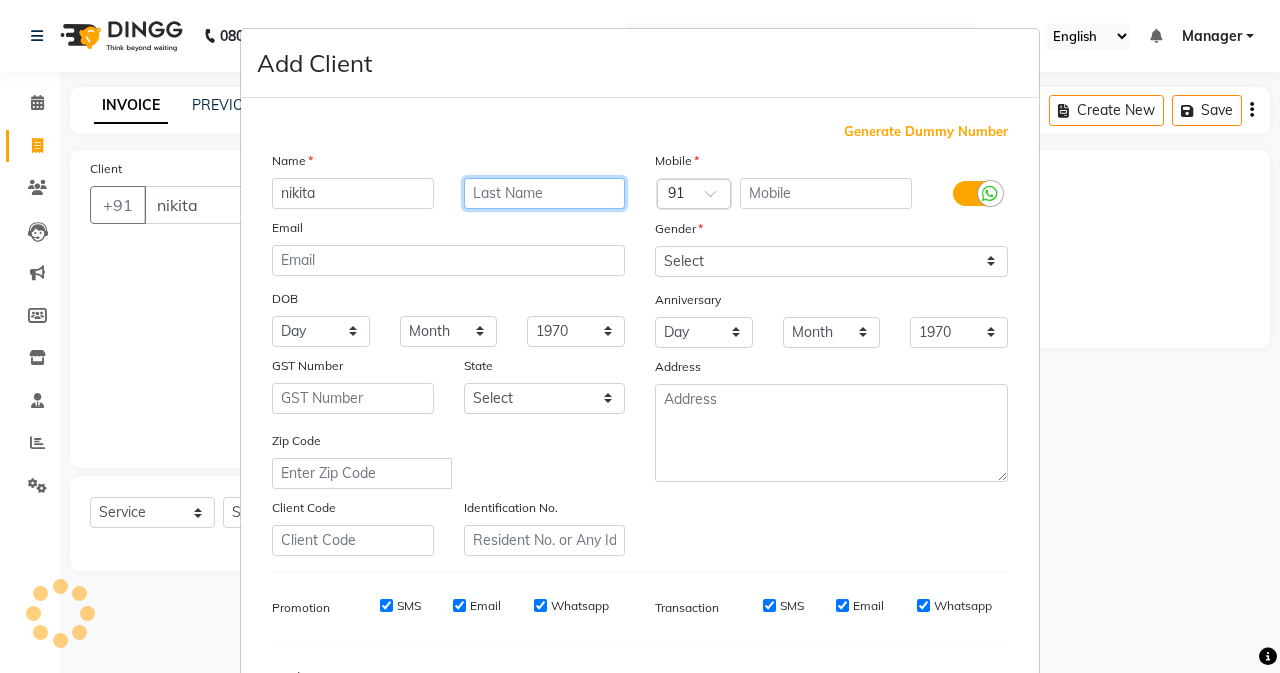 click at bounding box center (545, 193) 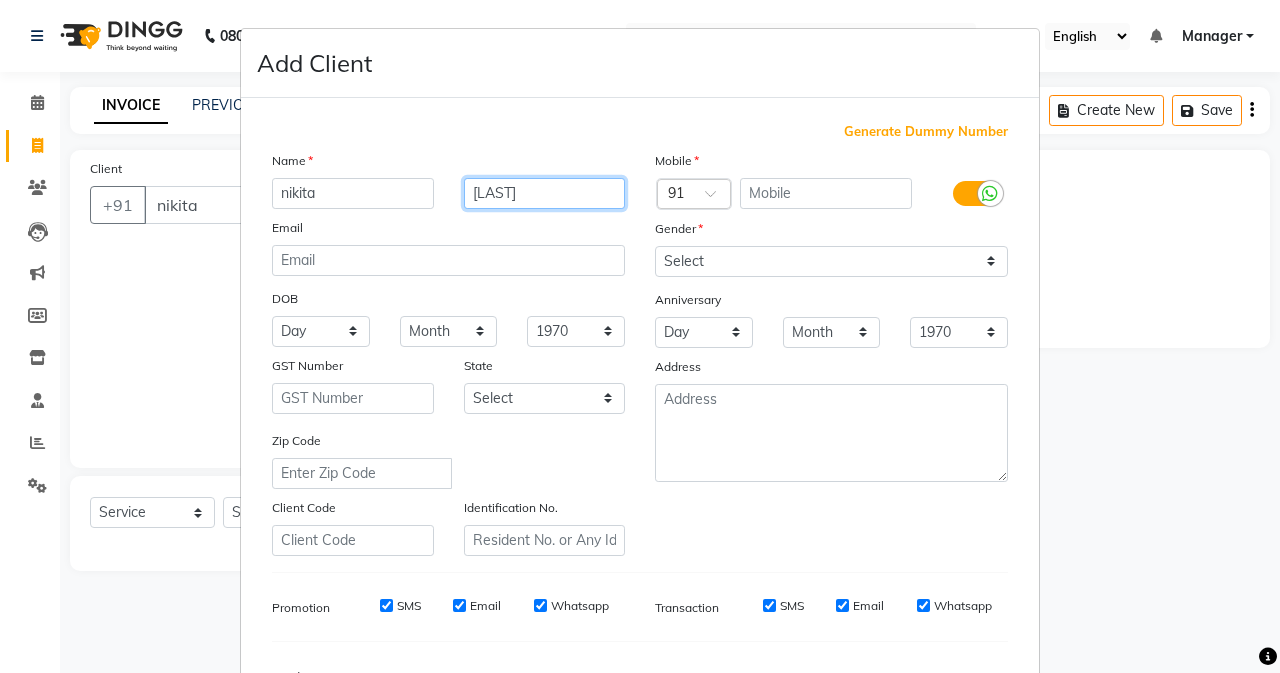 type on "Namya" 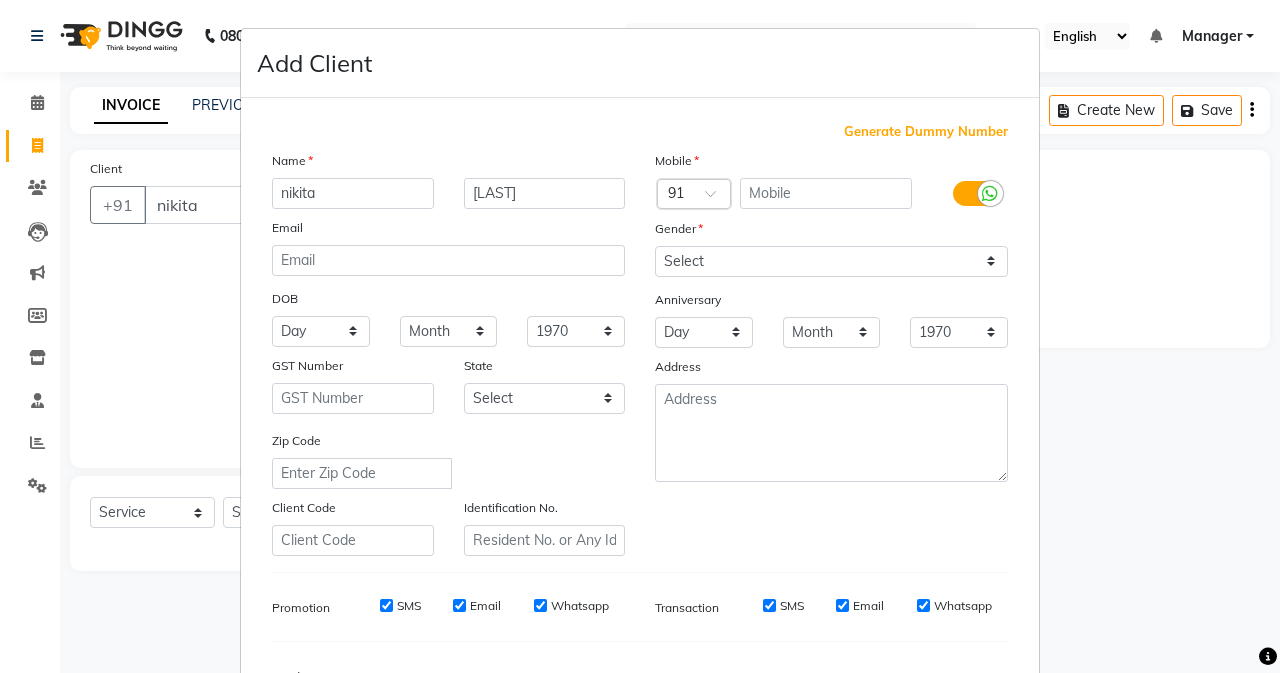 click on "Generate Dummy Number" at bounding box center [926, 132] 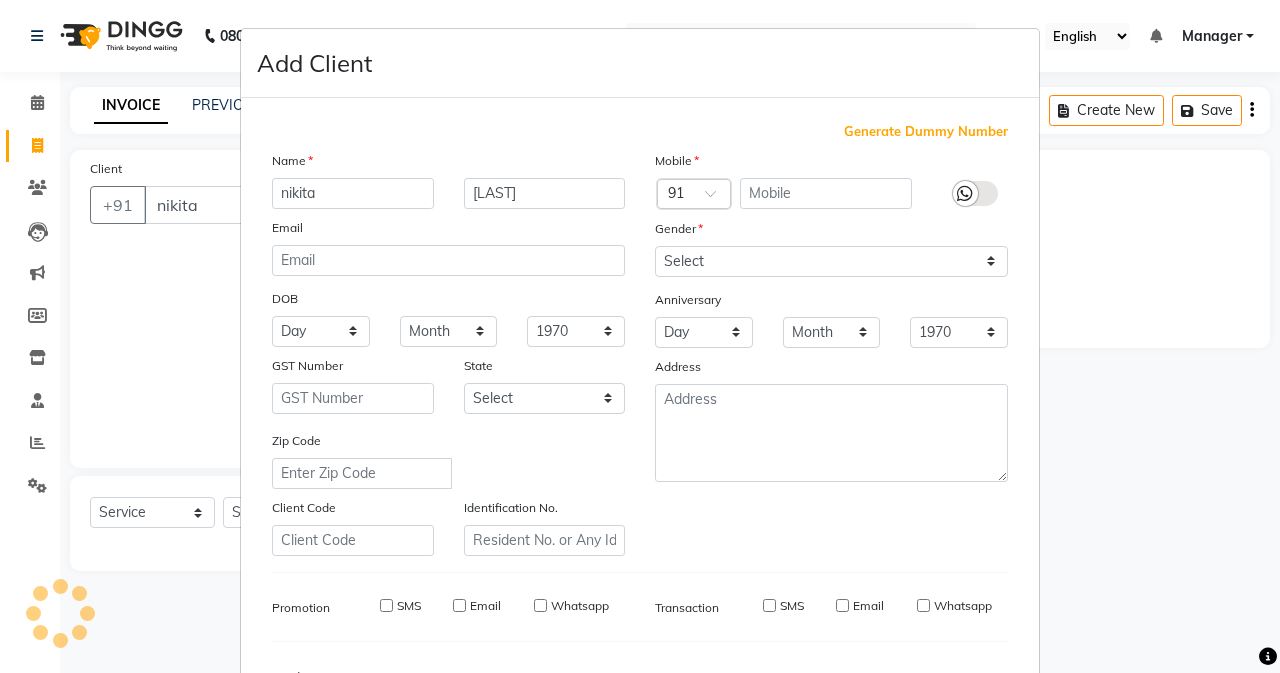 type on "1318800000216" 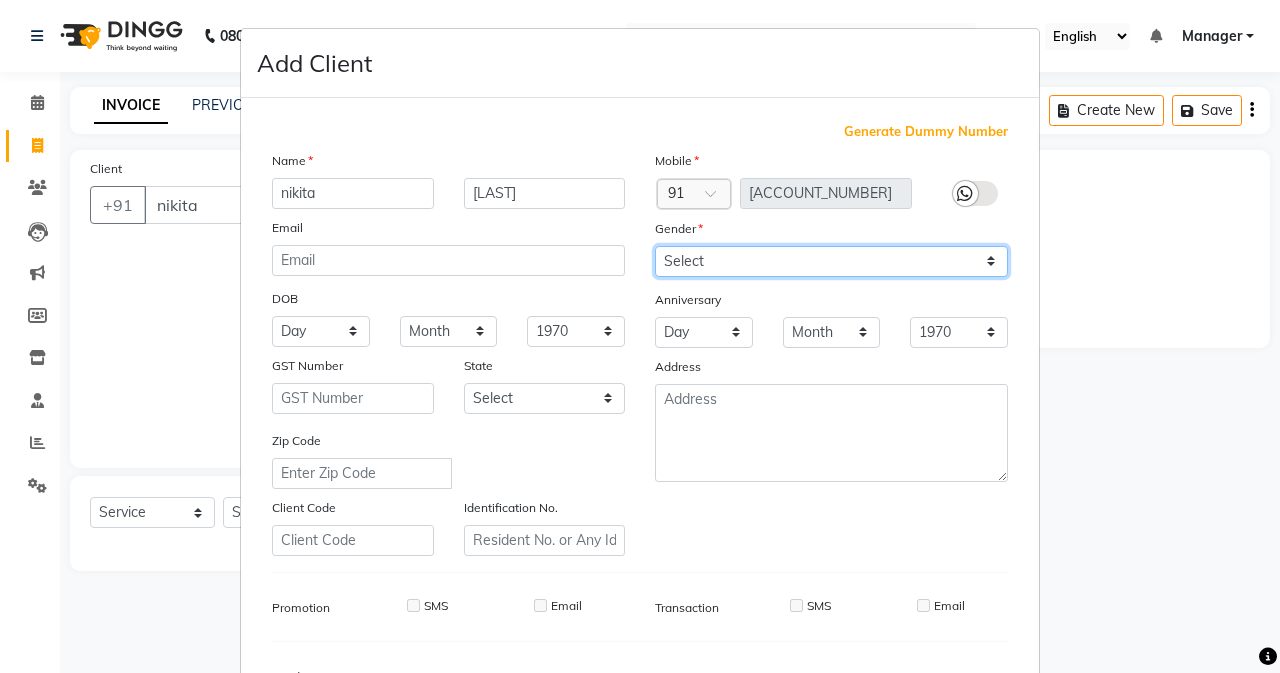 drag, startPoint x: 779, startPoint y: 252, endPoint x: 774, endPoint y: 269, distance: 17.720045 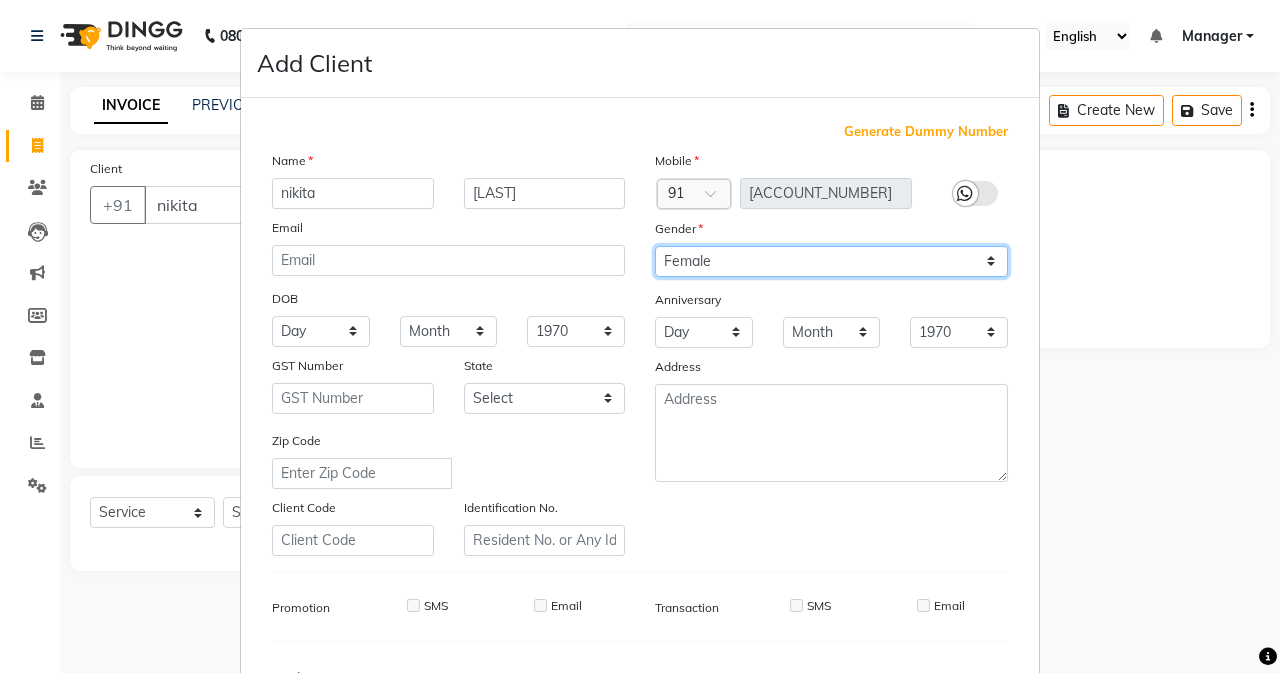 click on "Select Male Female Other Prefer Not To Say" at bounding box center [831, 261] 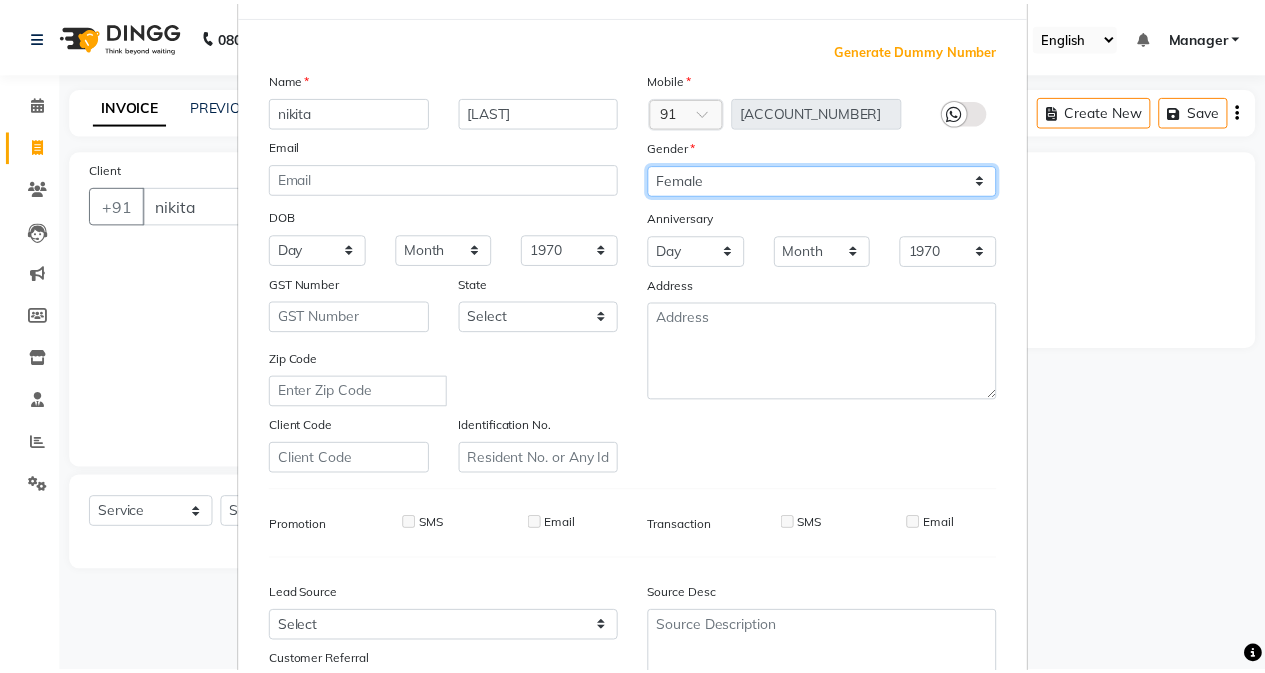 scroll, scrollTop: 250, scrollLeft: 0, axis: vertical 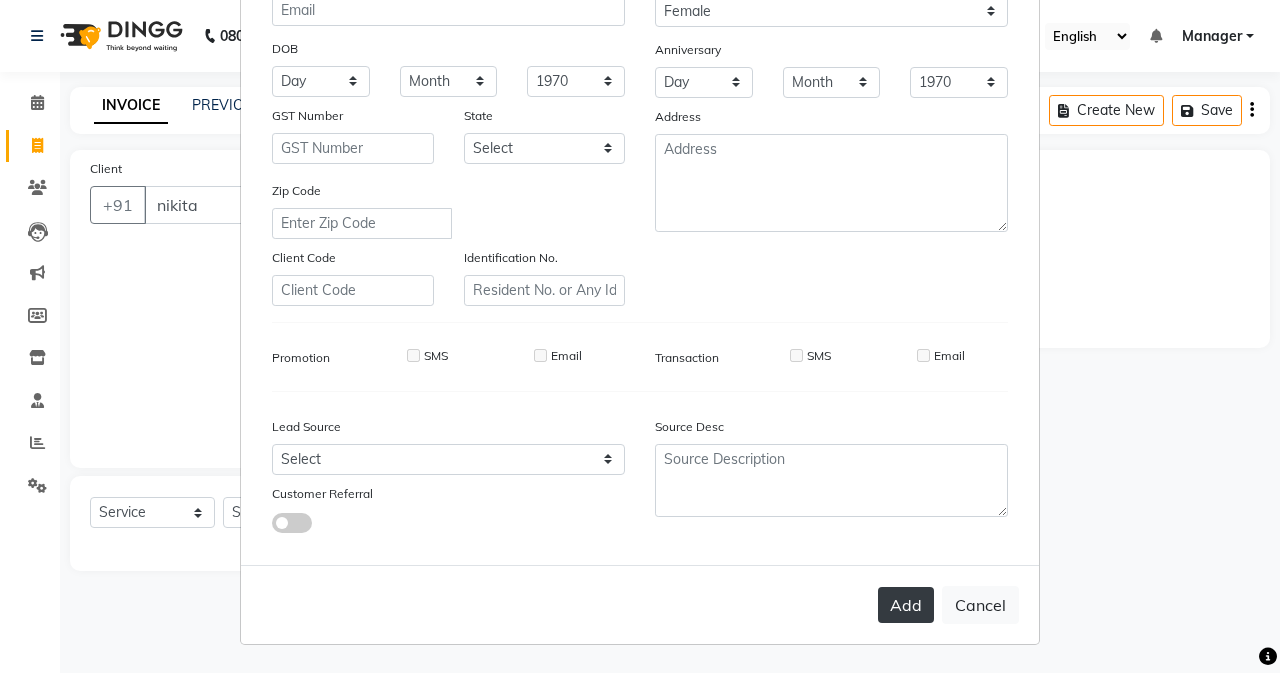 click on "Add" at bounding box center [906, 605] 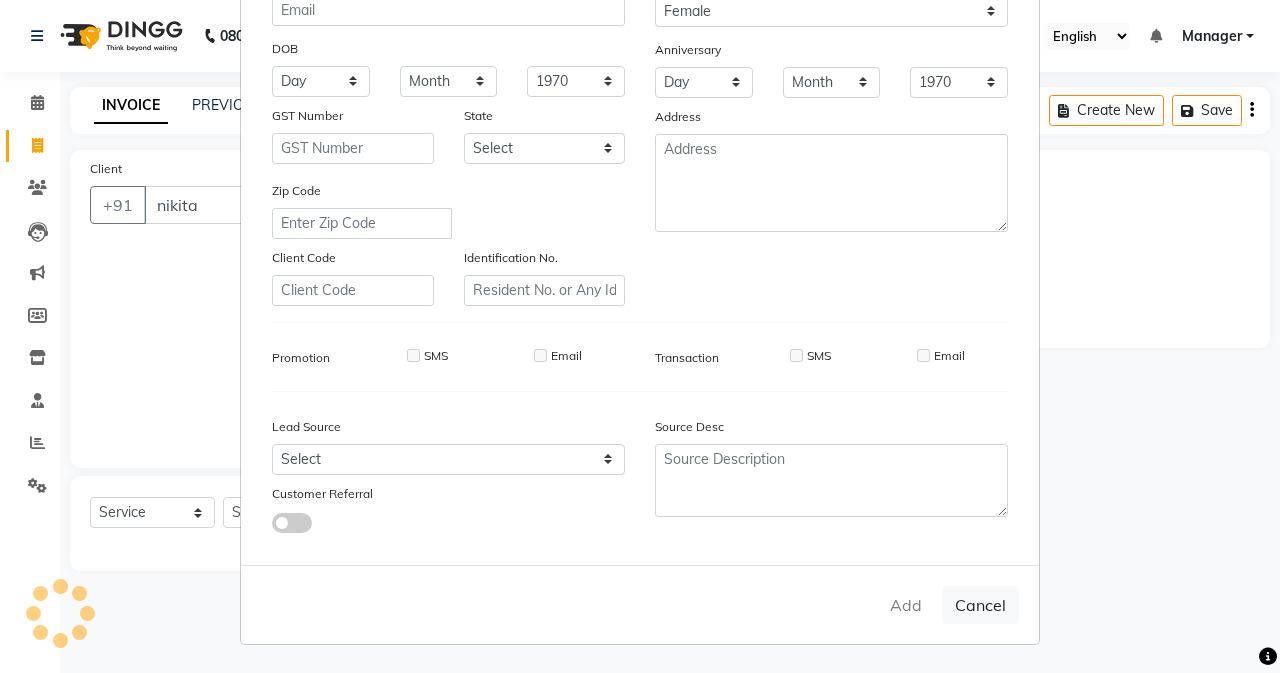 type on "1318800000216" 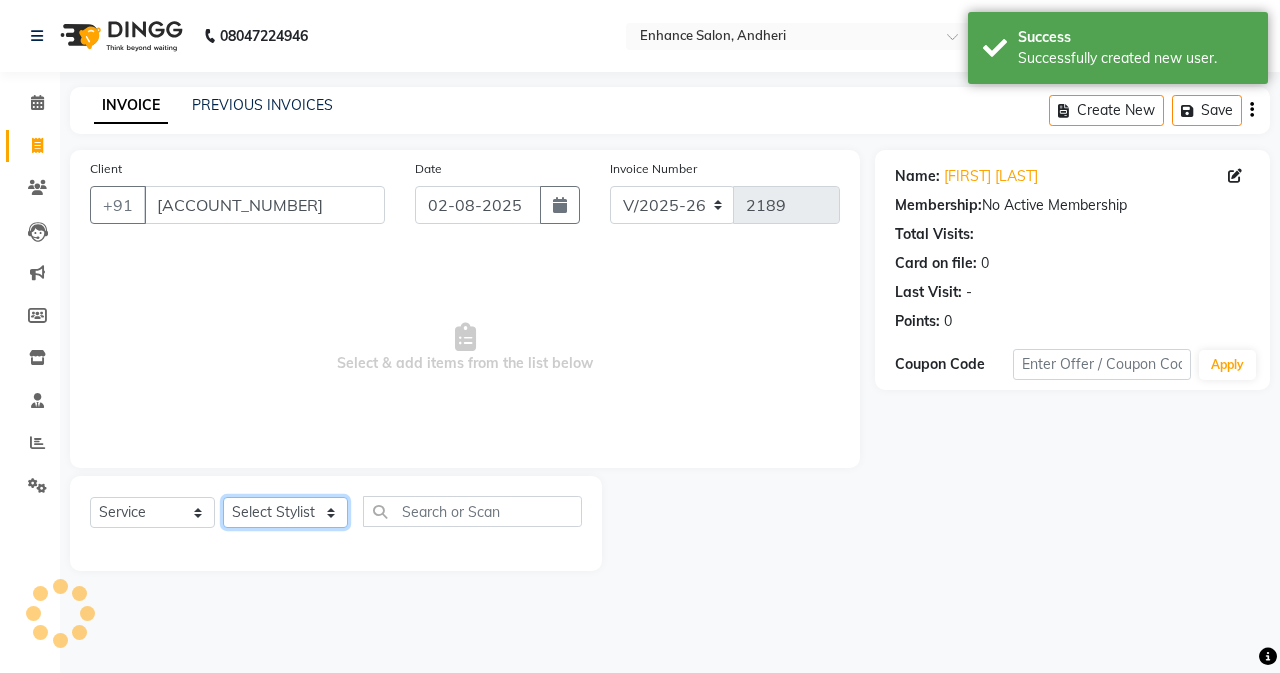 click on "Select Stylist Admin Arifa  ESHA CHAUHAN FARIDA SHAIKH Manager MEENA MISALKAR Minal NAMYA SALIAN POONAM KATEL RACHNA SAWANT Ranu nails REEMA MANGELA SHAMINA SHAIKH SHEFALI SHETTY TABU SHAIKH" 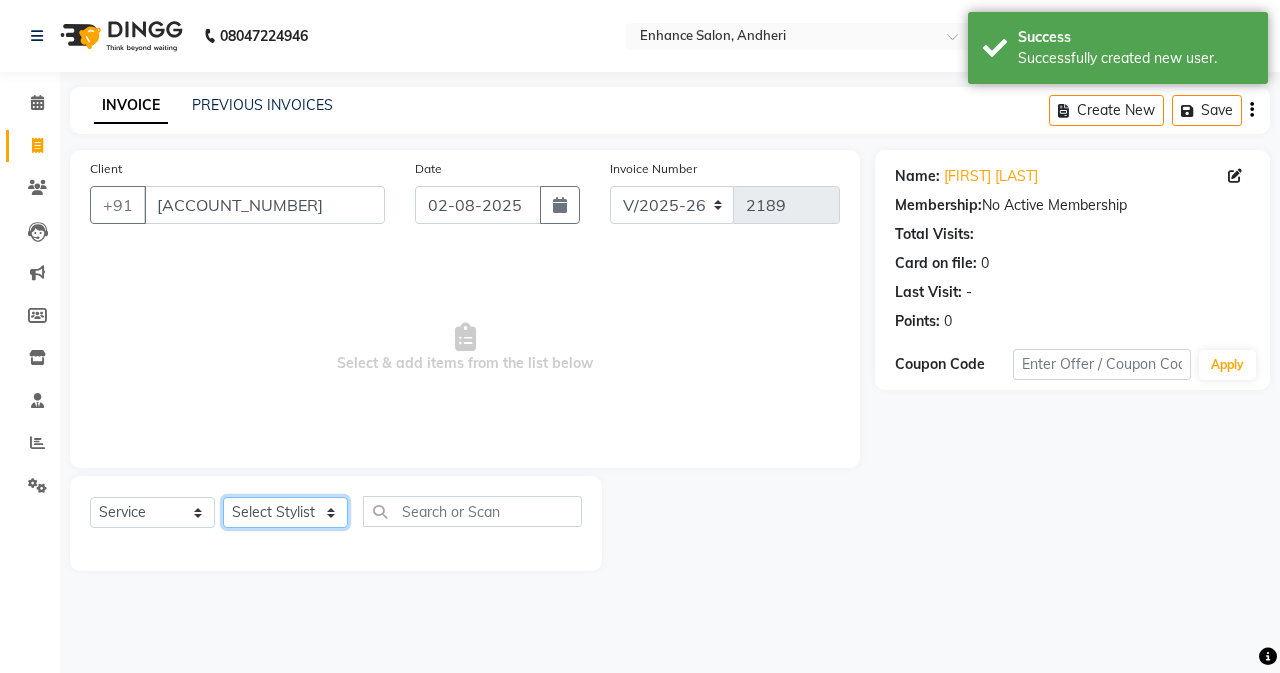 select on "61729" 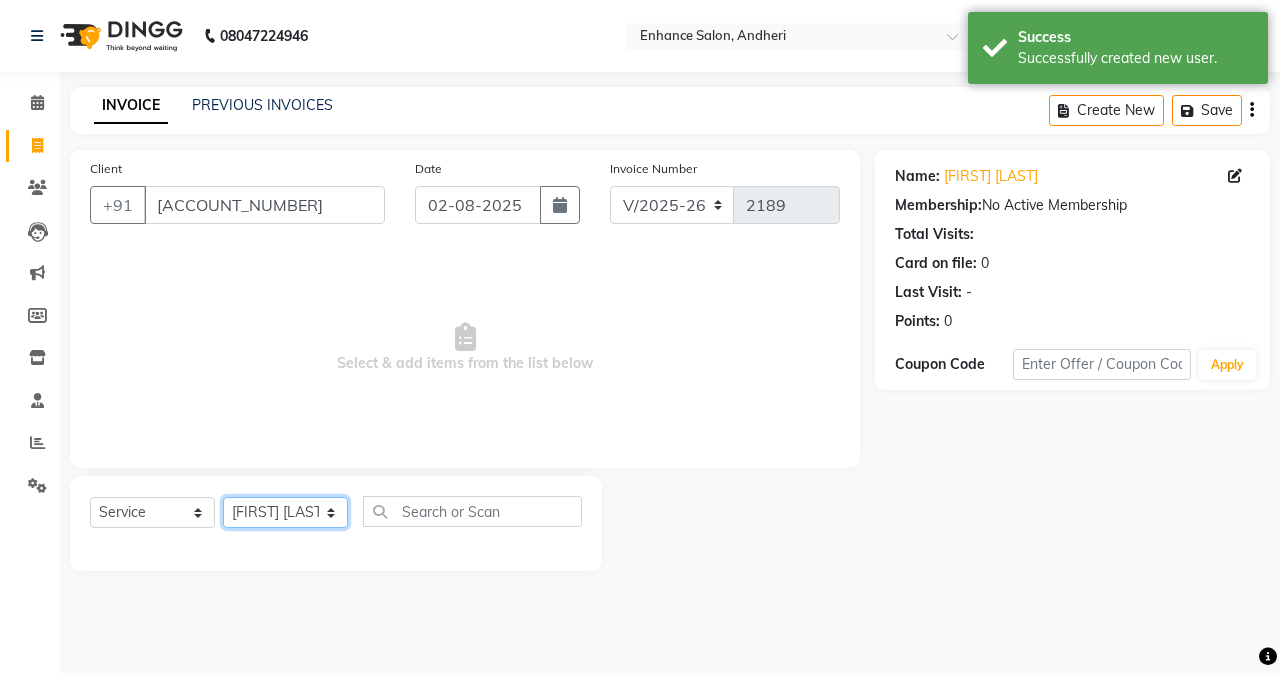 click on "Select Stylist Admin Arifa  ESHA CHAUHAN FARIDA SHAIKH Manager MEENA MISALKAR Minal NAMYA SALIAN POONAM KATEL RACHNA SAWANT Ranu nails REEMA MANGELA SHAMINA SHAIKH SHEFALI SHETTY TABU SHAIKH" 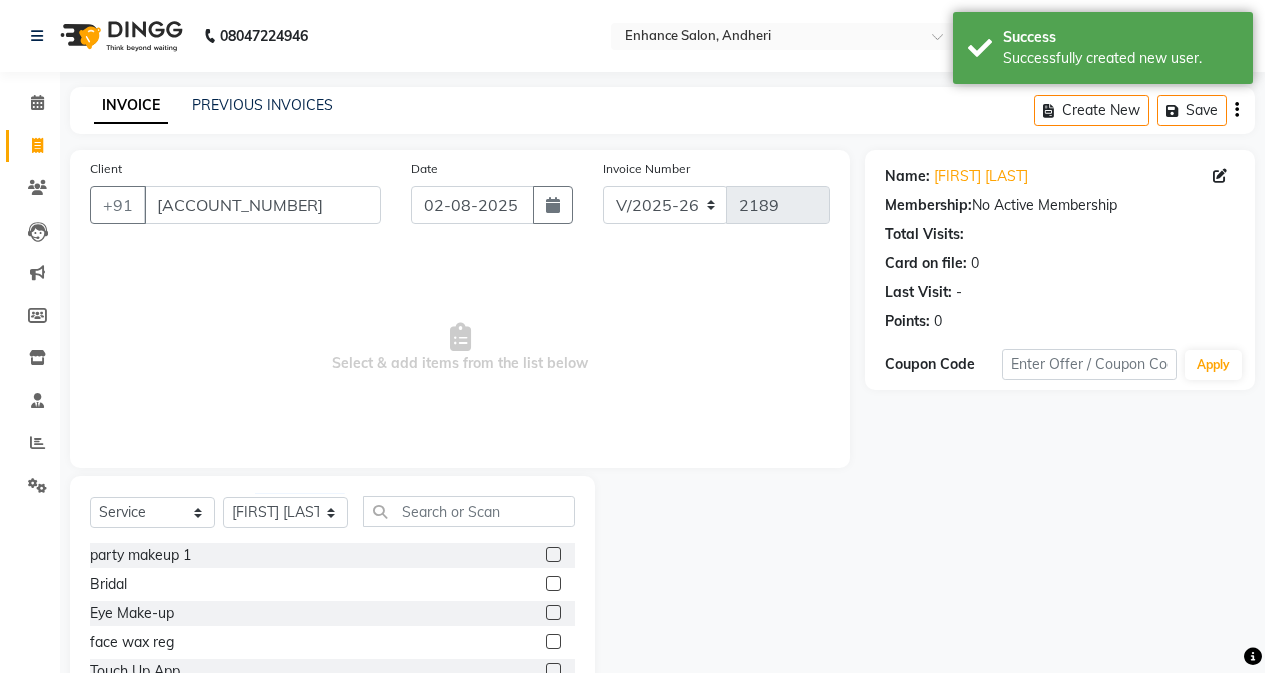 click on "Select  Service  Product  Membership  Package Voucher Prepaid Gift Card  Select Stylist Admin Arifa  ESHA CHAUHAN FARIDA SHAIKH Manager MEENA MISALKAR Minal NAMYA SALIAN POONAM KATEL RACHNA SAWANT Ranu nails REEMA MANGELA SHAMINA SHAIKH SHEFALI SHETTY TABU SHAIKH party makeup 1  Bridal  Eye Make-up  face wax reg  Touch Up App  High Lights  Only touchup App  Side locks peel 400  inner spa  inner spa tube  service tip  previous balance  food  Dandruff treatment  Prepaid  Deposit  Aroma Gold serum  K18  saree drape  Moisture Plus shampoo  Colour conditioner MilkShake  Malibu SPF 50  Massage Head  Massage Neck & Shoulder  Massage Neck, Shoulder & Back  Massage Arms  Massage Legs  Massage Feet  Massage Body  wedding  sangeet  cocktail  Mehendi  reception  Student  Maji Full (Touch-up)  Maji Crown  Maji Deep Crown  Maji Global  Inoa Full (Touch-up)  Inoa Global  Inoa Crown  Inoa Deep Crown  Nanoplatia  Botox  Deep Conditioning  Hair Wash  Hair Cut  Straight Cut  Kids Hair Cut  Styling Paddle Dry + Wash  Richfeel" 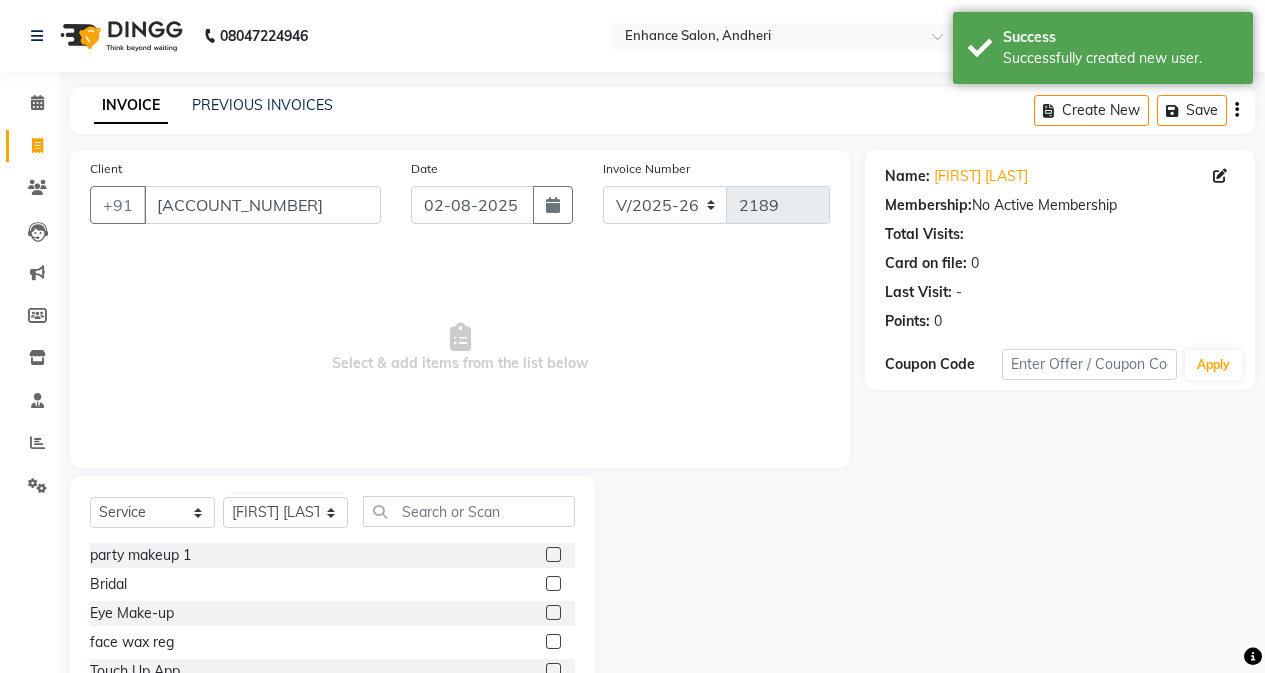 click on "Select  Service  Product  Membership  Package Voucher Prepaid Gift Card  Select Stylist Admin Arifa  ESHA CHAUHAN FARIDA SHAIKH Manager MEENA MISALKAR Minal NAMYA SALIAN POONAM KATEL RACHNA SAWANT Ranu nails REEMA MANGELA SHAMINA SHAIKH SHEFALI SHETTY TABU SHAIKH party makeup 1  Bridal  Eye Make-up  face wax reg  Touch Up App  High Lights  Only touchup App  Side locks peel 400  inner spa  inner spa tube  service tip  previous balance  food  Dandruff treatment  Prepaid  Deposit  Aroma Gold serum  K18  saree drape  Moisture Plus shampoo  Colour conditioner MilkShake  Malibu SPF 50  Massage Head  Massage Neck & Shoulder  Massage Neck, Shoulder & Back  Massage Arms  Massage Legs  Massage Feet  Massage Body  wedding  sangeet  cocktail  Mehendi  reception  Student  Maji Full (Touch-up)  Maji Crown  Maji Deep Crown  Maji Global  Inoa Full (Touch-up)  Inoa Global  Inoa Crown  Inoa Deep Crown  Nanoplatia  Botox  Deep Conditioning  Hair Wash  Hair Cut  Straight Cut  Kids Hair Cut  Styling Paddle Dry + Wash  Richfeel" 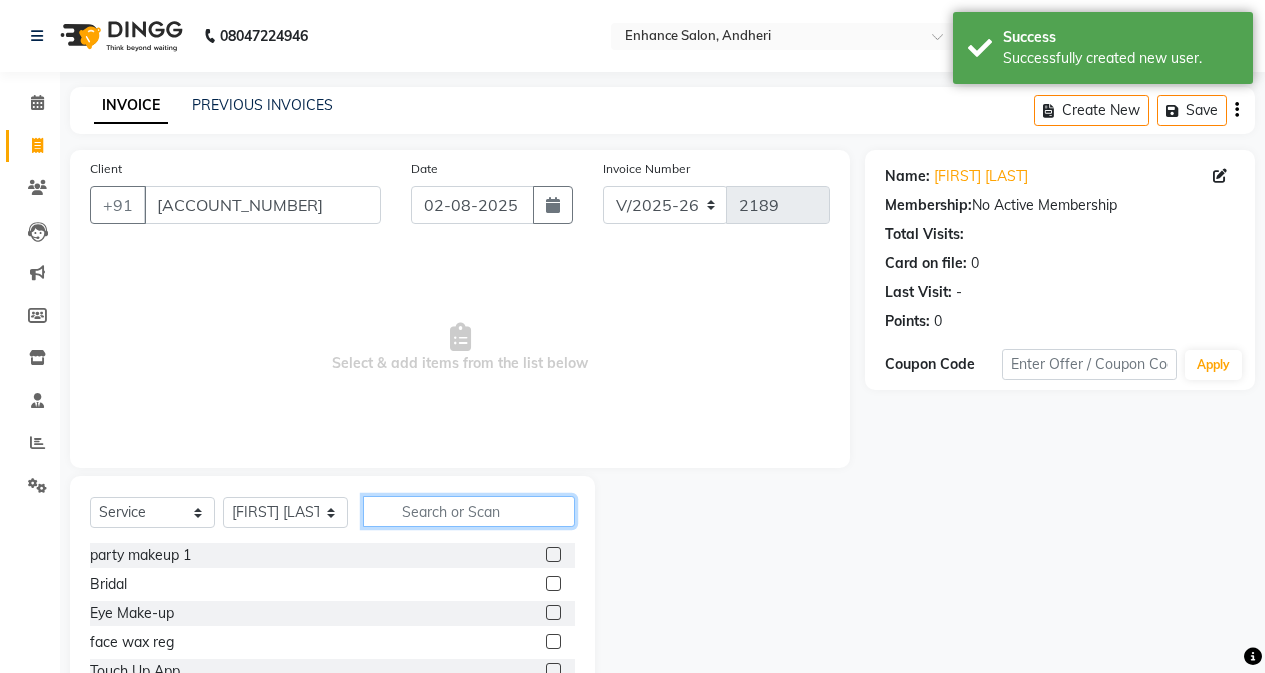 click 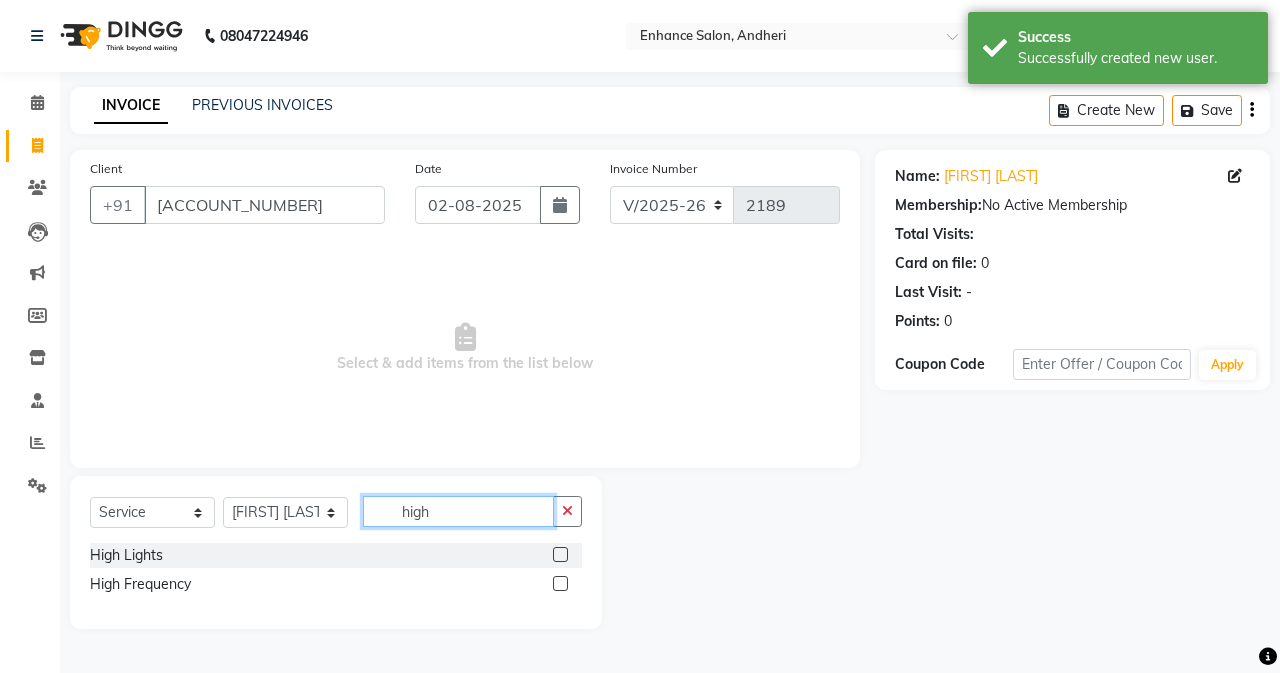 type on "high" 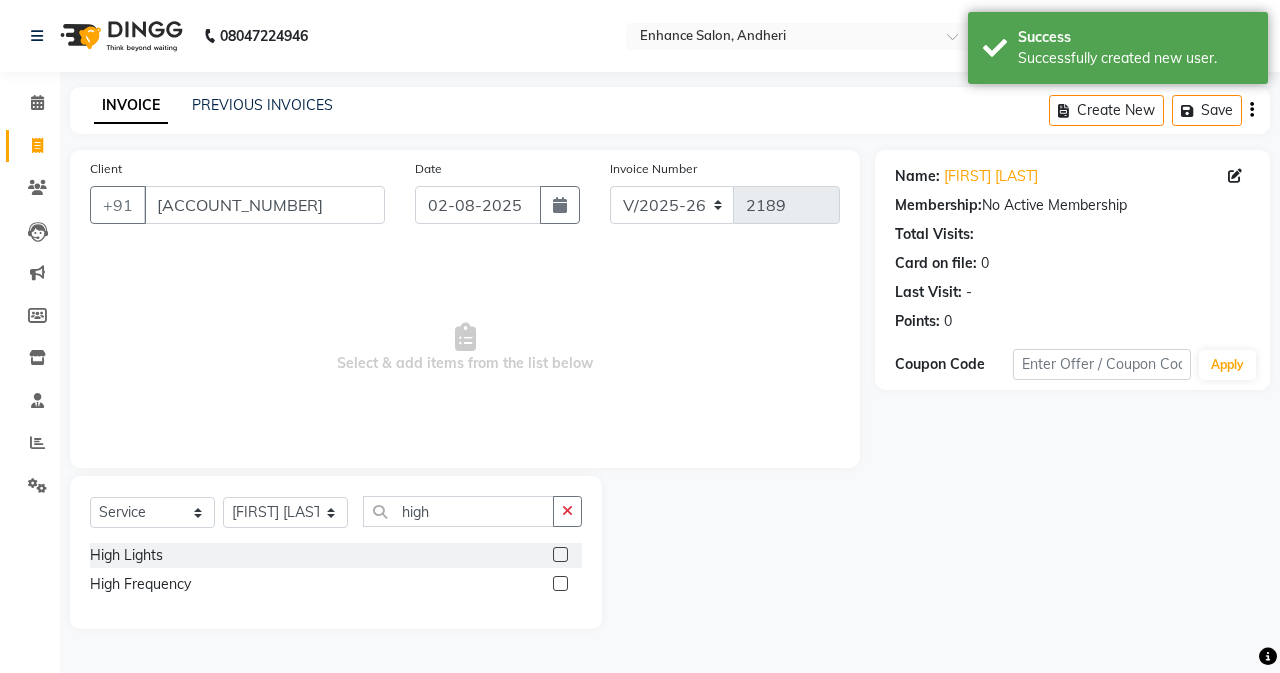 click 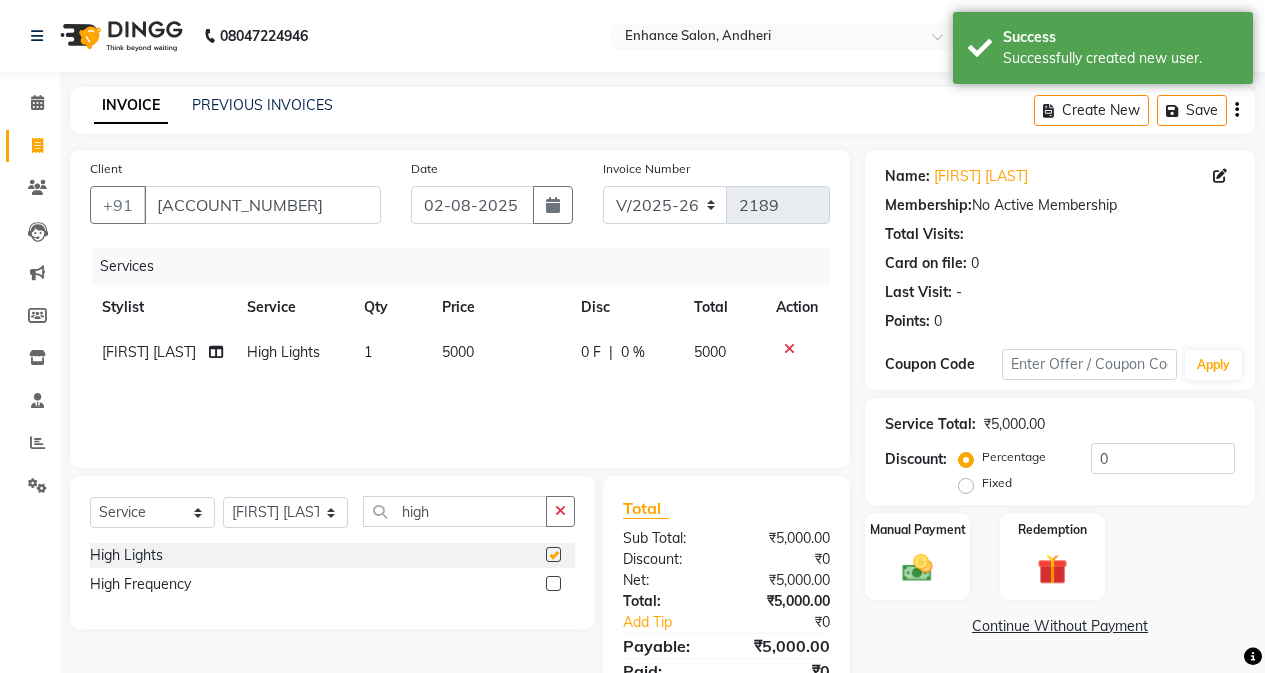 checkbox on "false" 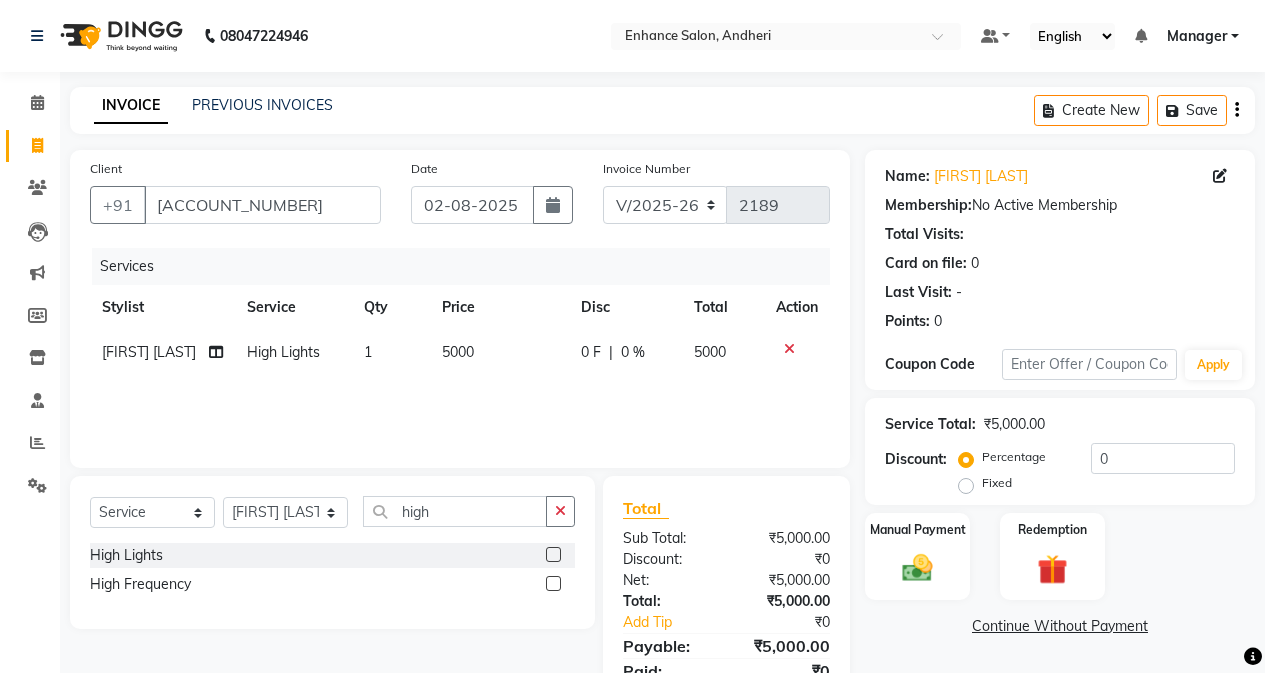 click on "5000" 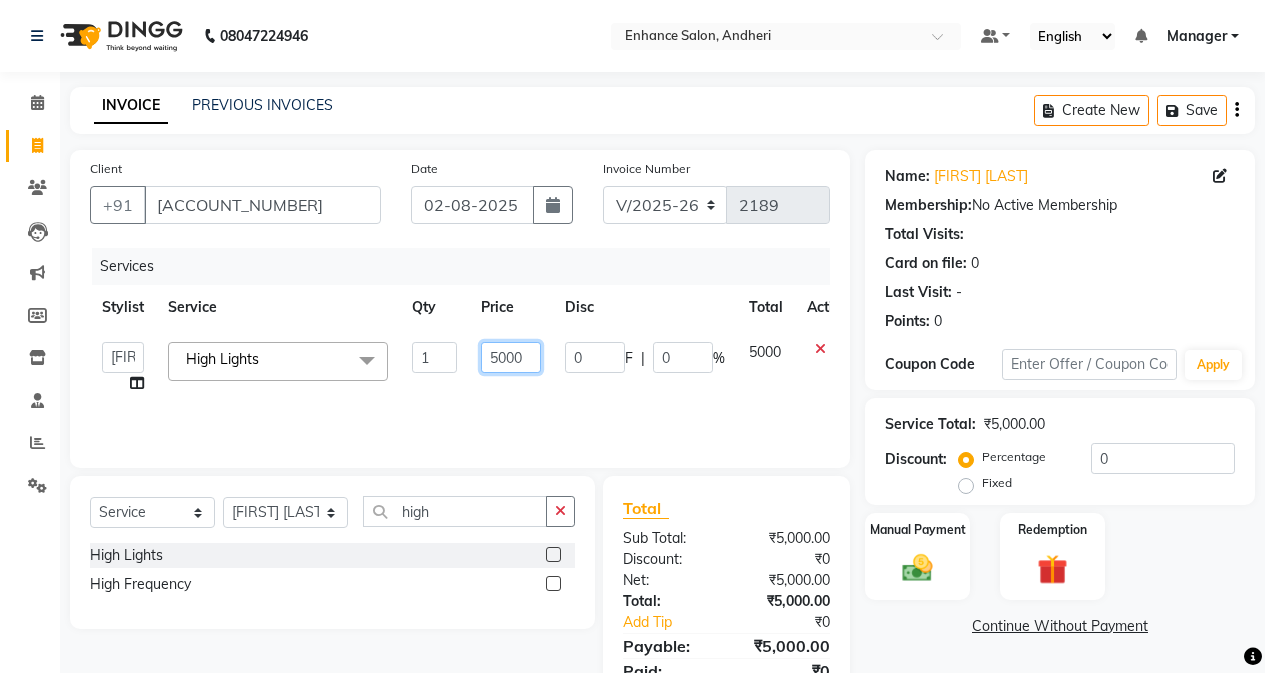 drag, startPoint x: 498, startPoint y: 349, endPoint x: 525, endPoint y: 465, distance: 119.1008 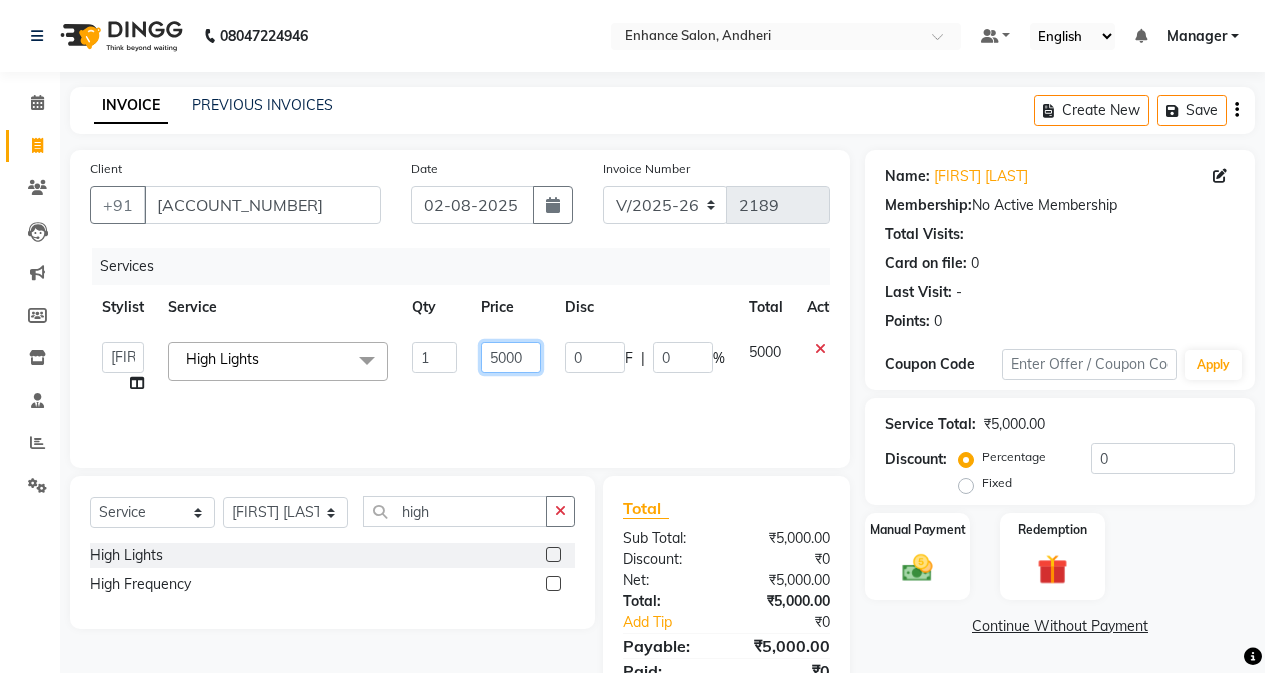 click on "5000" 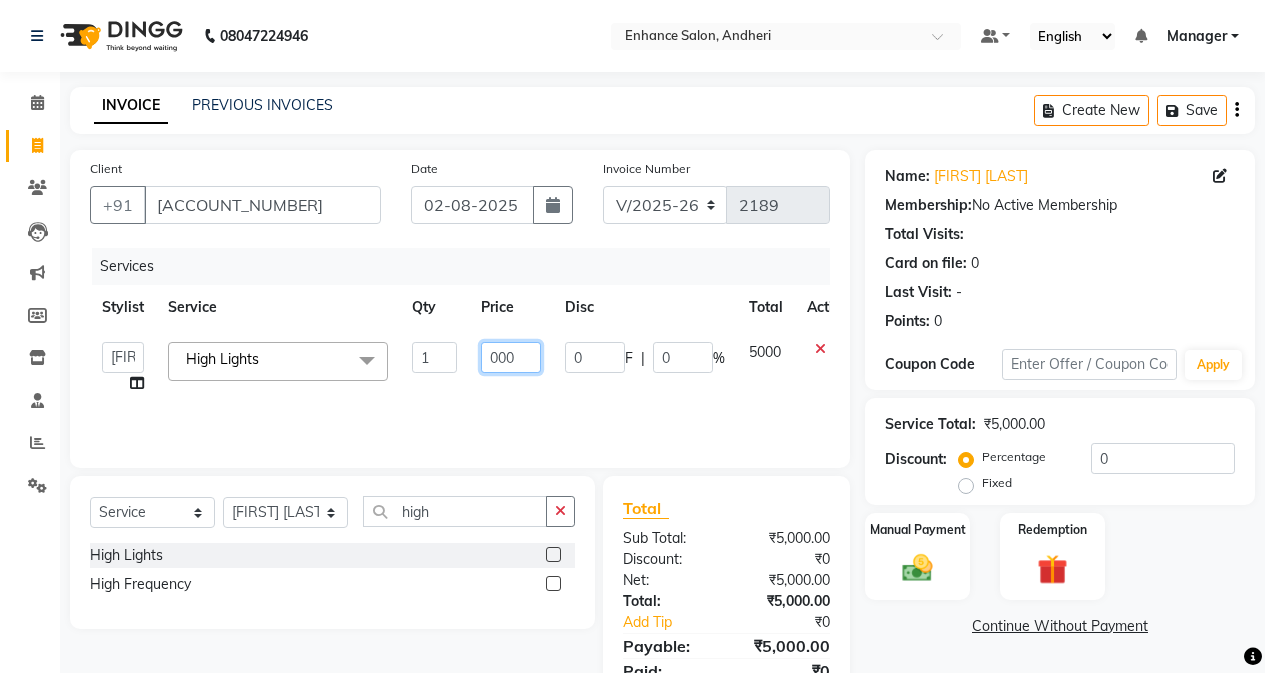 type on "7000" 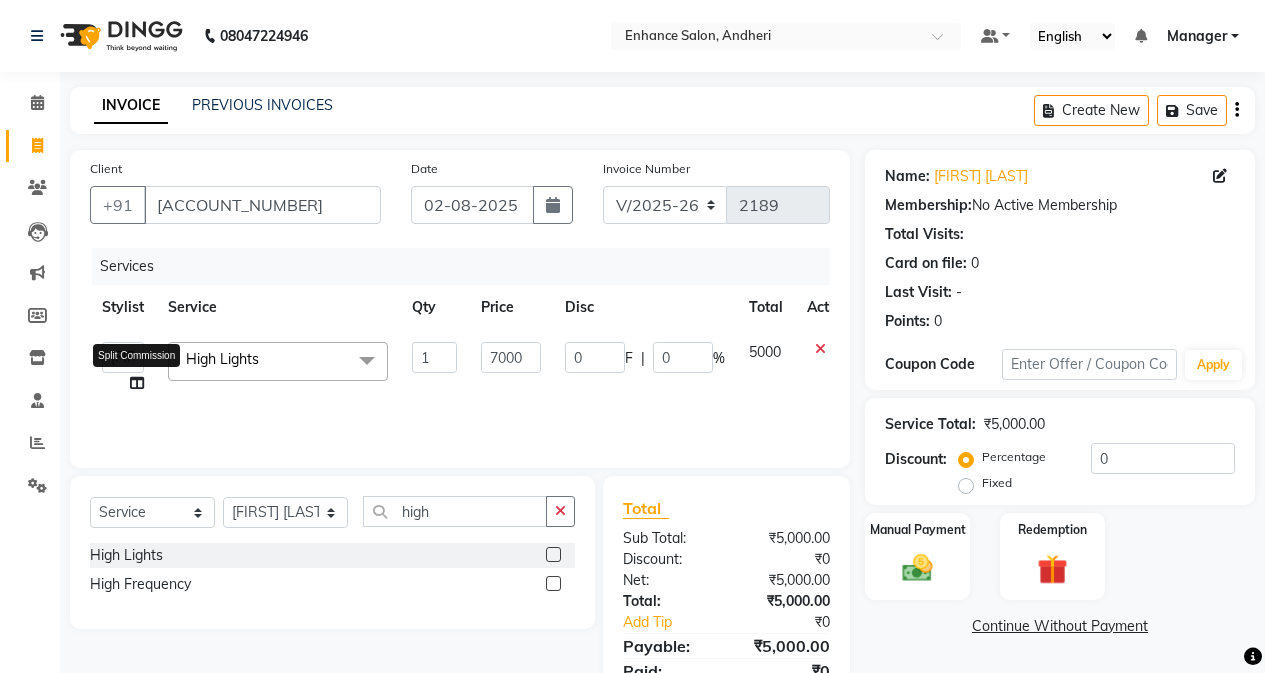click on "Services Stylist Service Qty Price Disc Total Action  Admin   Arifa    ESHA CHAUHAN   FARIDA SHAIKH   Manager   MEENA MISALKAR   Minal   NAMYA SALIAN   POONAM KATEL   RACHNA SAWANT   Ranu nails   REEMA MANGELA   SHAMINA SHAIKH   SHEFALI SHETTY   TABU SHAIKH  Split Commission High Lights  x party makeup 1 Bridal Eye Make-up face wax reg Touch Up App High Lights Only touchup App Side locks peel 400 inner spa inner spa tube service tip previous balance food Dandruff treatment Prepaid Deposit Aroma Gold serum K18 saree drape Moisture Plus shampoo Colour conditioner MilkShake Malibu SPF 50 Massage Head Massage Neck & Shoulder Massage Neck, Shoulder & Back Massage Arms Massage Legs Massage Feet Massage Body wedding sangeet cocktail Mehendi reception Student Maji Full (Touch-up) Maji Crown Maji Deep Crown Maji Global Inoa Full (Touch-up) Inoa Global Inoa Crown Inoa Deep Crown Nanoplatia Botox Deep Conditioning Hair Wash Hair Cut Straight Cut Kids Hair Cut Styling Paddle Dry + Wash Styling Blow Dry Styling Out Curls" 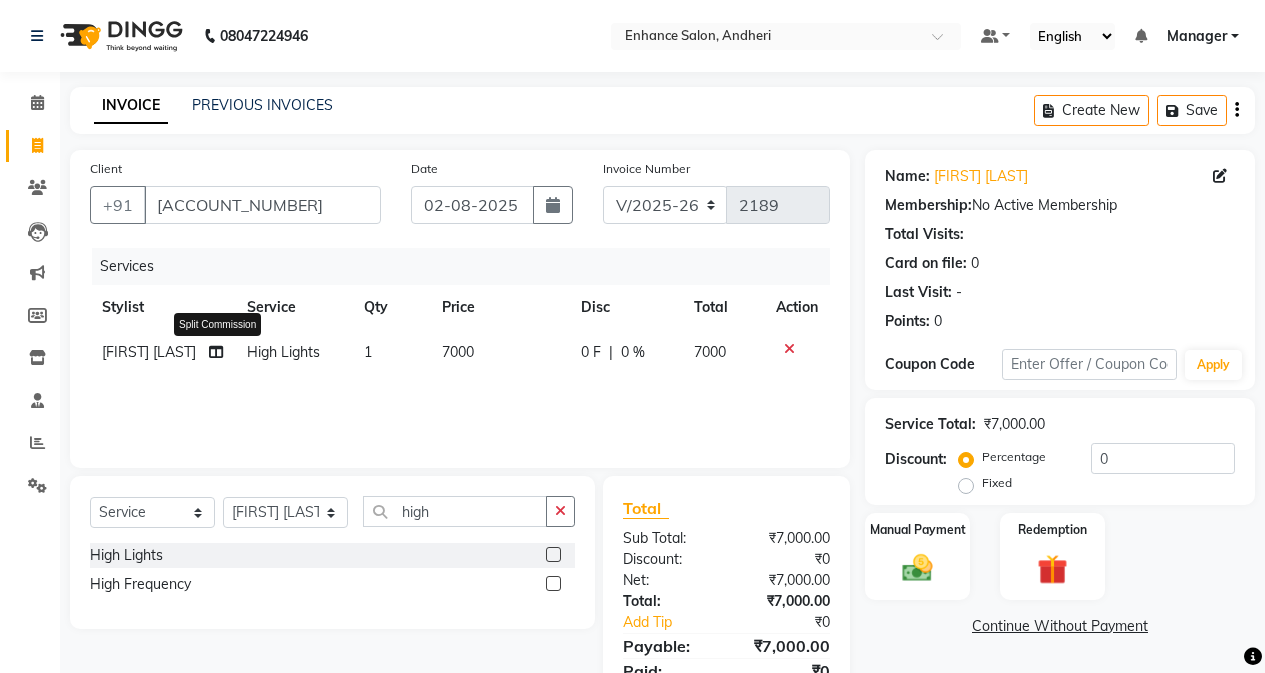 click 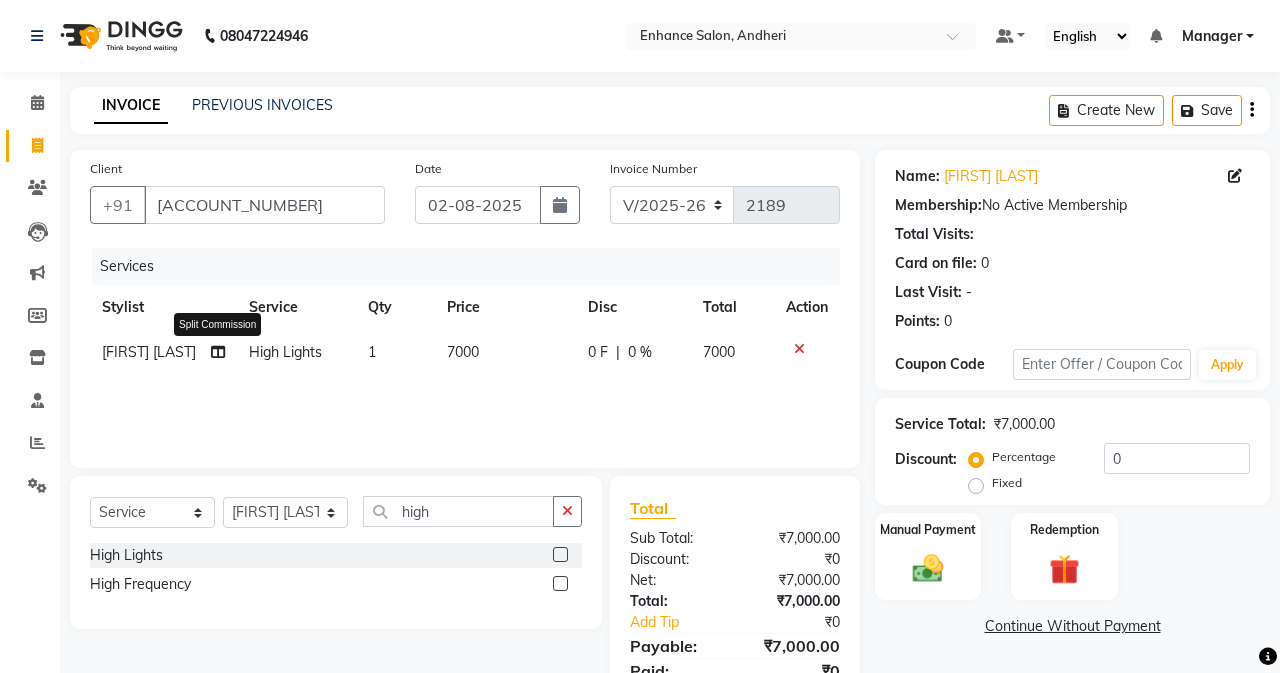 select on "61729" 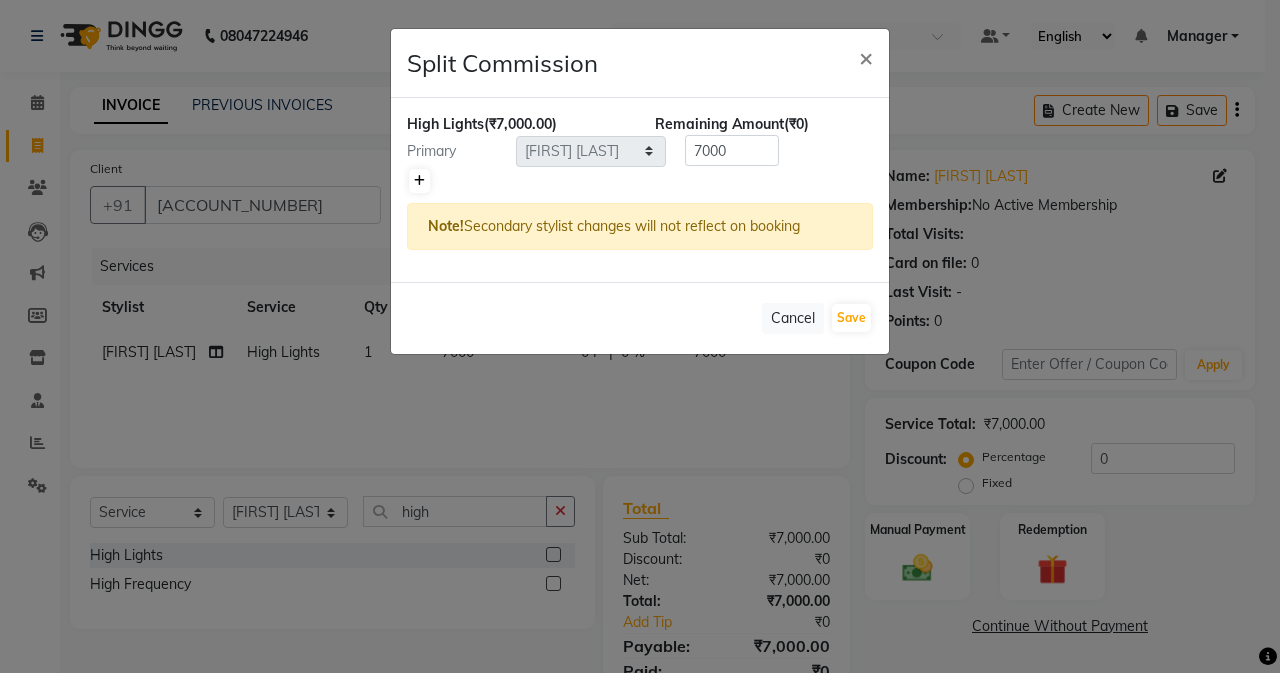 click 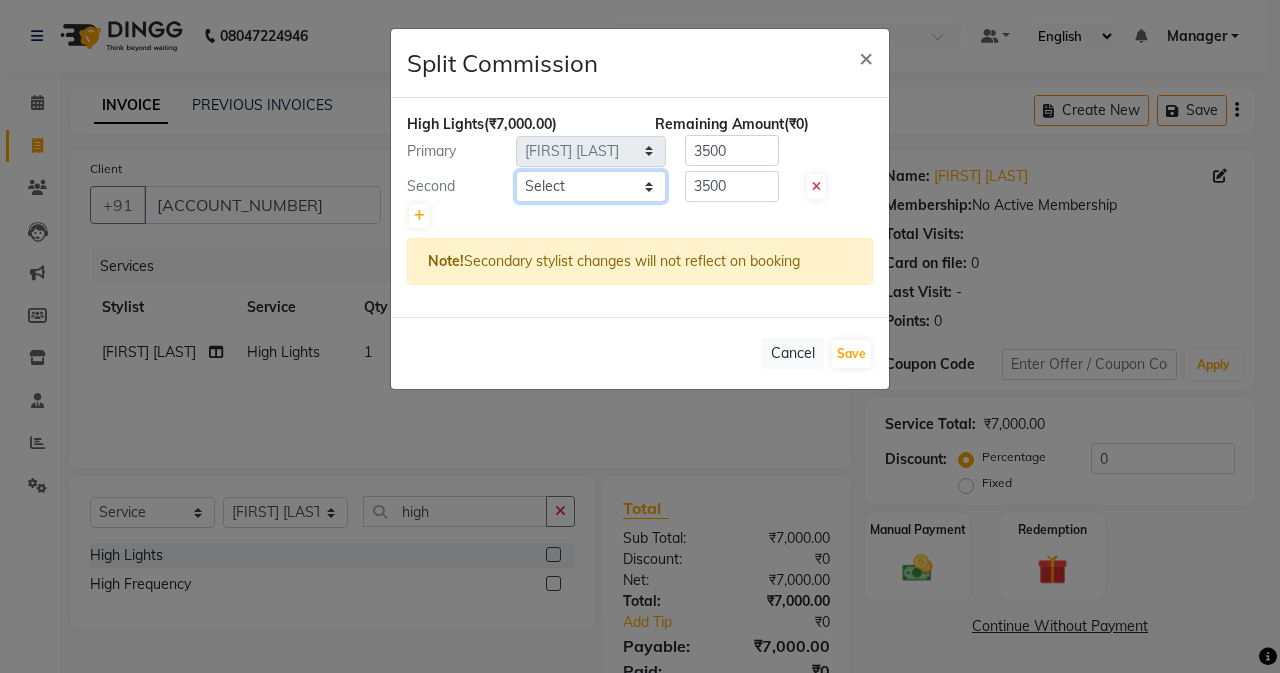 click on "Select  Admin   Arifa    ESHA CHAUHAN   FARIDA SHAIKH   Manager   MEENA MISALKAR   Minal   NAMYA SALIAN   POONAM KATEL   RACHNA SAWANT   Ranu nails   REEMA MANGELA   SHAMINA SHAIKH   SHEFALI SHETTY   TABU SHAIKH" 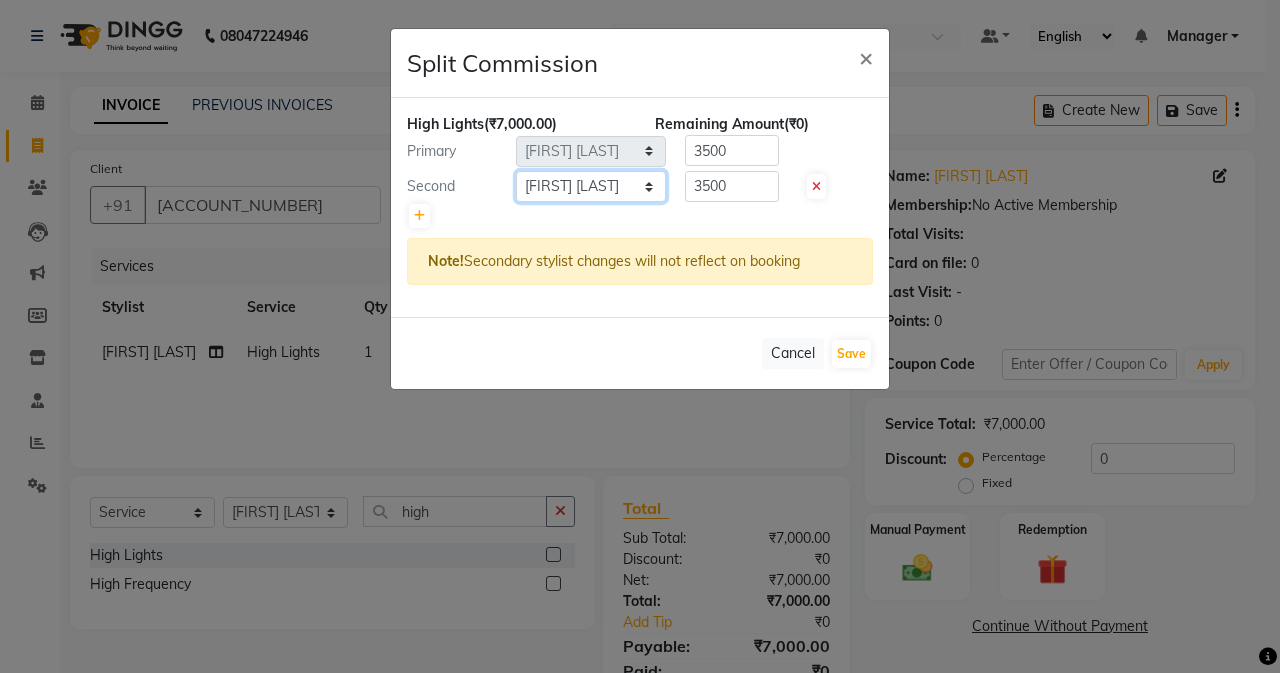 click on "Select  Admin   Arifa    ESHA CHAUHAN   FARIDA SHAIKH   Manager   MEENA MISALKAR   Minal   NAMYA SALIAN   POONAM KATEL   RACHNA SAWANT   Ranu nails   REEMA MANGELA   SHAMINA SHAIKH   SHEFALI SHETTY   TABU SHAIKH" 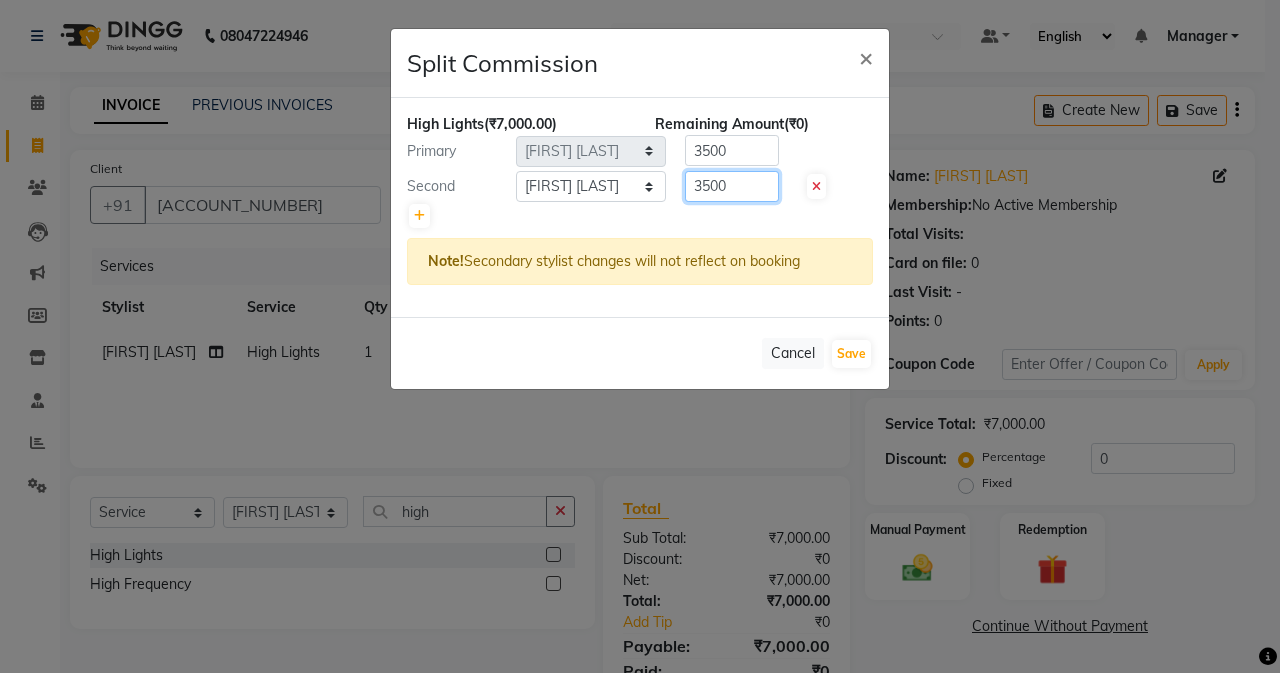 click on "3500" 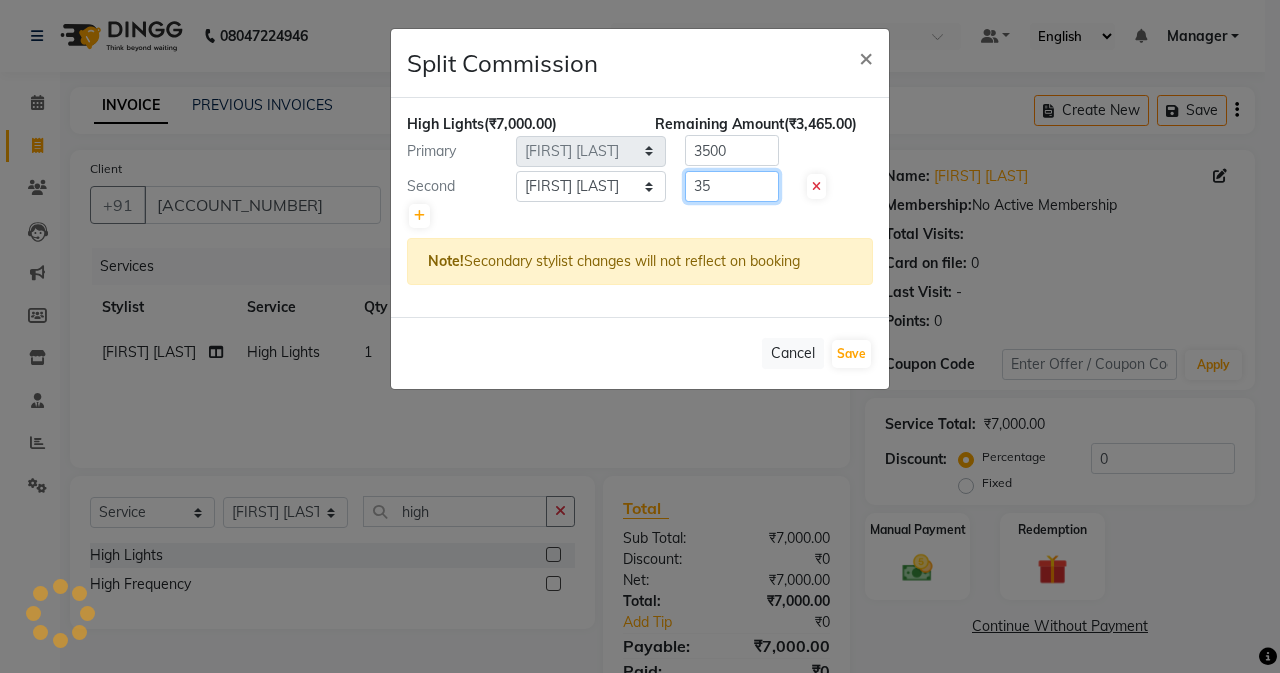 type on "3" 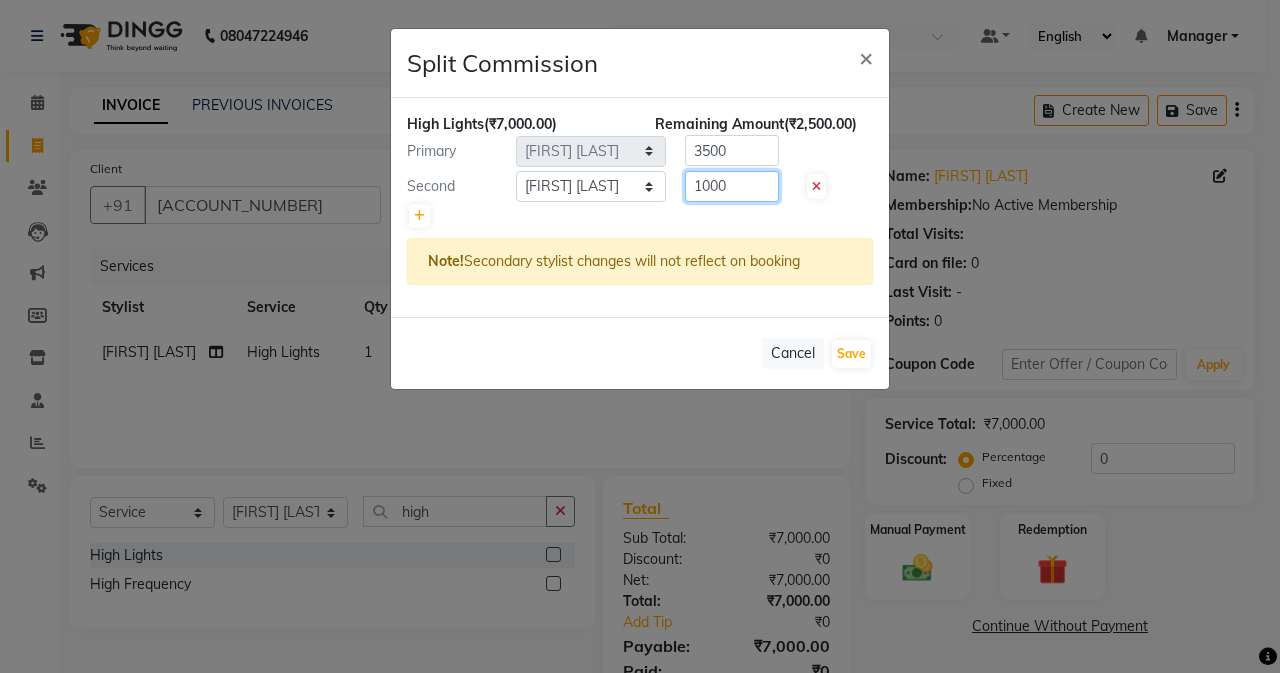 type on "1000" 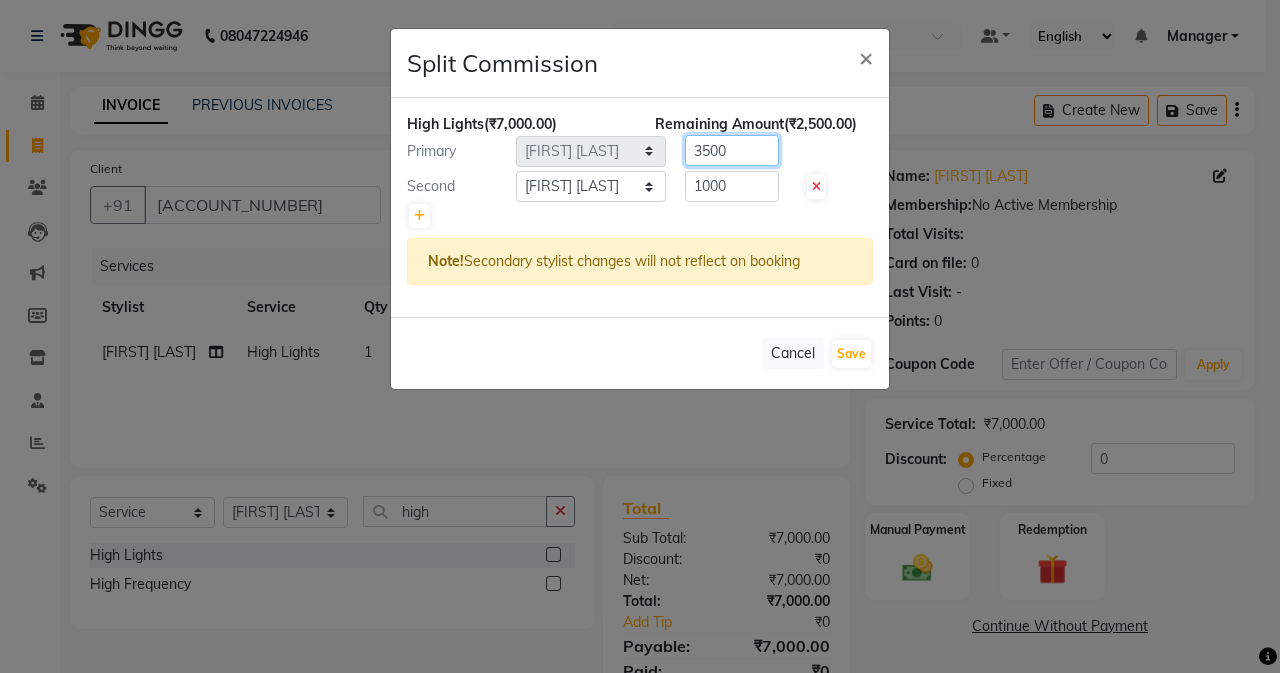 click on "3500" 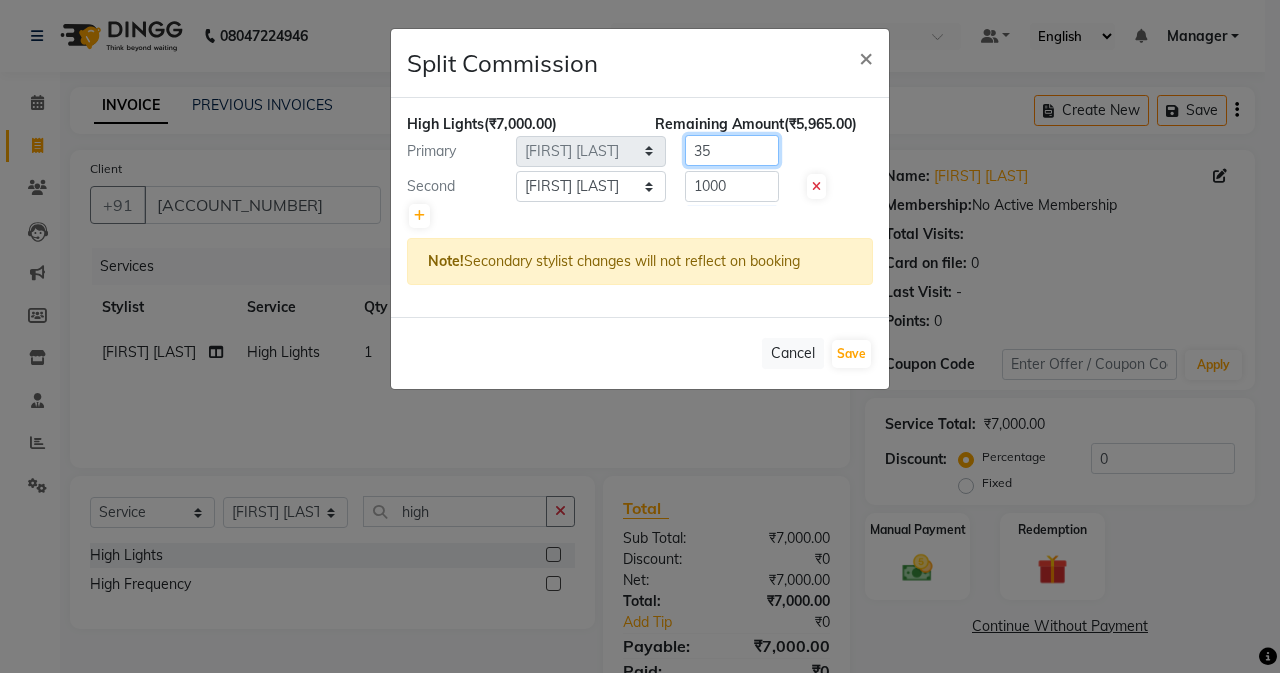type on "3" 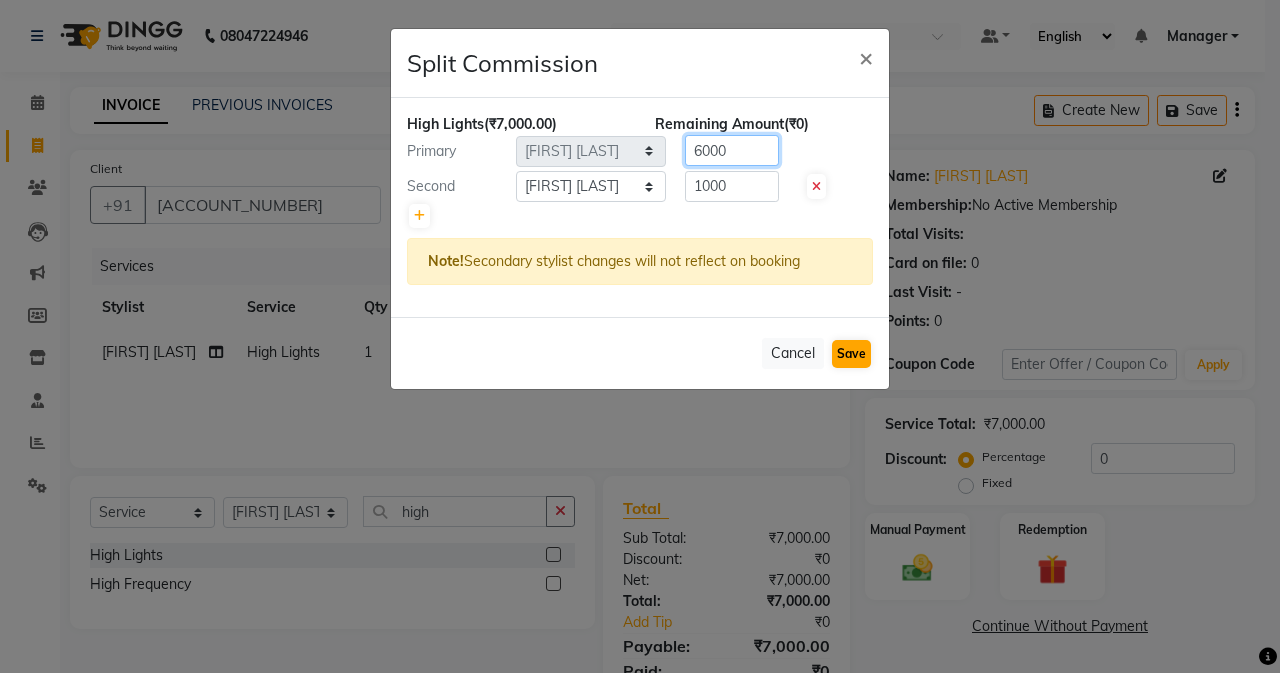 type on "6000" 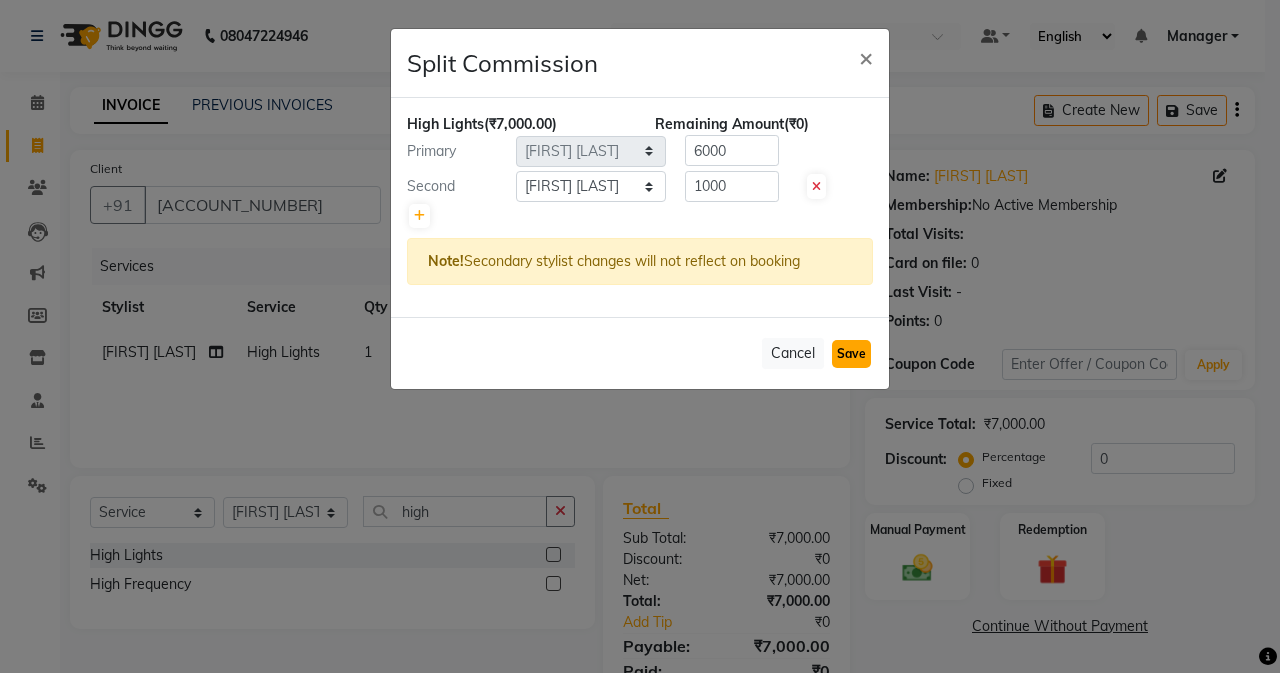click on "Save" 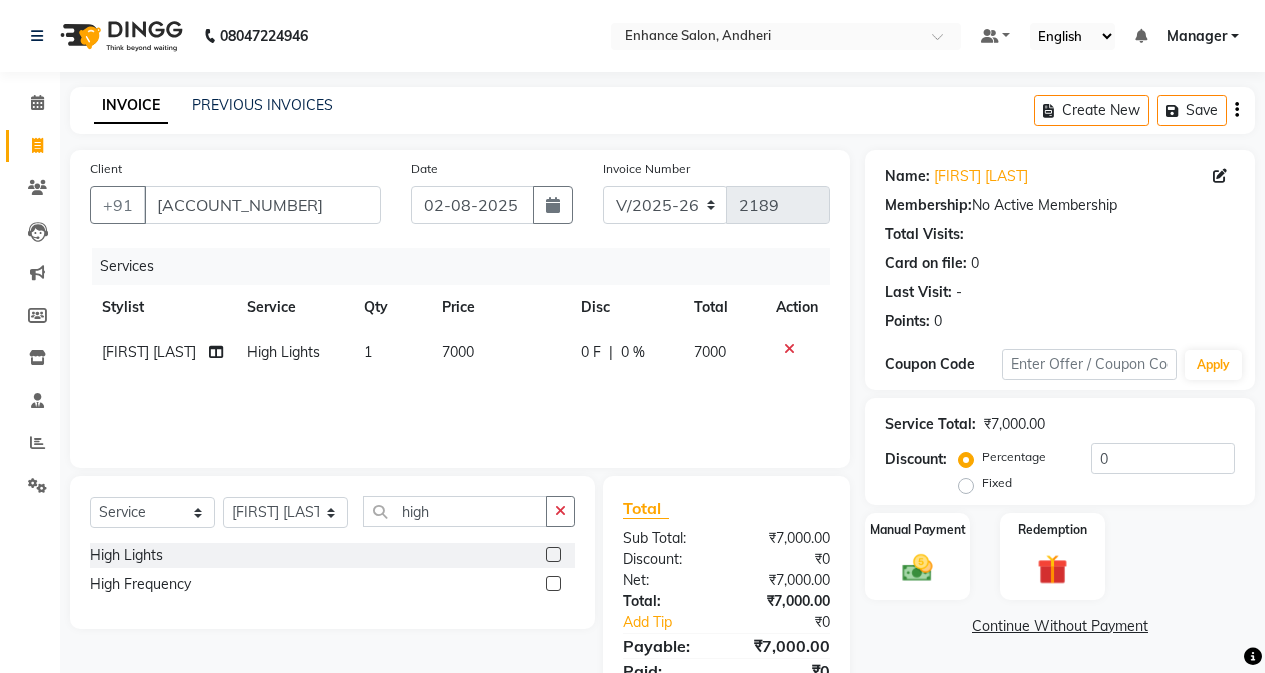 click on "Services Stylist Service Qty Price Disc Total Action NAMYA SALIAN High Lights 1 7000 0 F | 0 % 7000" 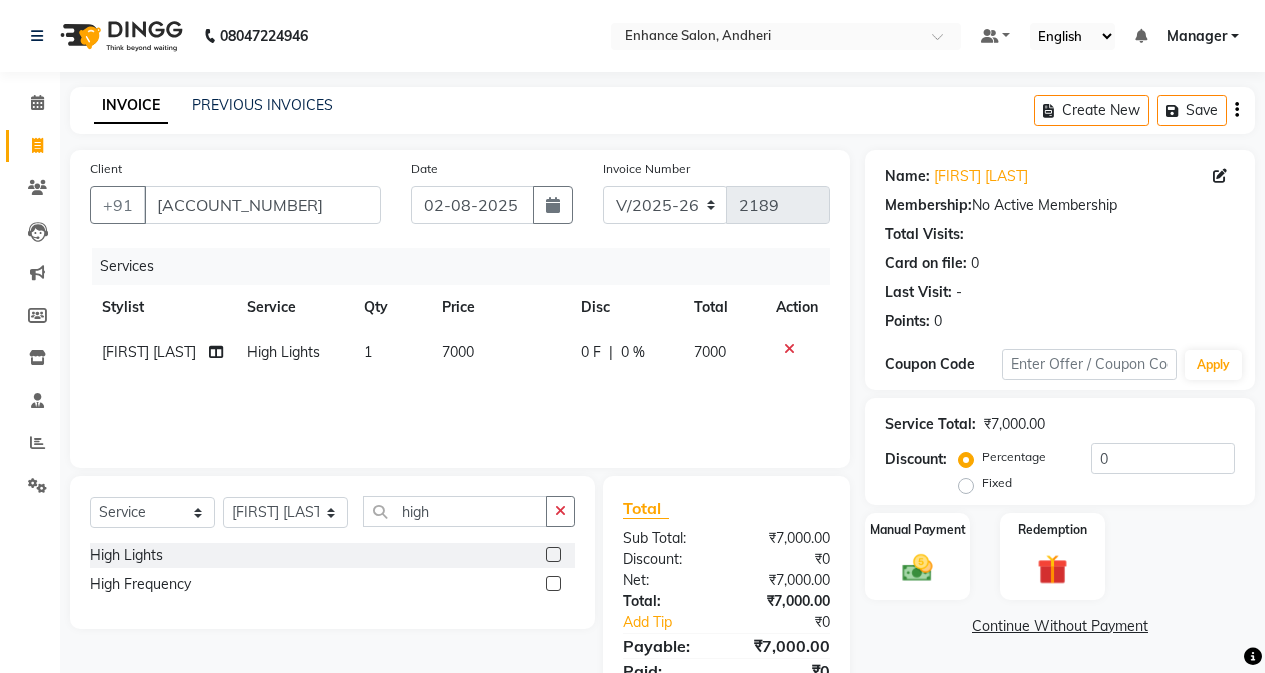 drag, startPoint x: 461, startPoint y: 353, endPoint x: 477, endPoint y: 356, distance: 16.27882 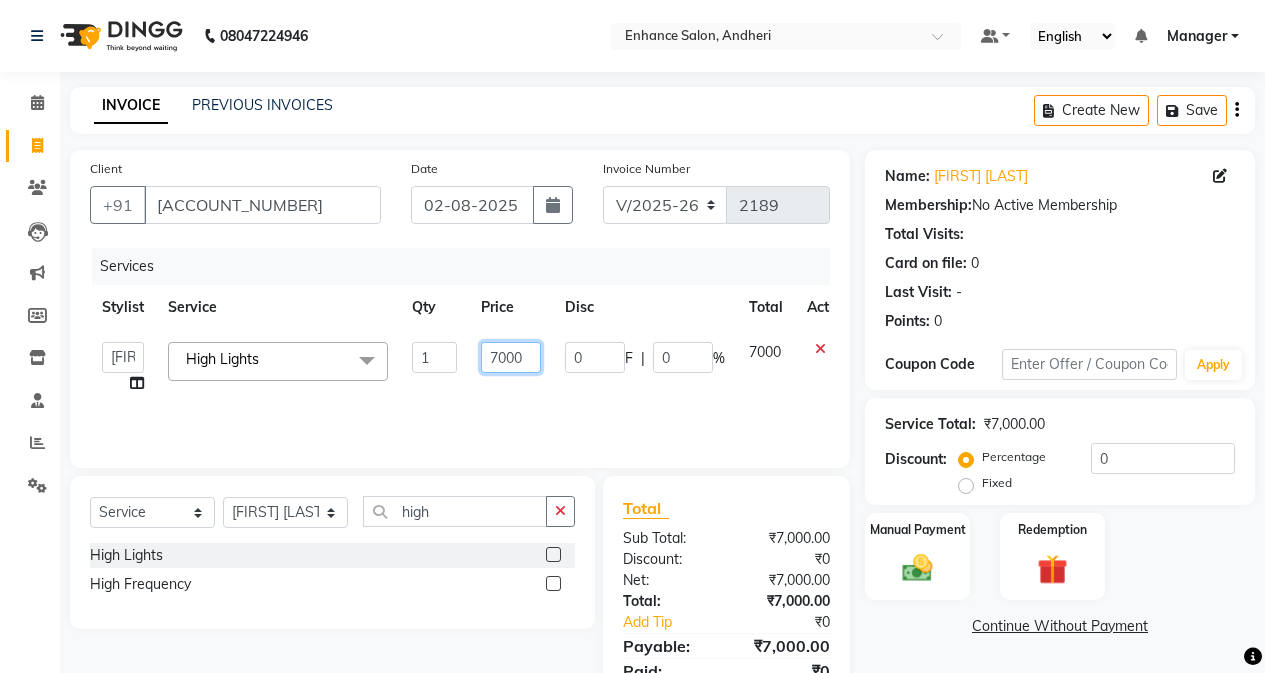 click on "7000" 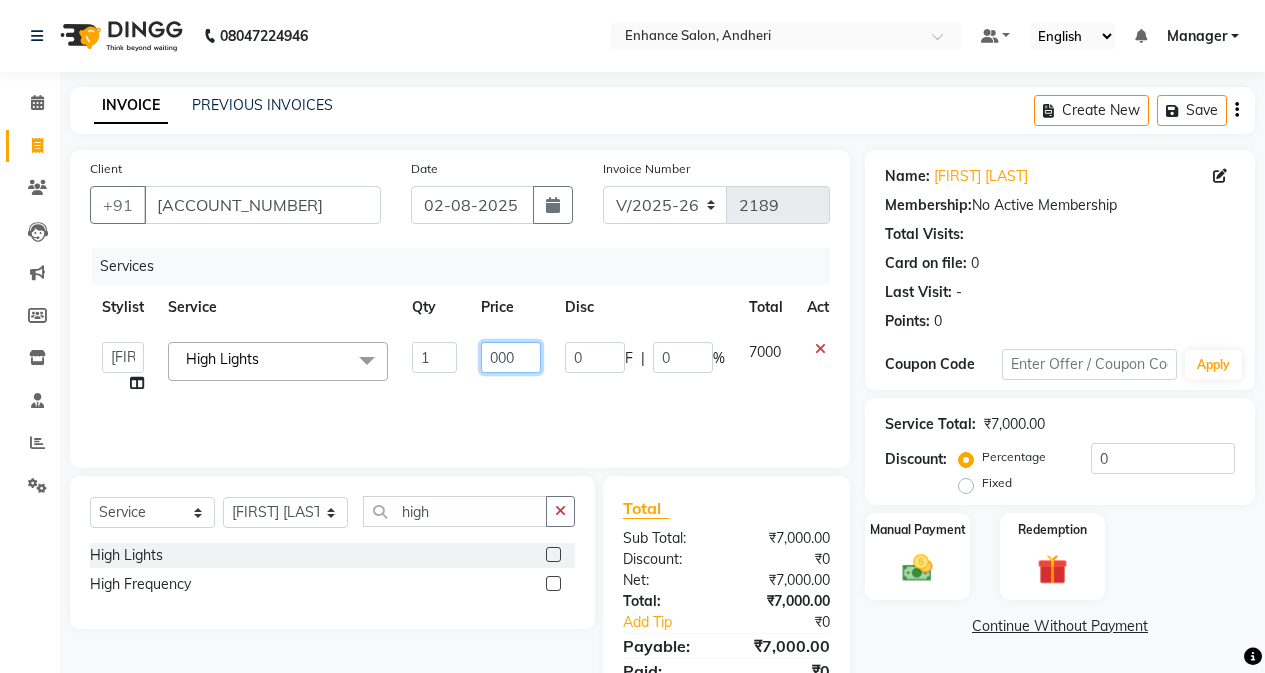 type on "5000" 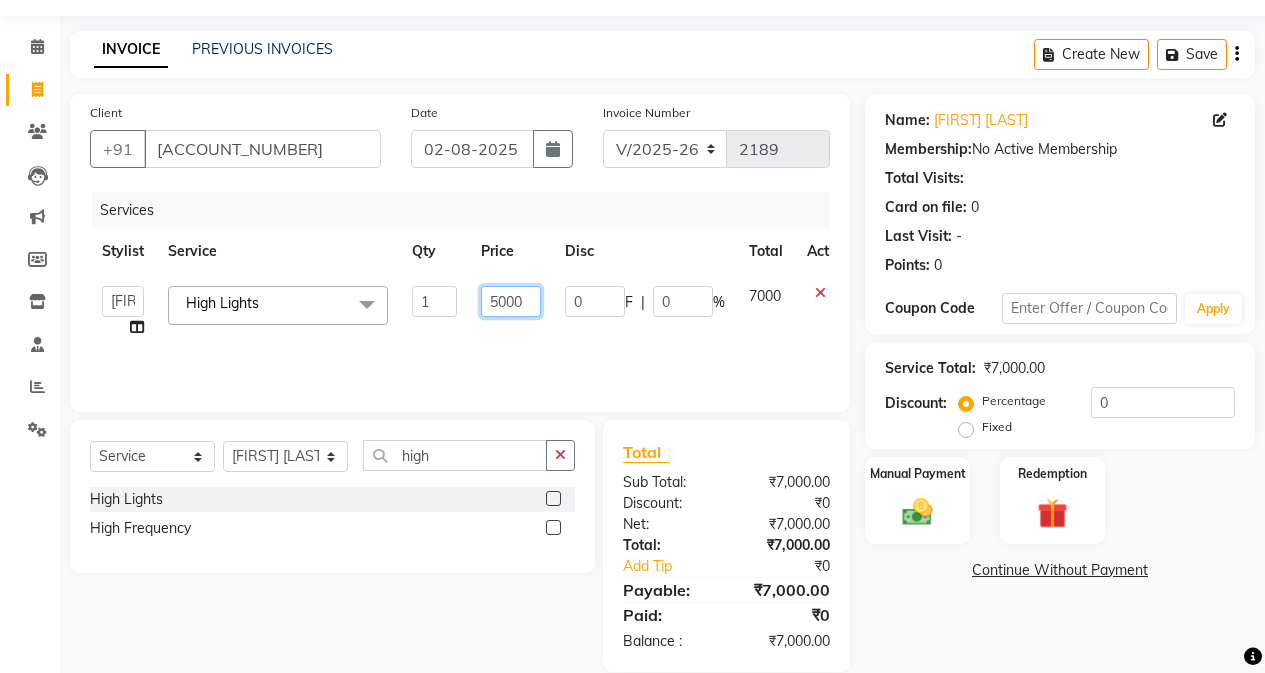 scroll, scrollTop: 85, scrollLeft: 0, axis: vertical 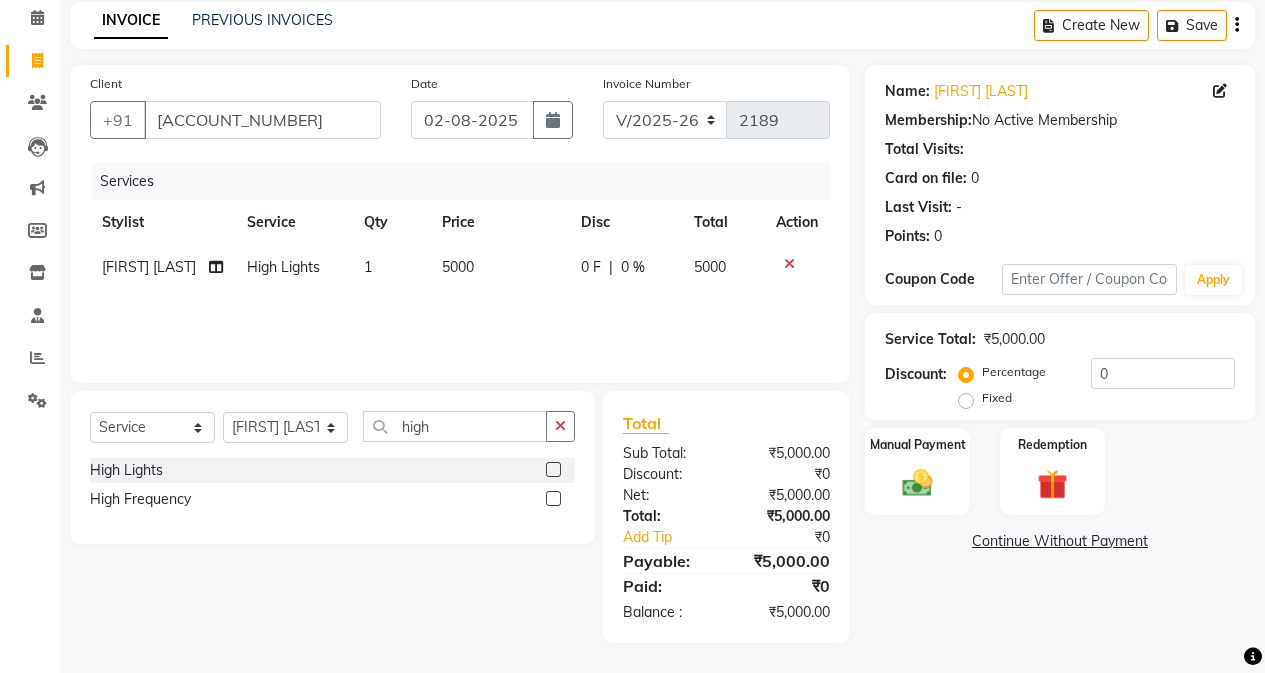 click on "Name: Nikita Namya Membership:  No Active Membership  Total Visits:   Card on file:  0 Last Visit:   - Points:   0  Coupon Code Apply Service Total:  ₹5,000.00  Discount:  Percentage   Fixed  0 Manual Payment Redemption  Continue Without Payment" 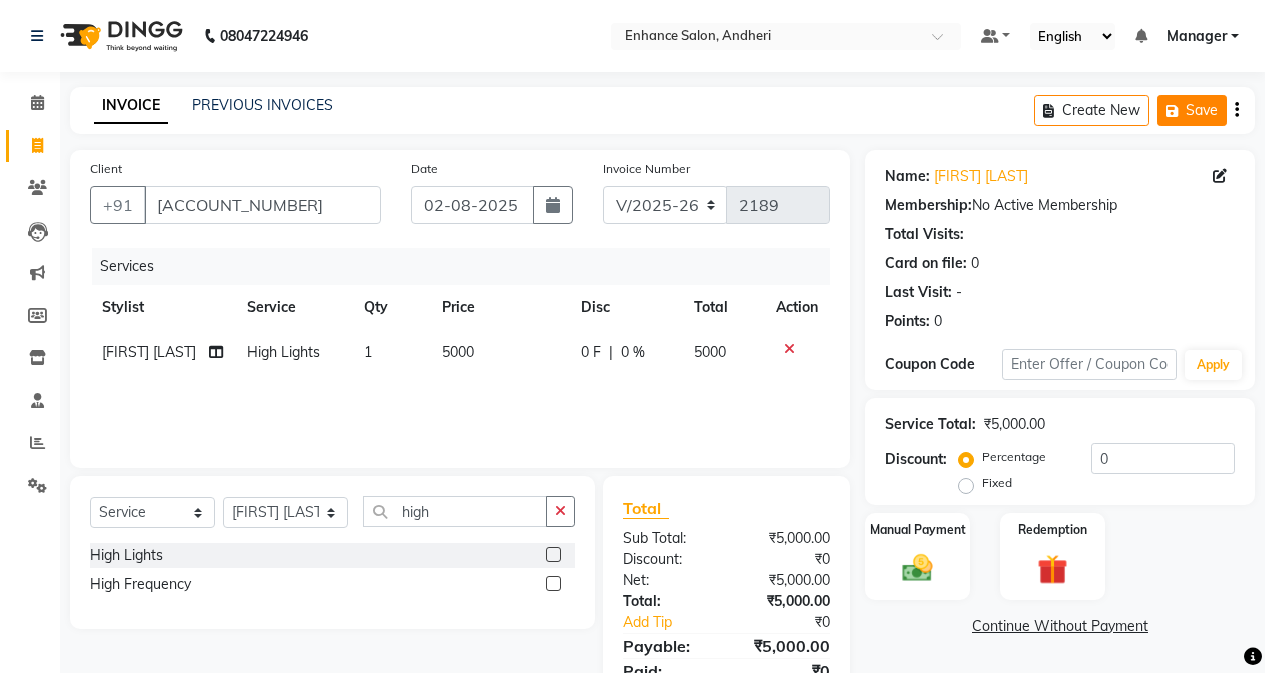 click on "Save" 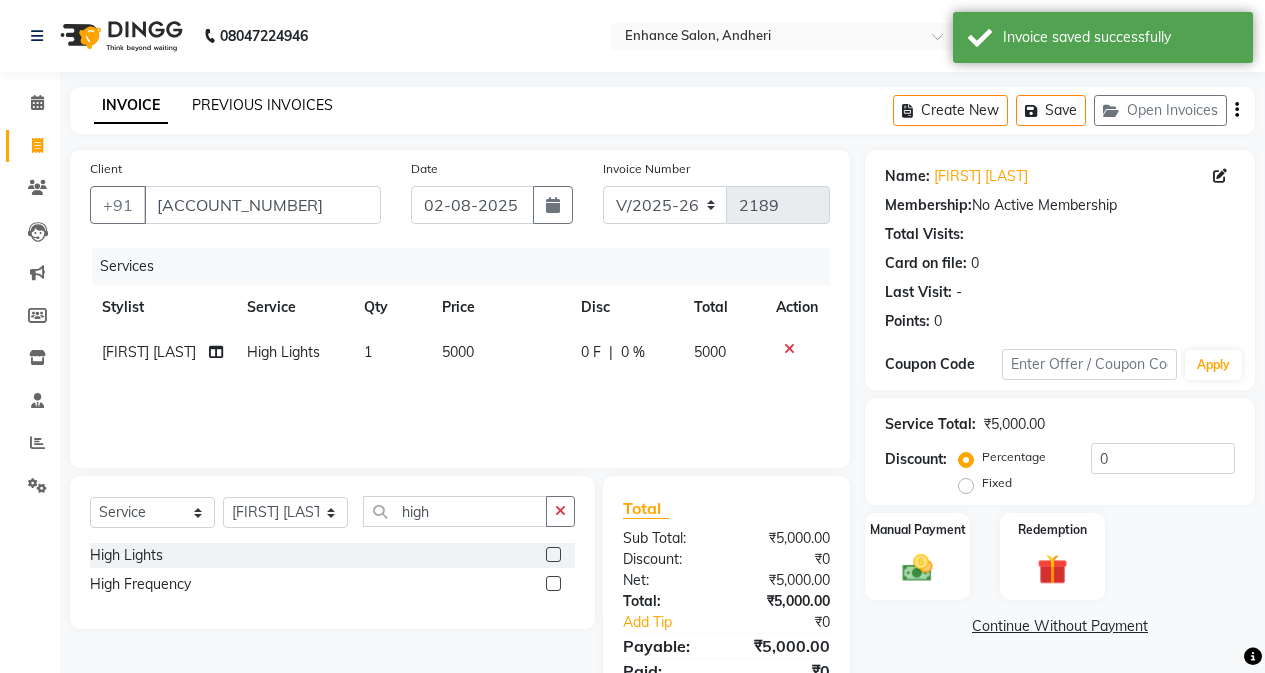 click on "PREVIOUS INVOICES" 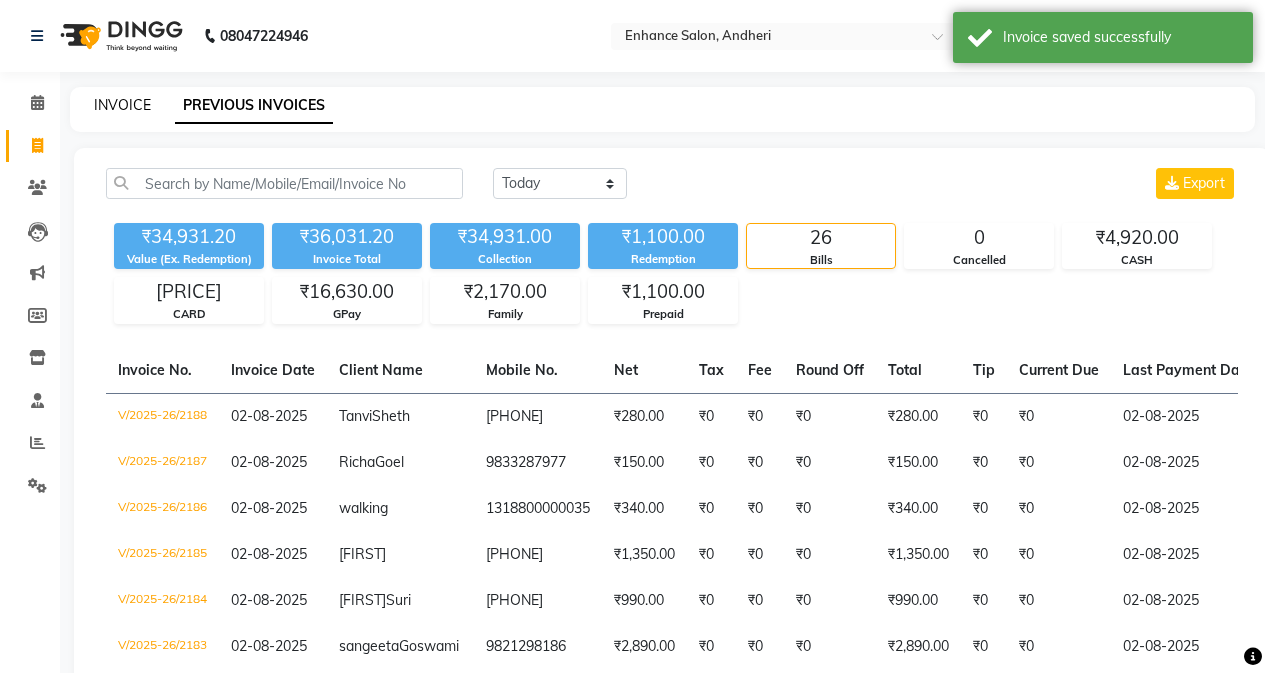 click on "INVOICE" 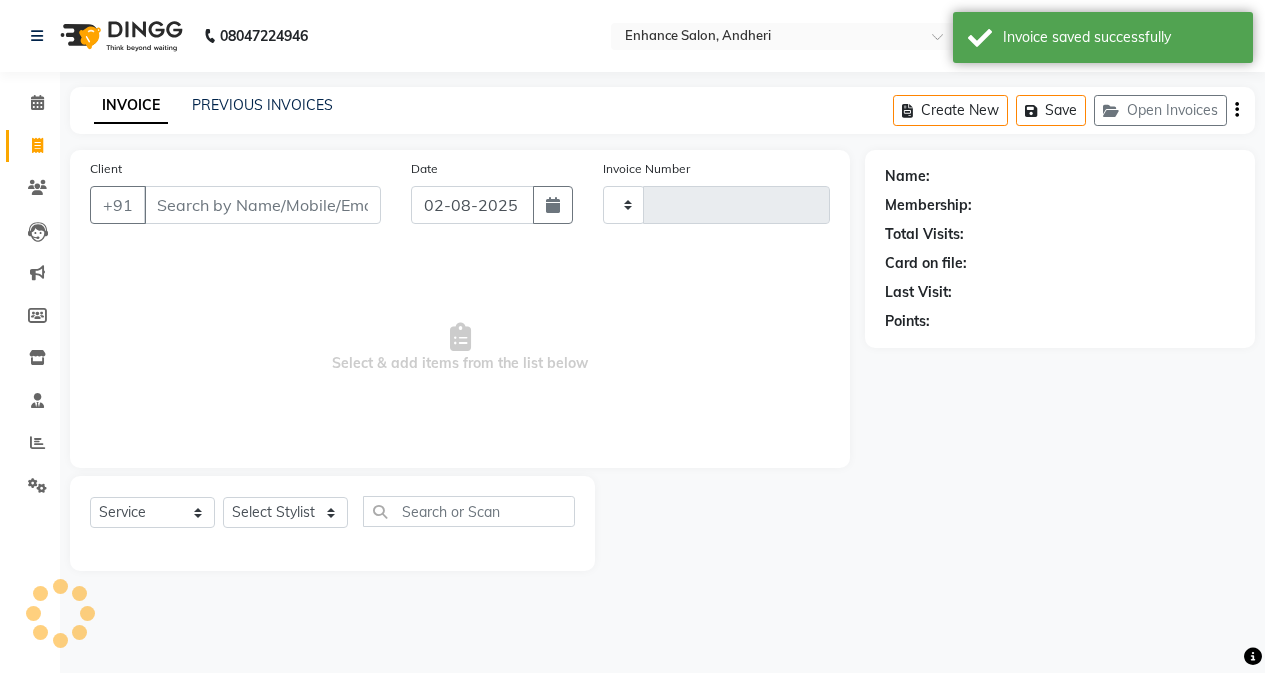 type on "2189" 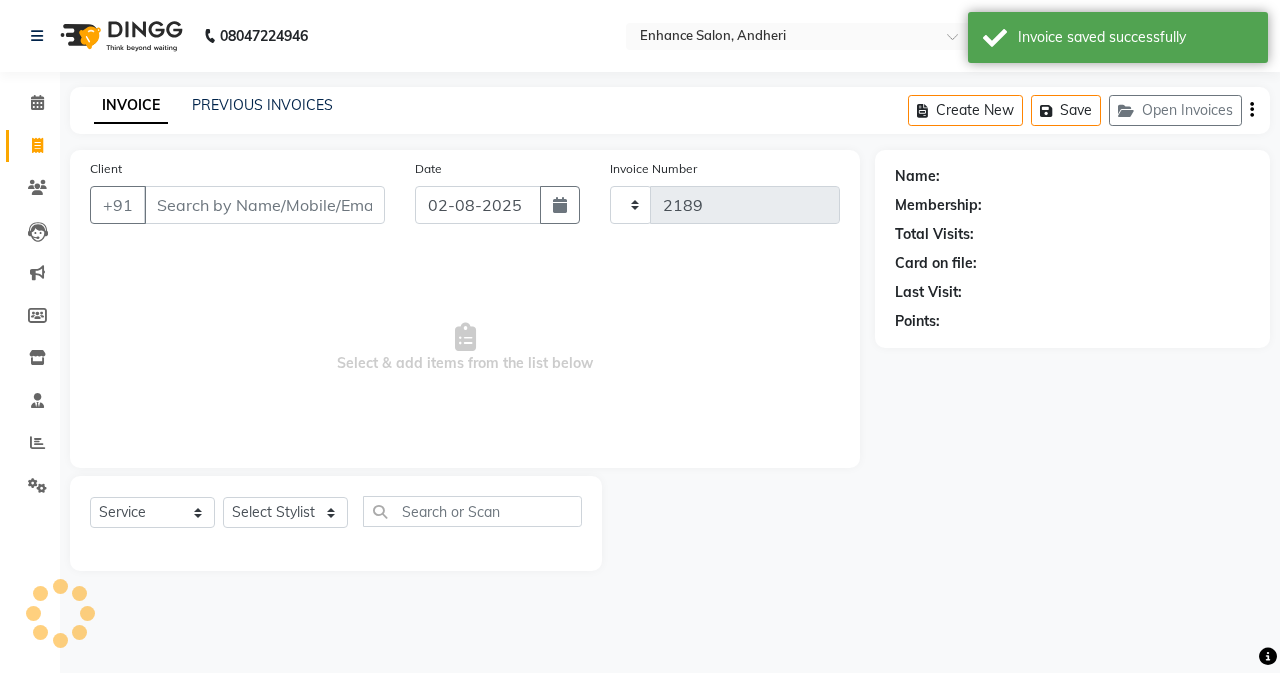 select on "7236" 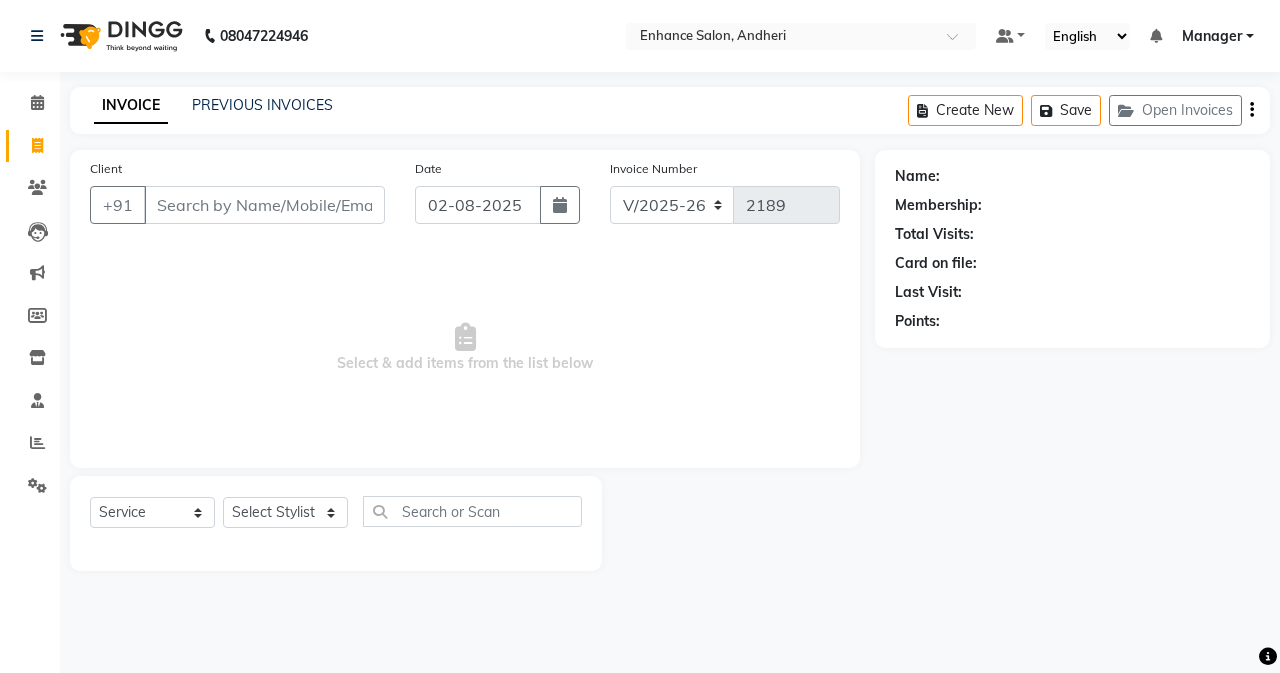 drag, startPoint x: 68, startPoint y: 435, endPoint x: 226, endPoint y: 354, distance: 177.55281 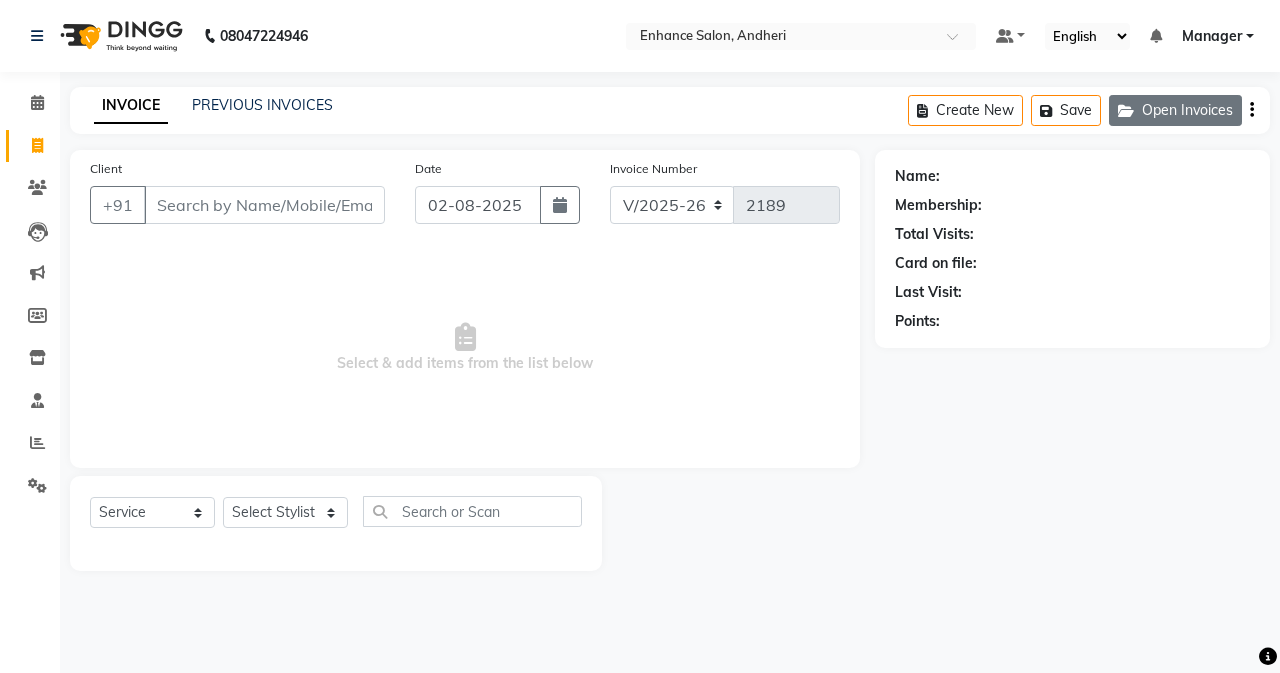click on "Open Invoices" 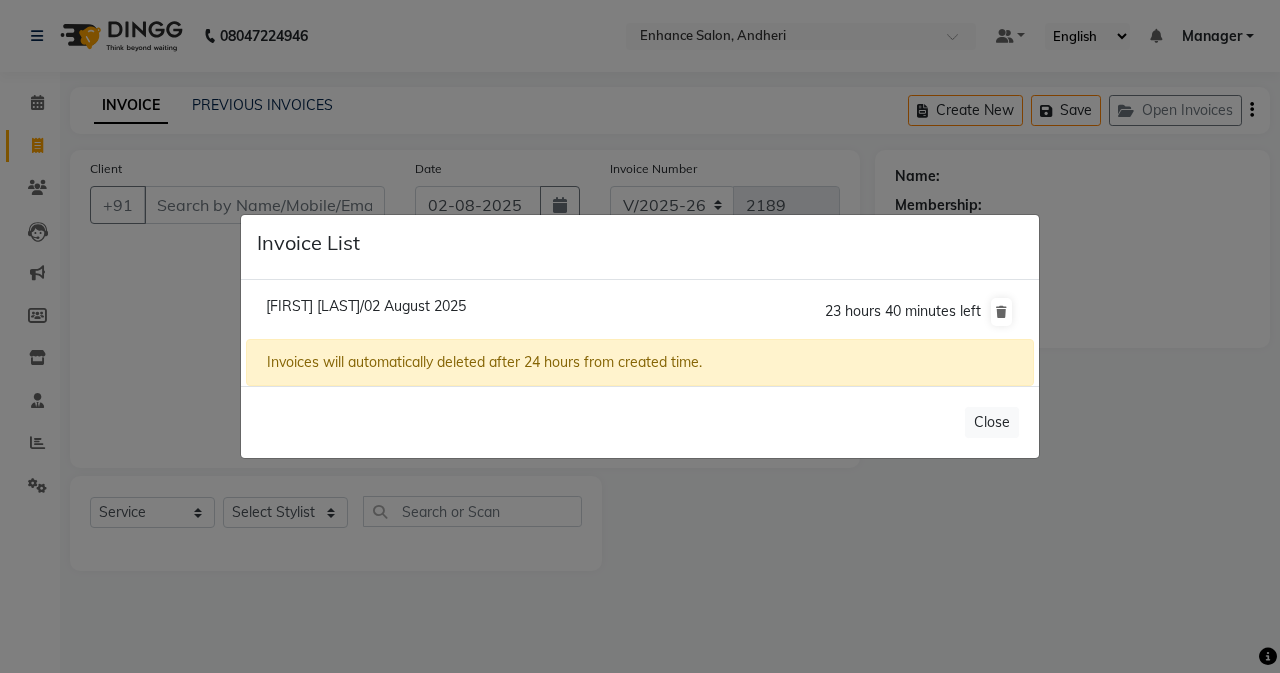click on "Nikita Namya/02 August 2025" 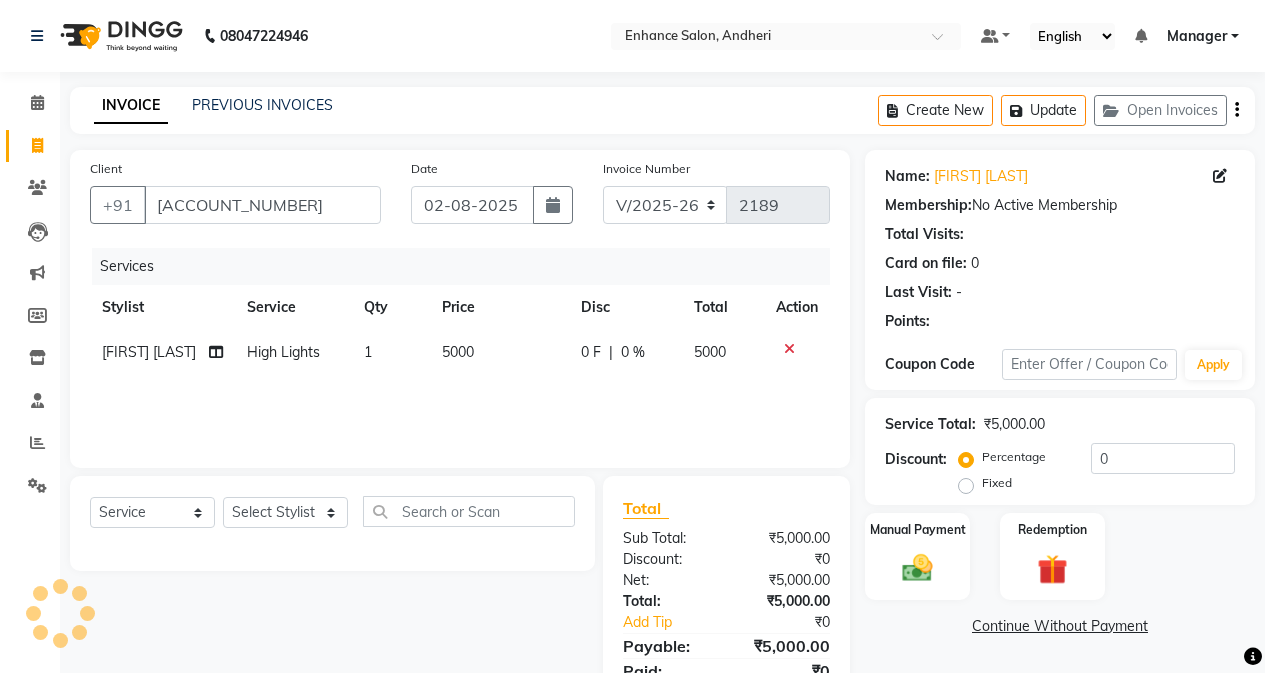 scroll, scrollTop: 85, scrollLeft: 0, axis: vertical 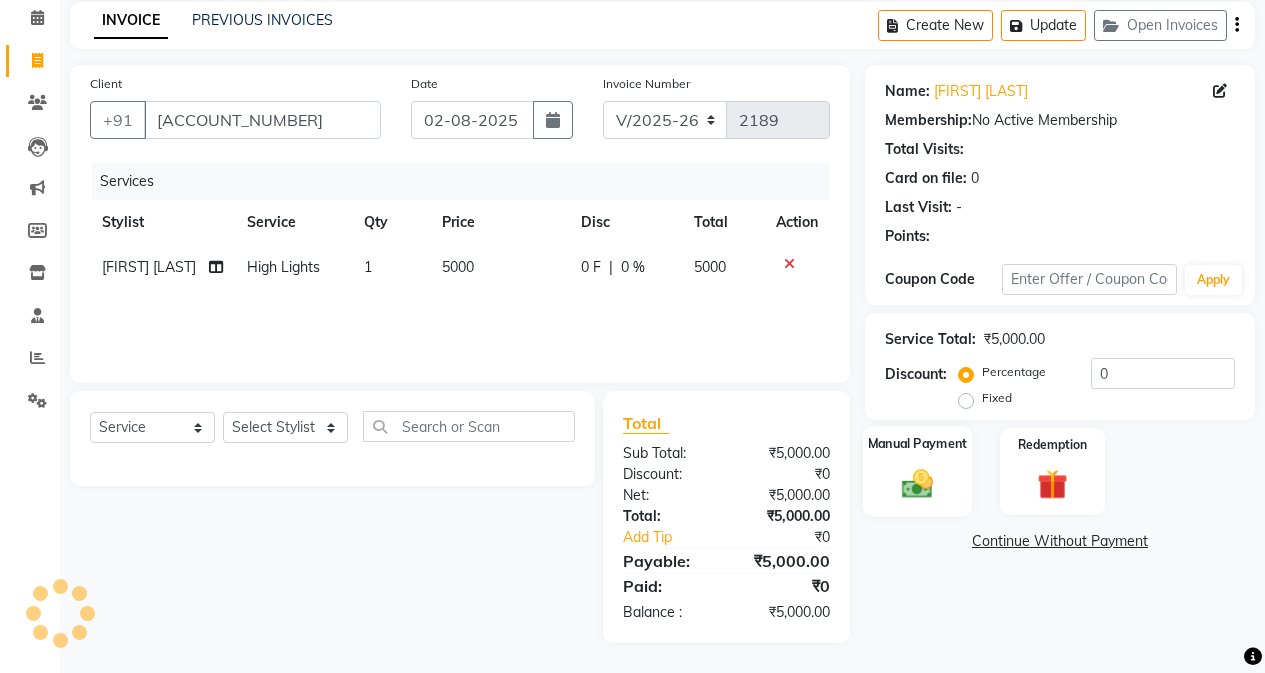 click on "Manual Payment" 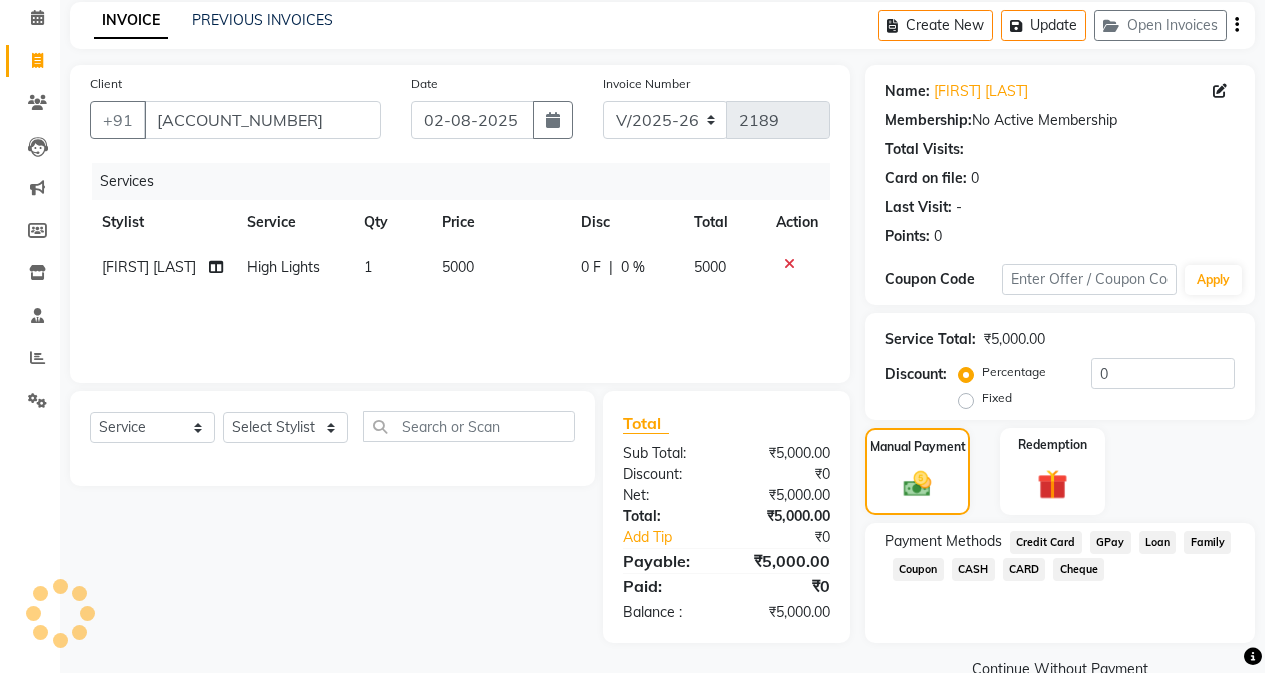 click on "GPay" 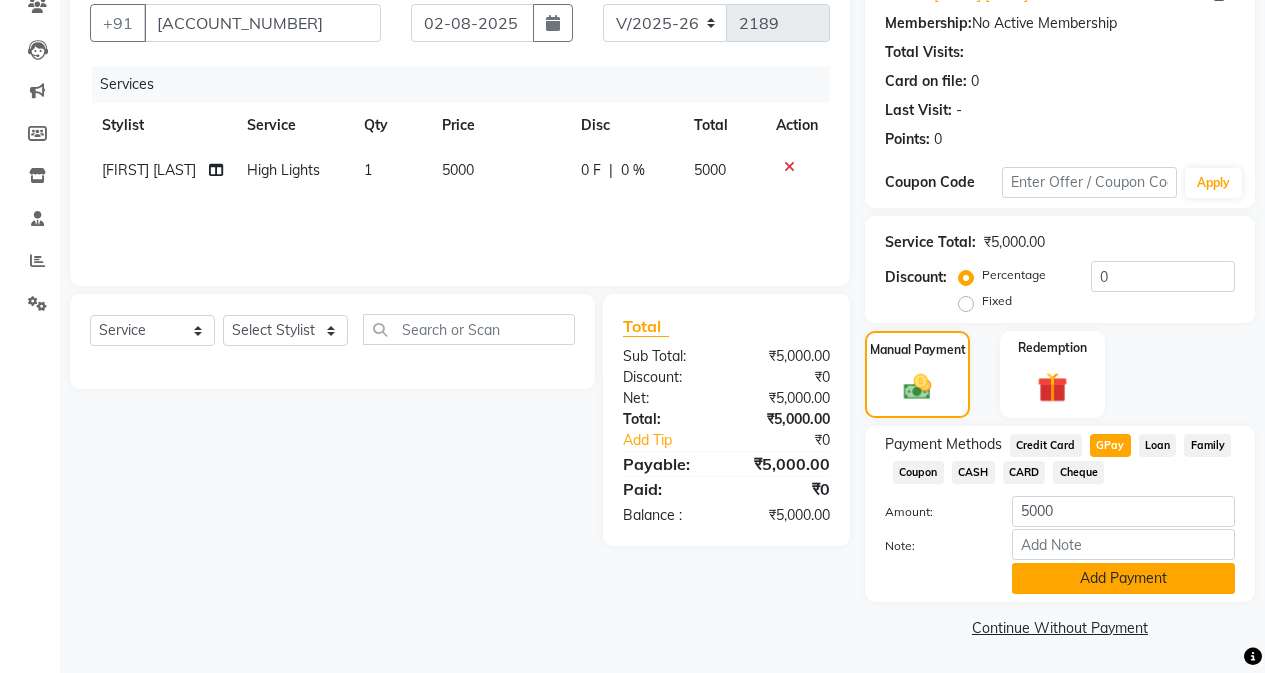 click on "Add Payment" 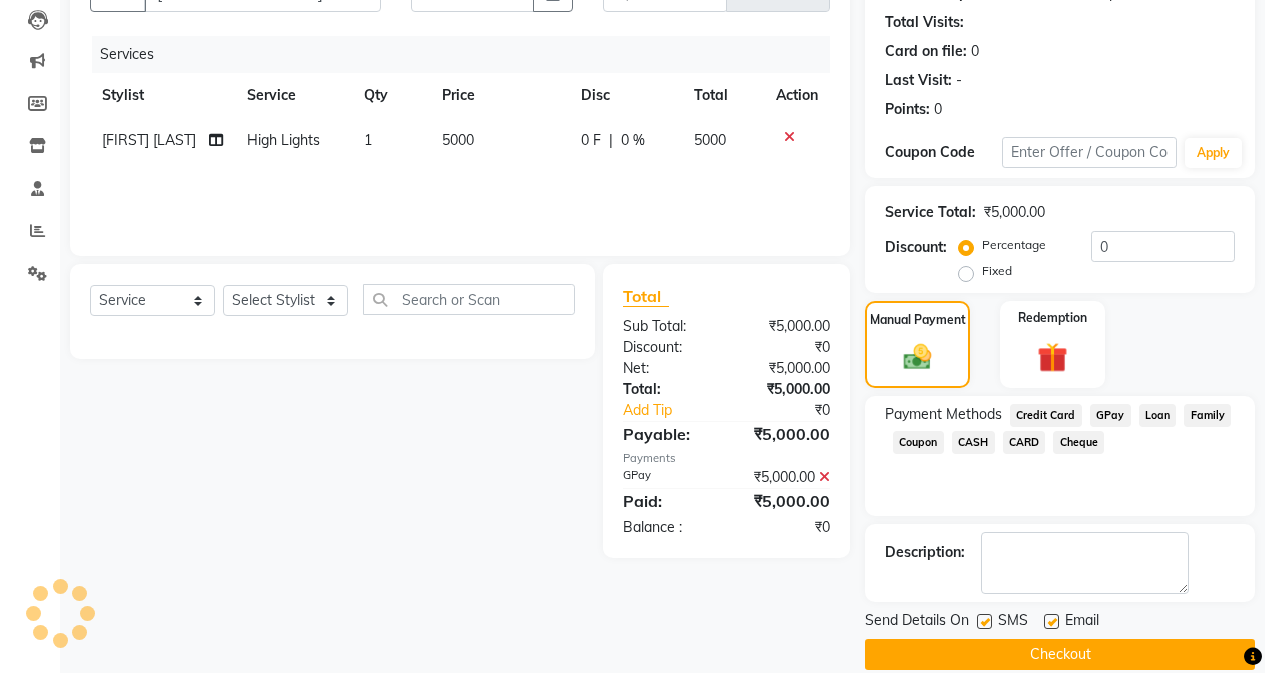 scroll, scrollTop: 239, scrollLeft: 0, axis: vertical 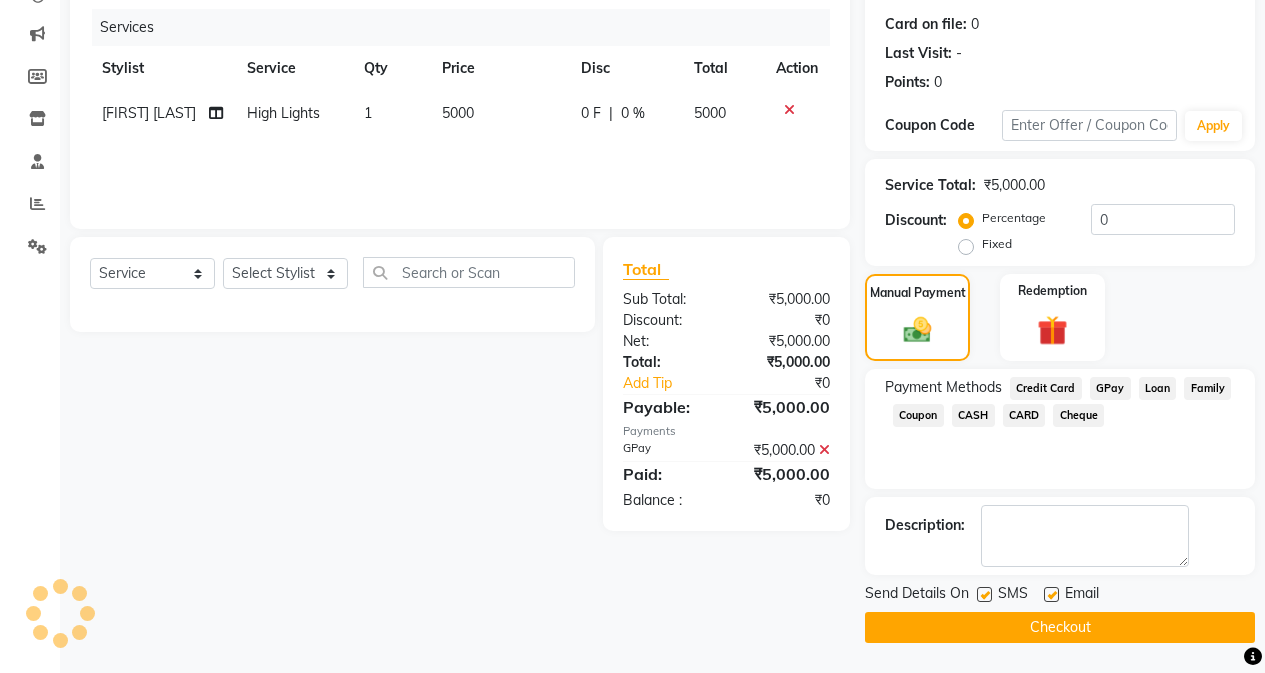 click on "Checkout" 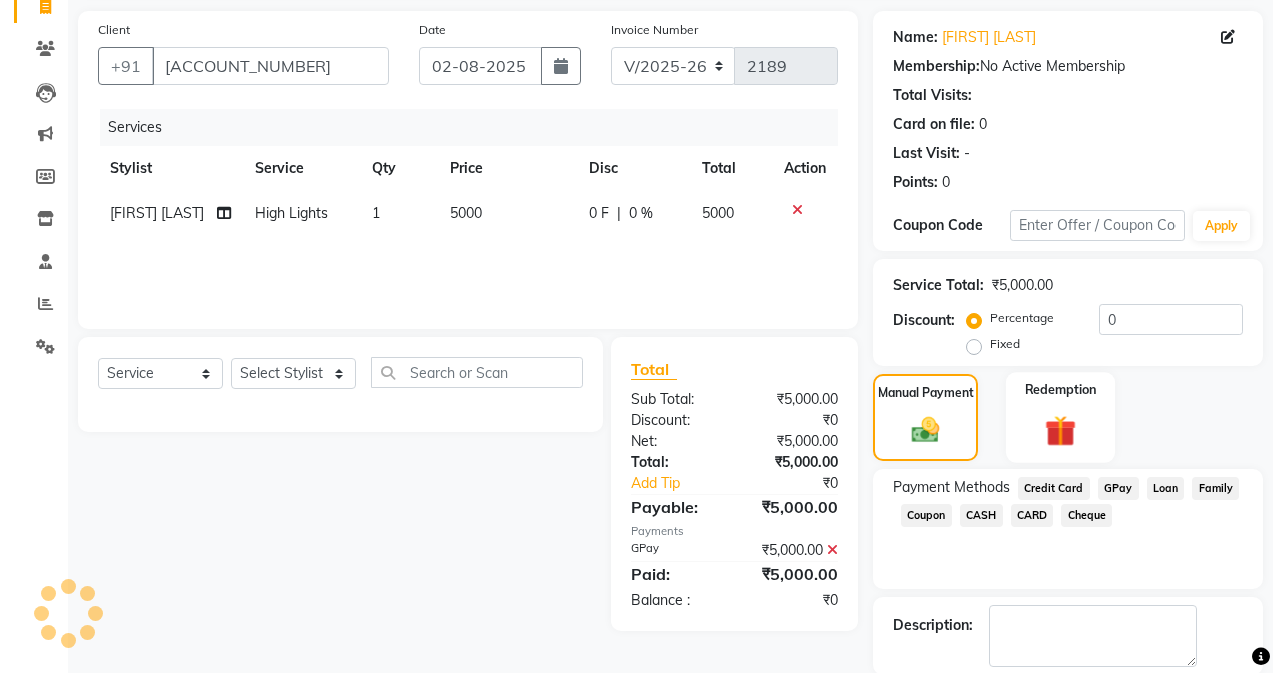 scroll, scrollTop: 0, scrollLeft: 0, axis: both 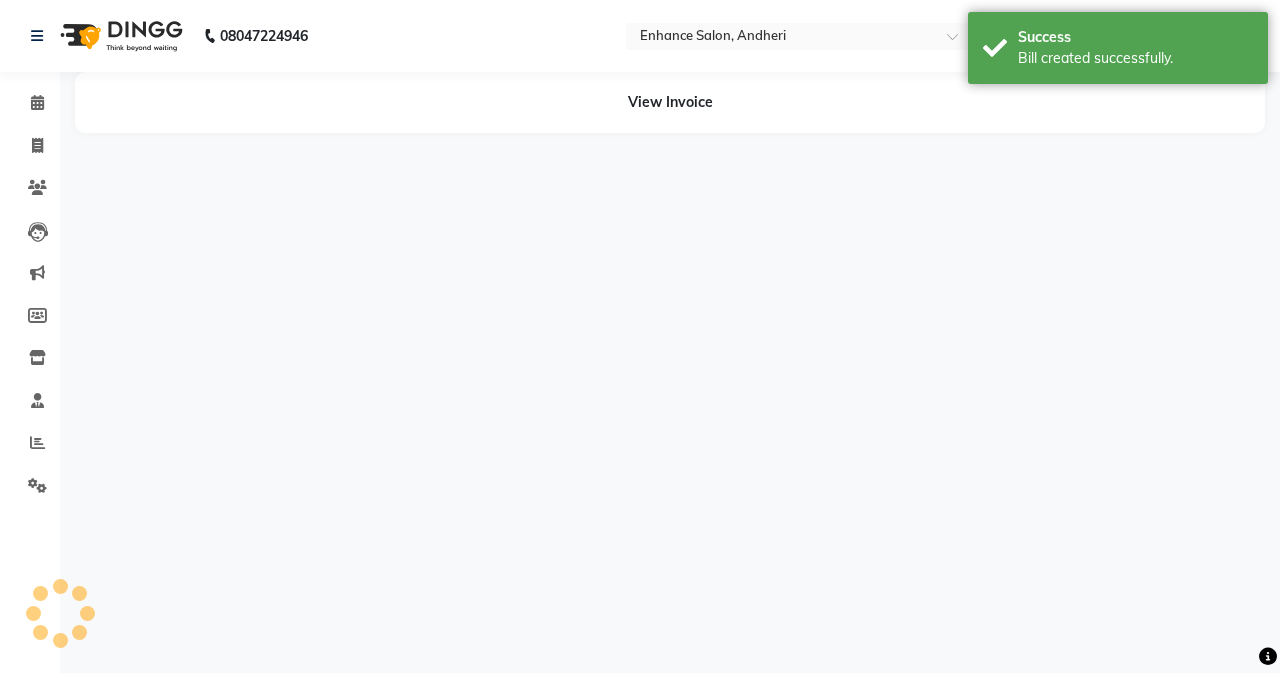 select on "61729" 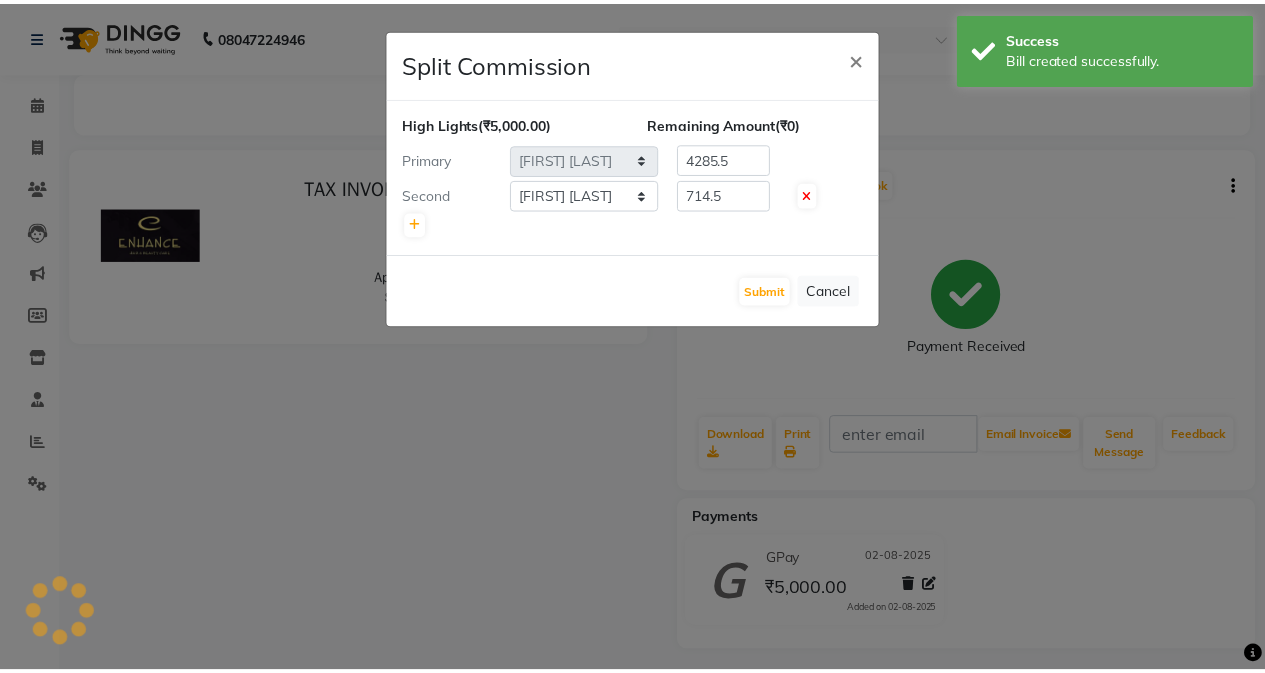 scroll, scrollTop: 0, scrollLeft: 0, axis: both 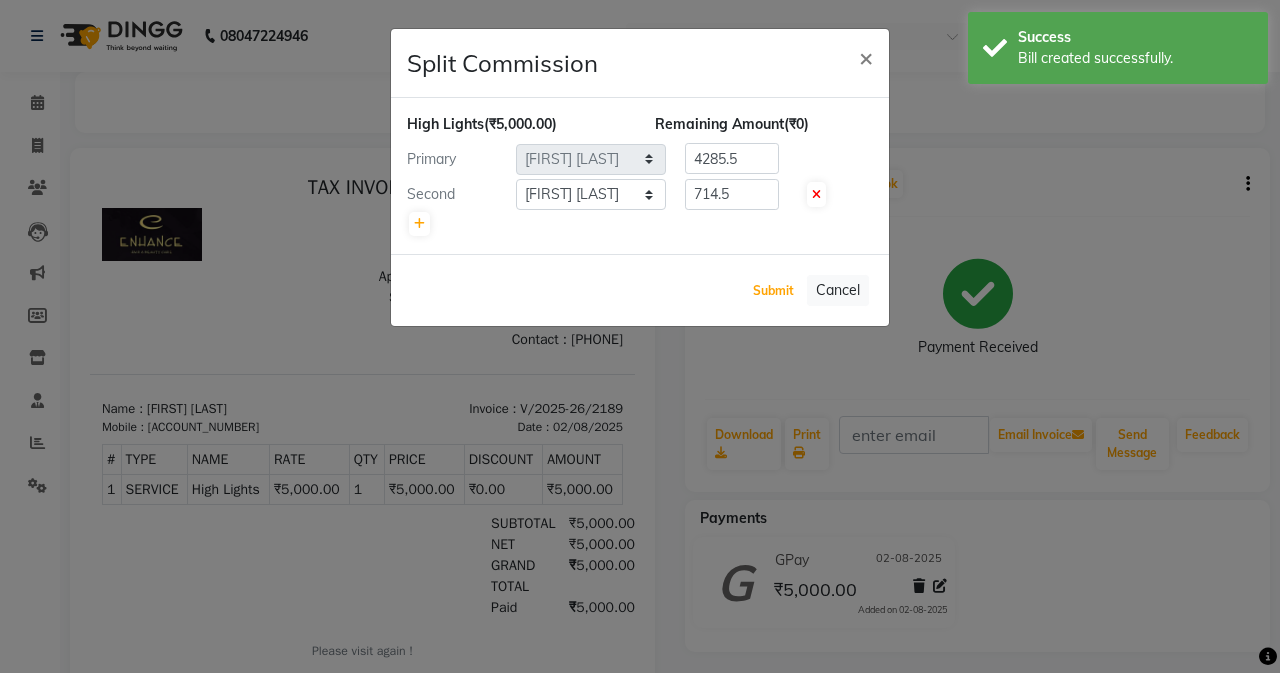 drag, startPoint x: 784, startPoint y: 285, endPoint x: 529, endPoint y: 219, distance: 263.40274 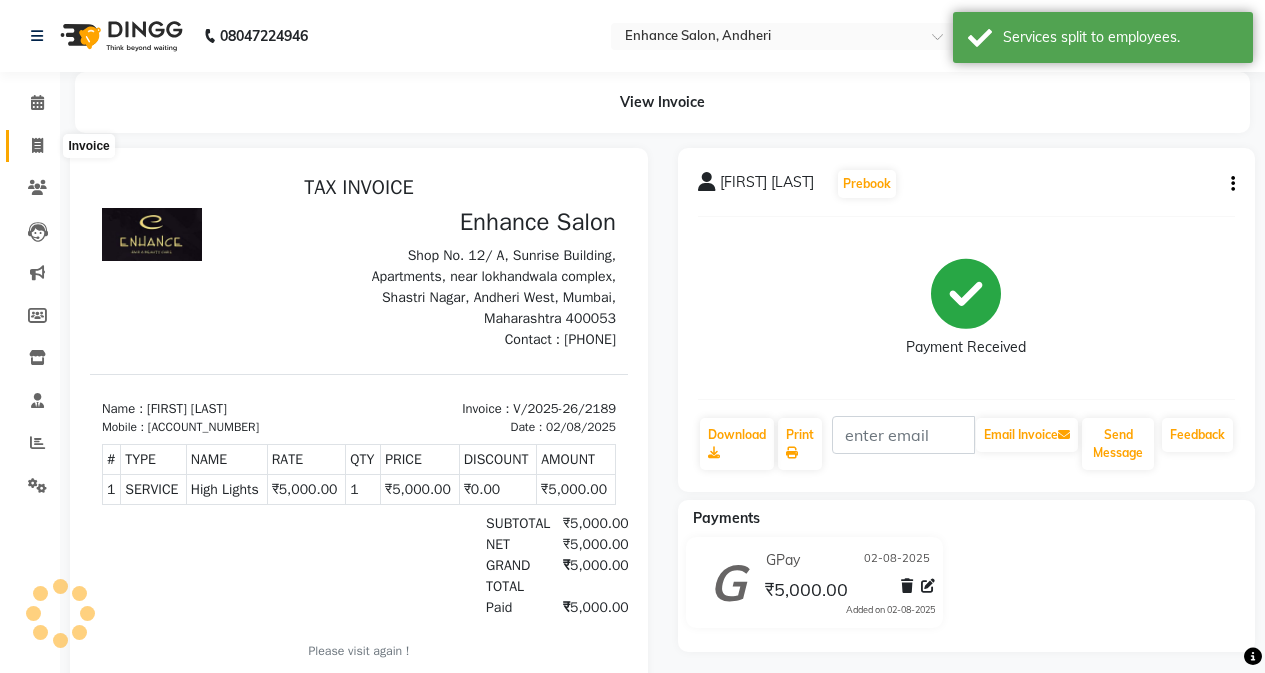click 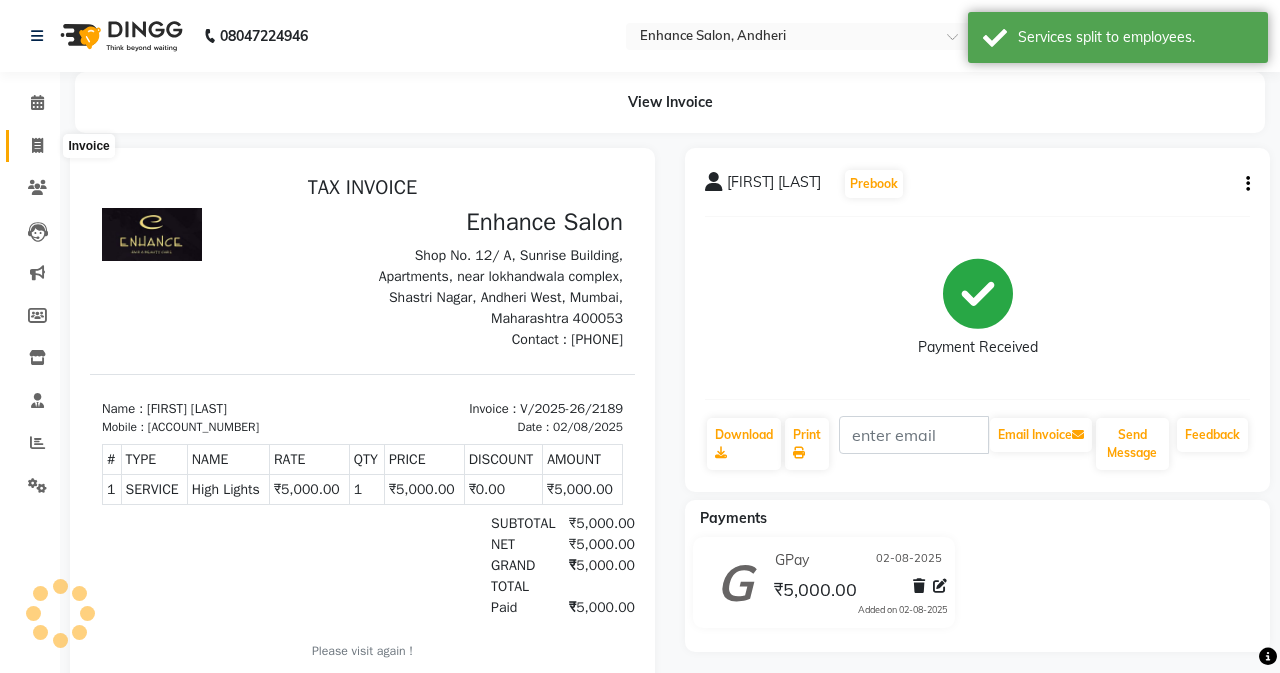 select on "7236" 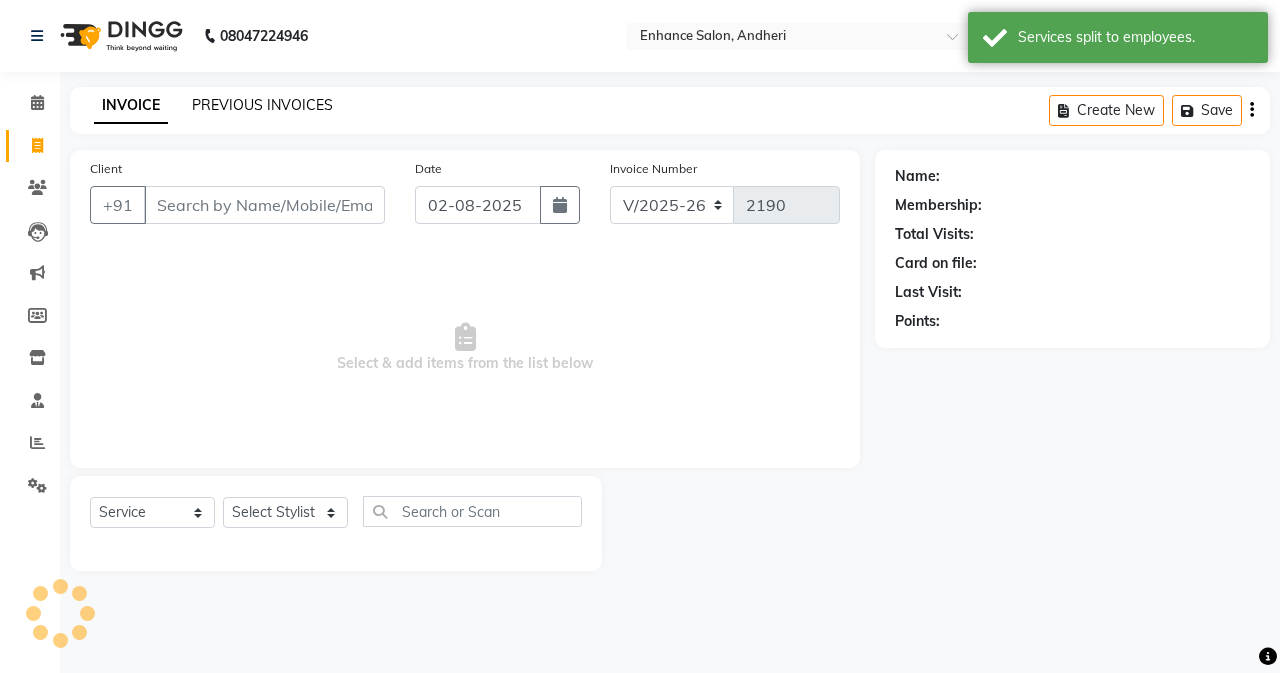 click on "PREVIOUS INVOICES" 